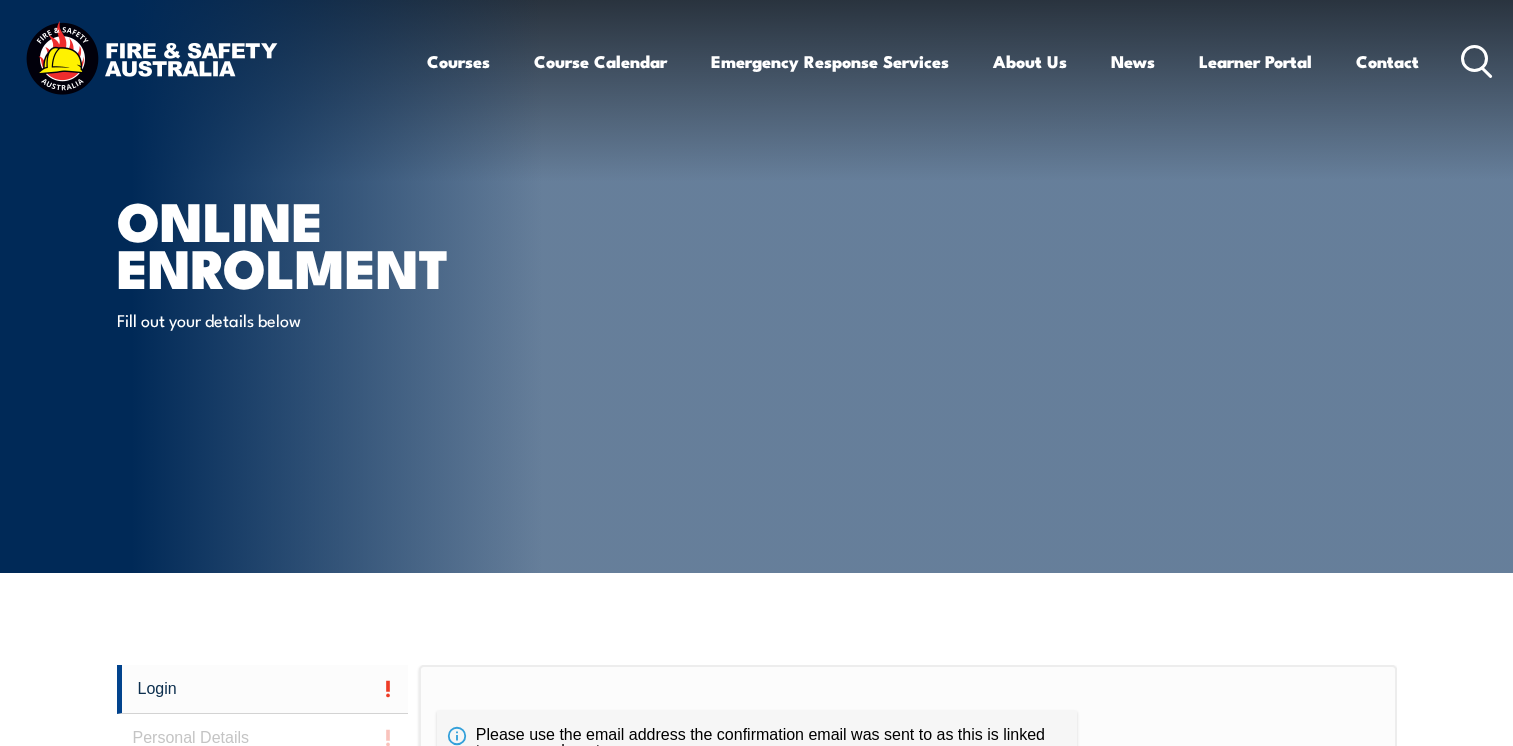 scroll, scrollTop: 0, scrollLeft: 0, axis: both 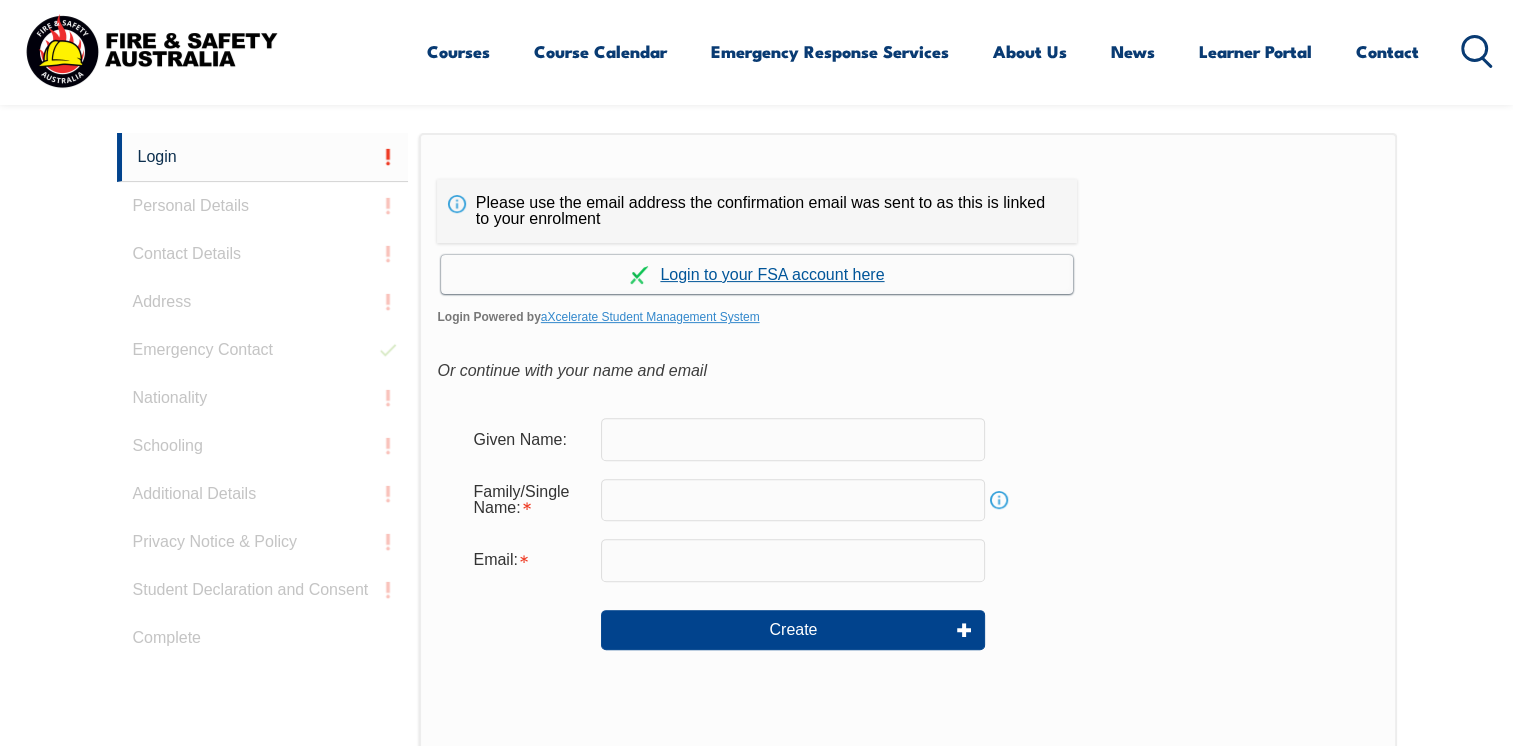 click on "Continue with aXcelerate" at bounding box center [757, 274] 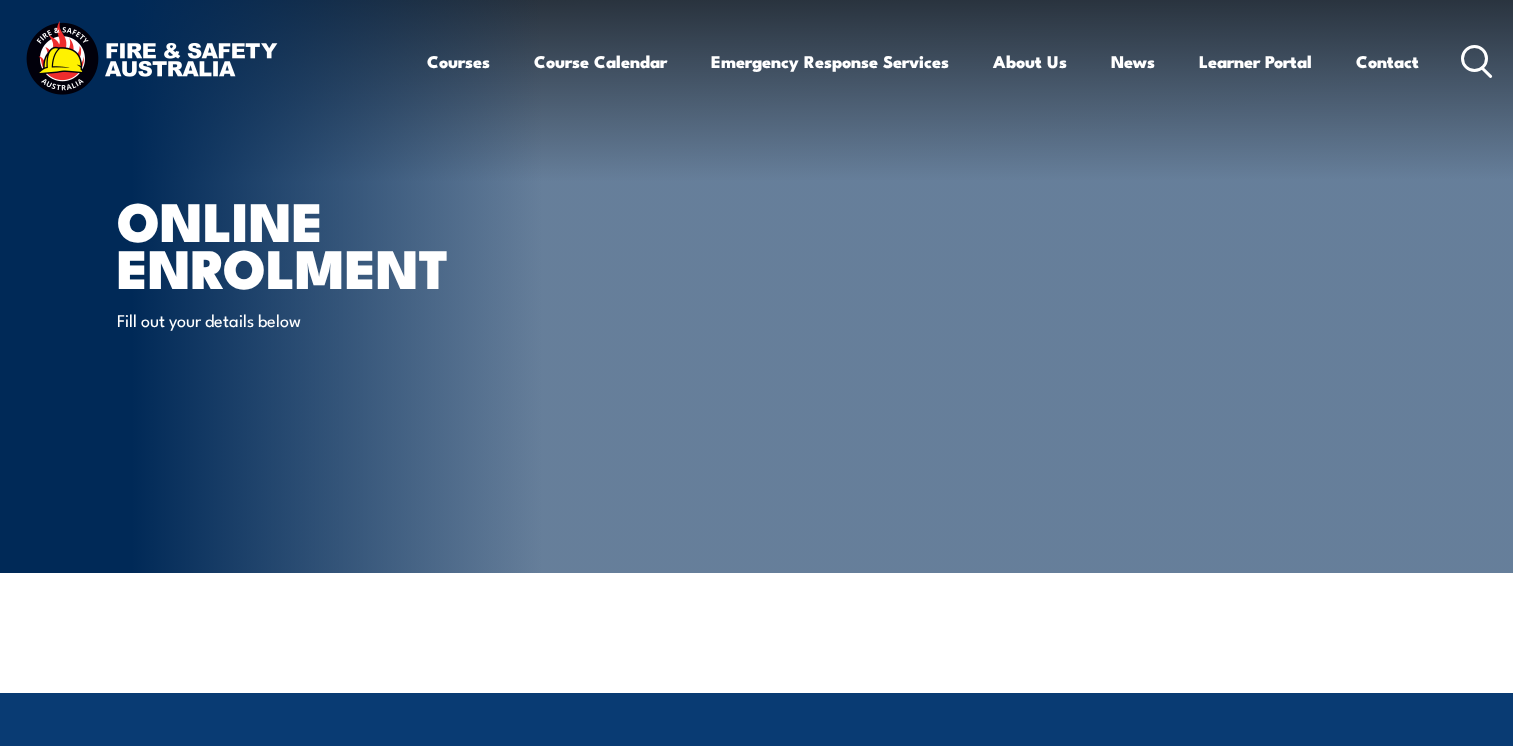 scroll, scrollTop: 0, scrollLeft: 0, axis: both 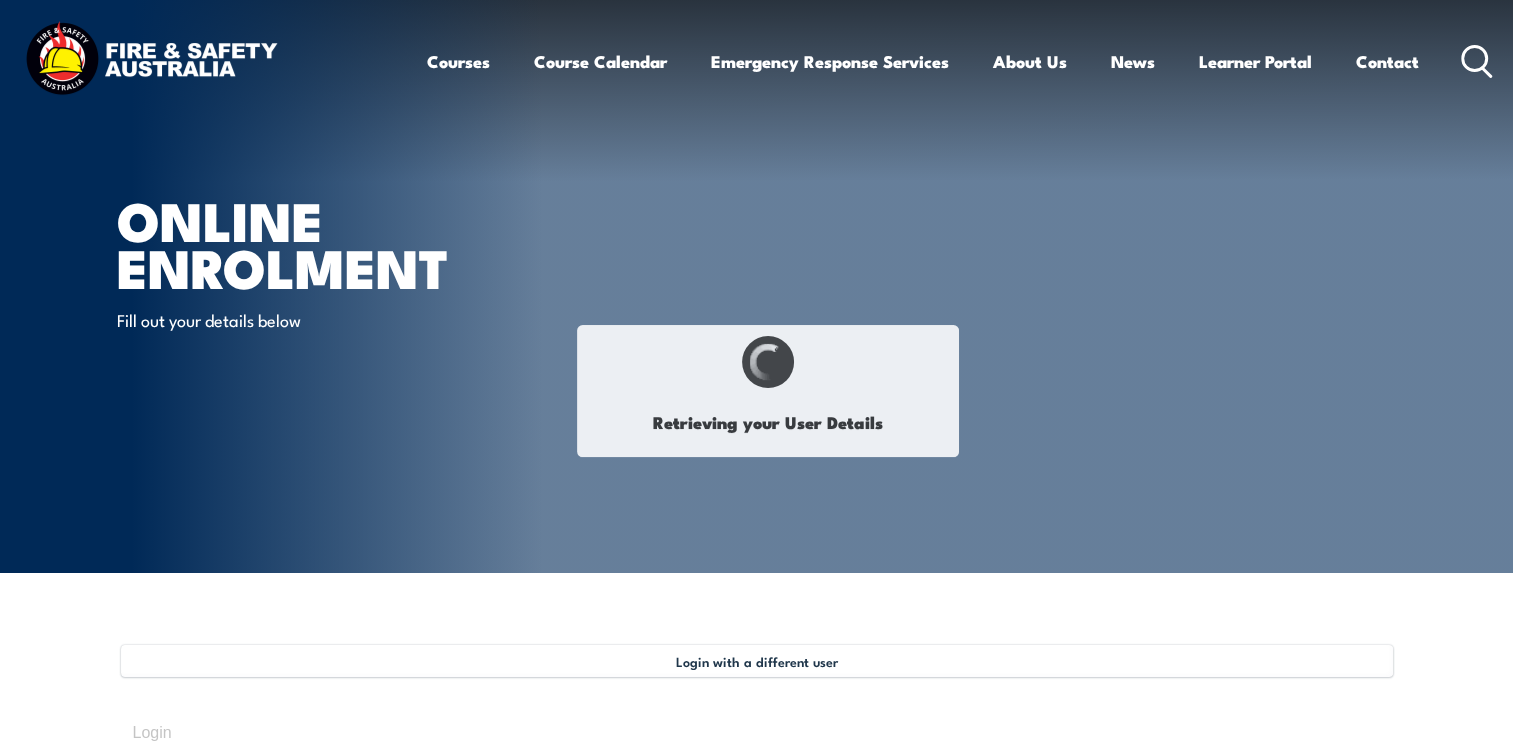 type on "[FIRST]" 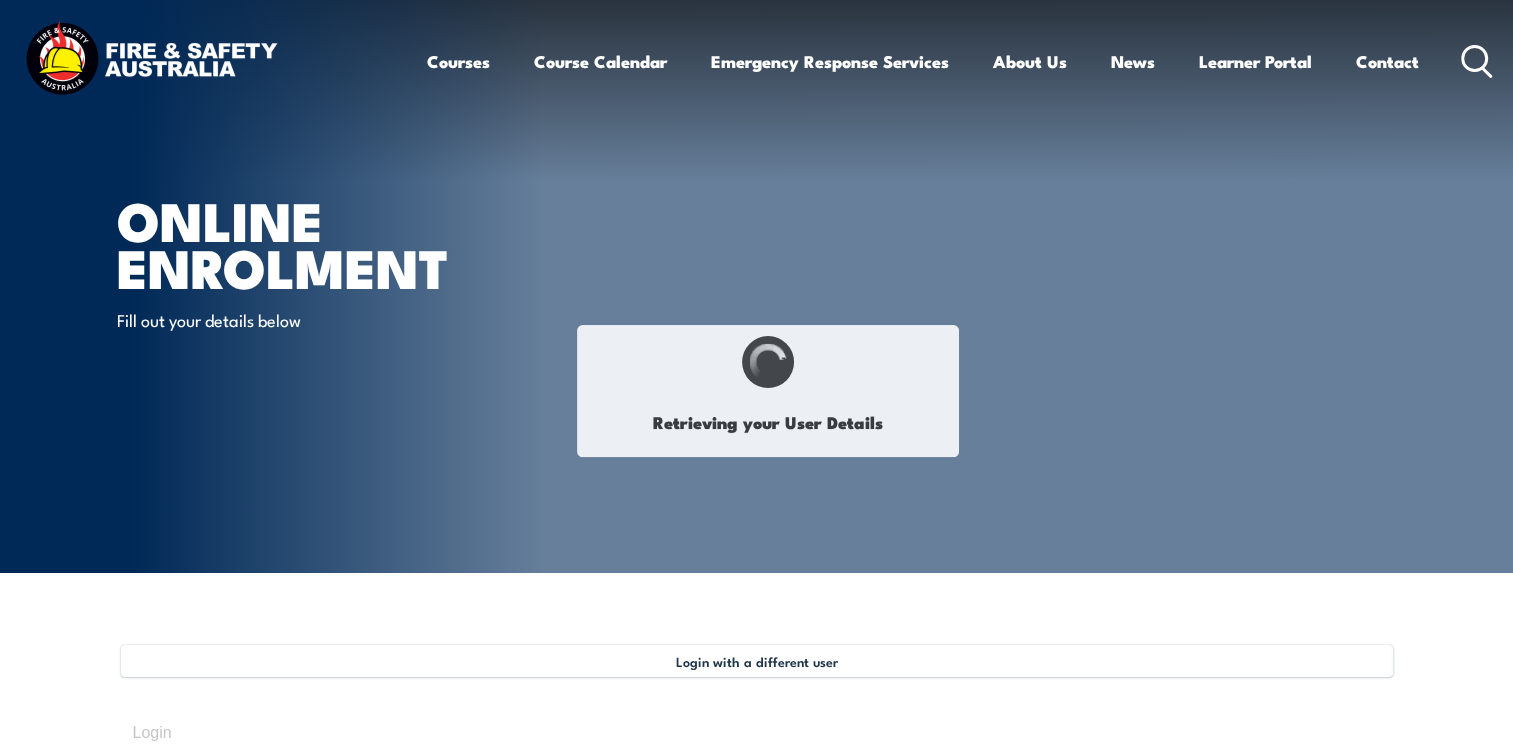 type on "[LAST]" 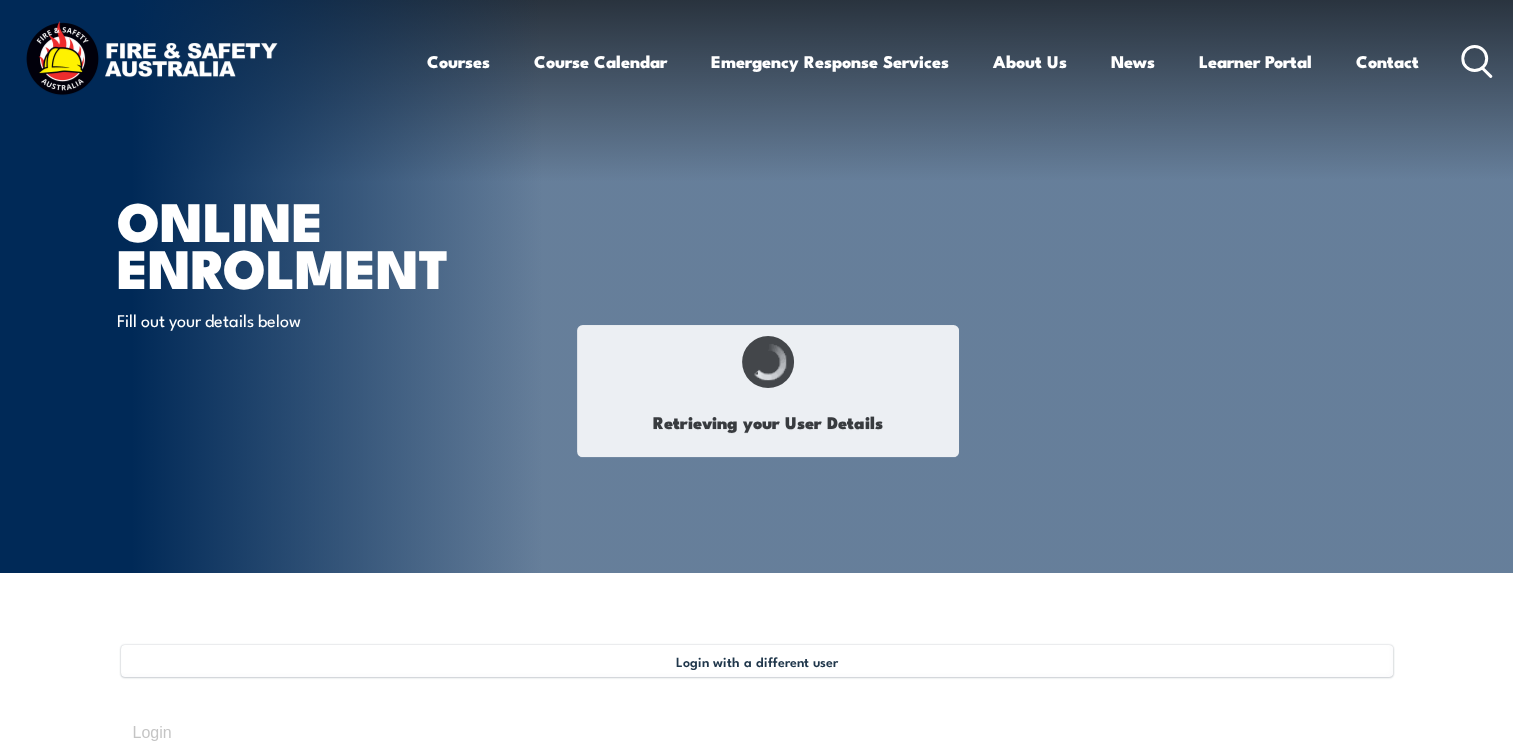 type on "November 1, 1996" 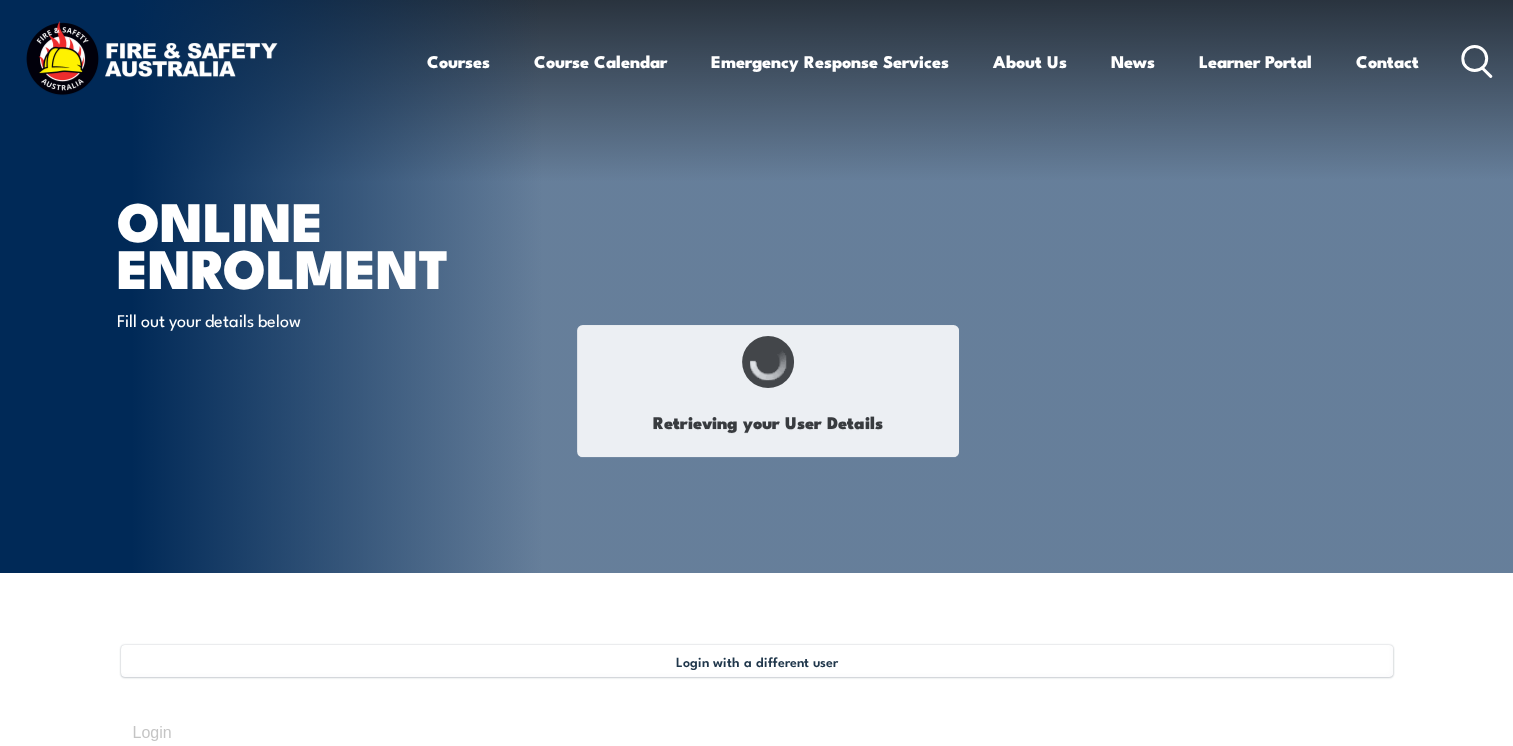 type on "T74TYQZEZG" 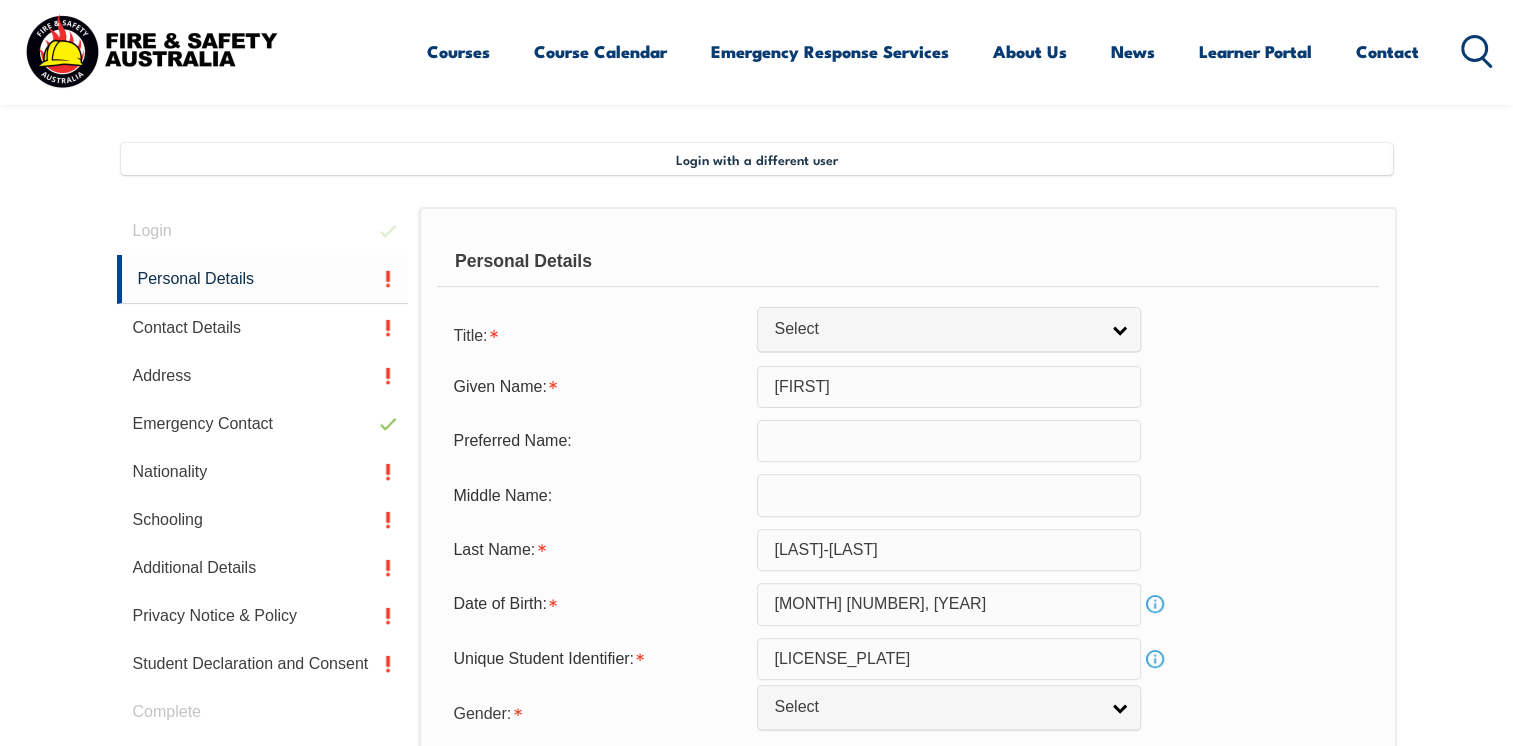 scroll, scrollTop: 544, scrollLeft: 0, axis: vertical 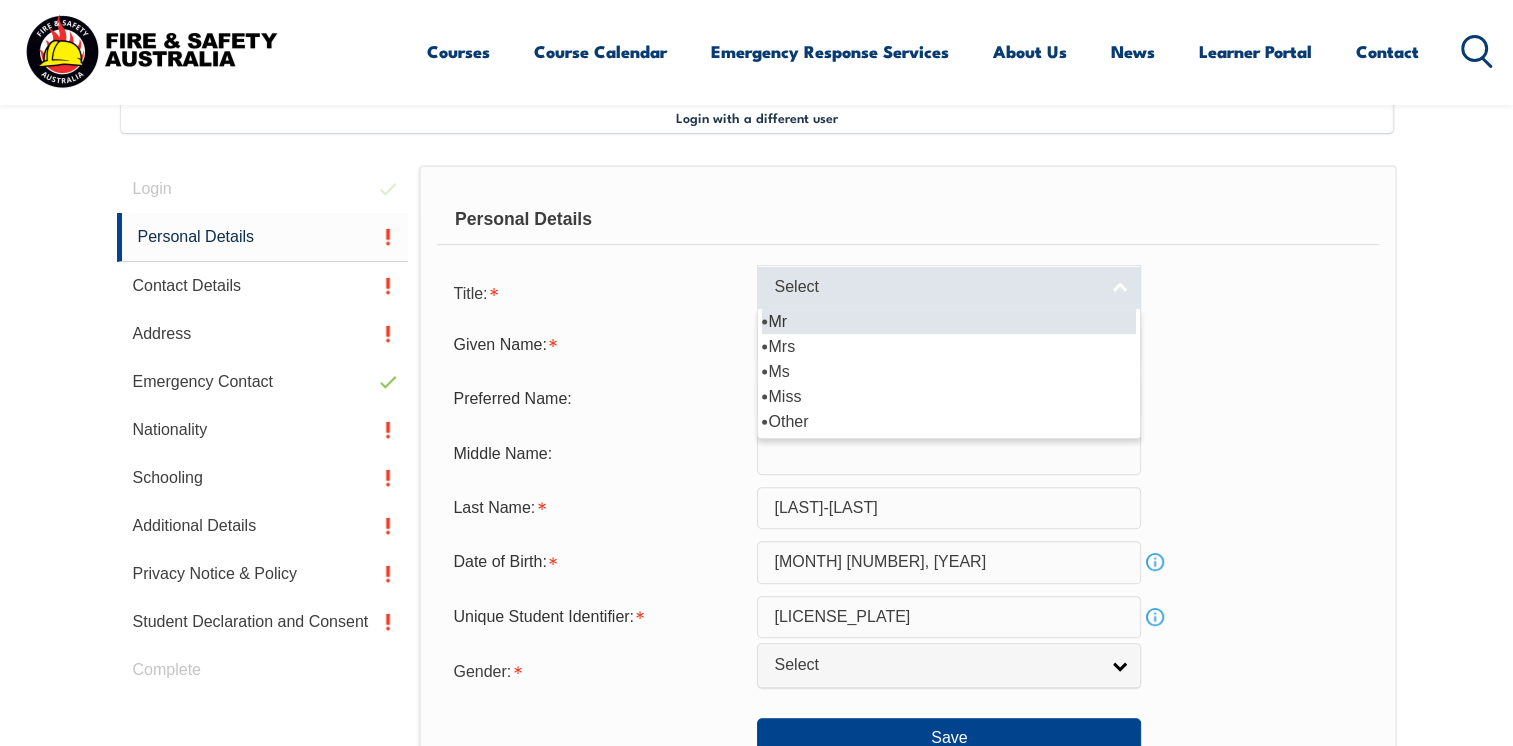 click on "Select" at bounding box center [949, 287] 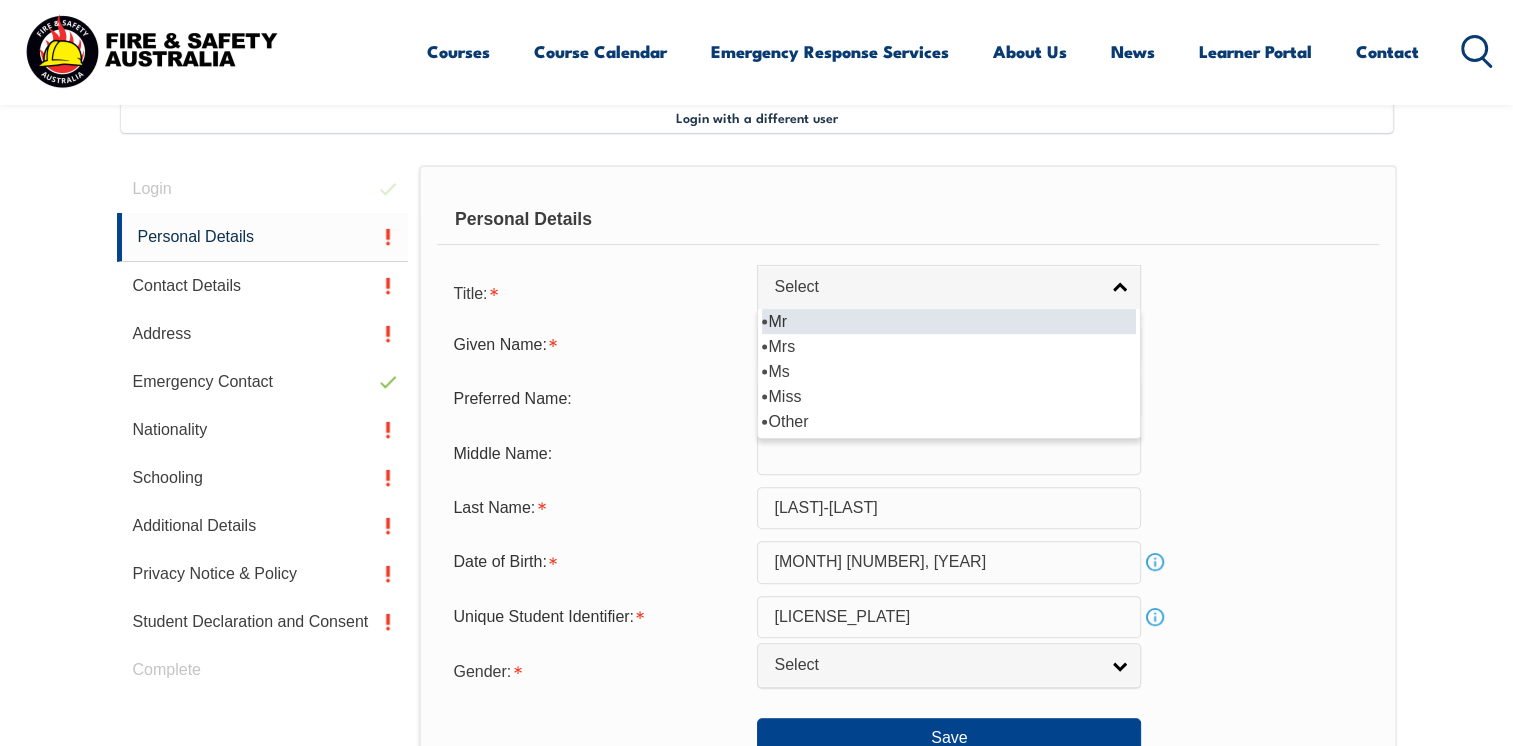 click on "Mr" at bounding box center (949, 321) 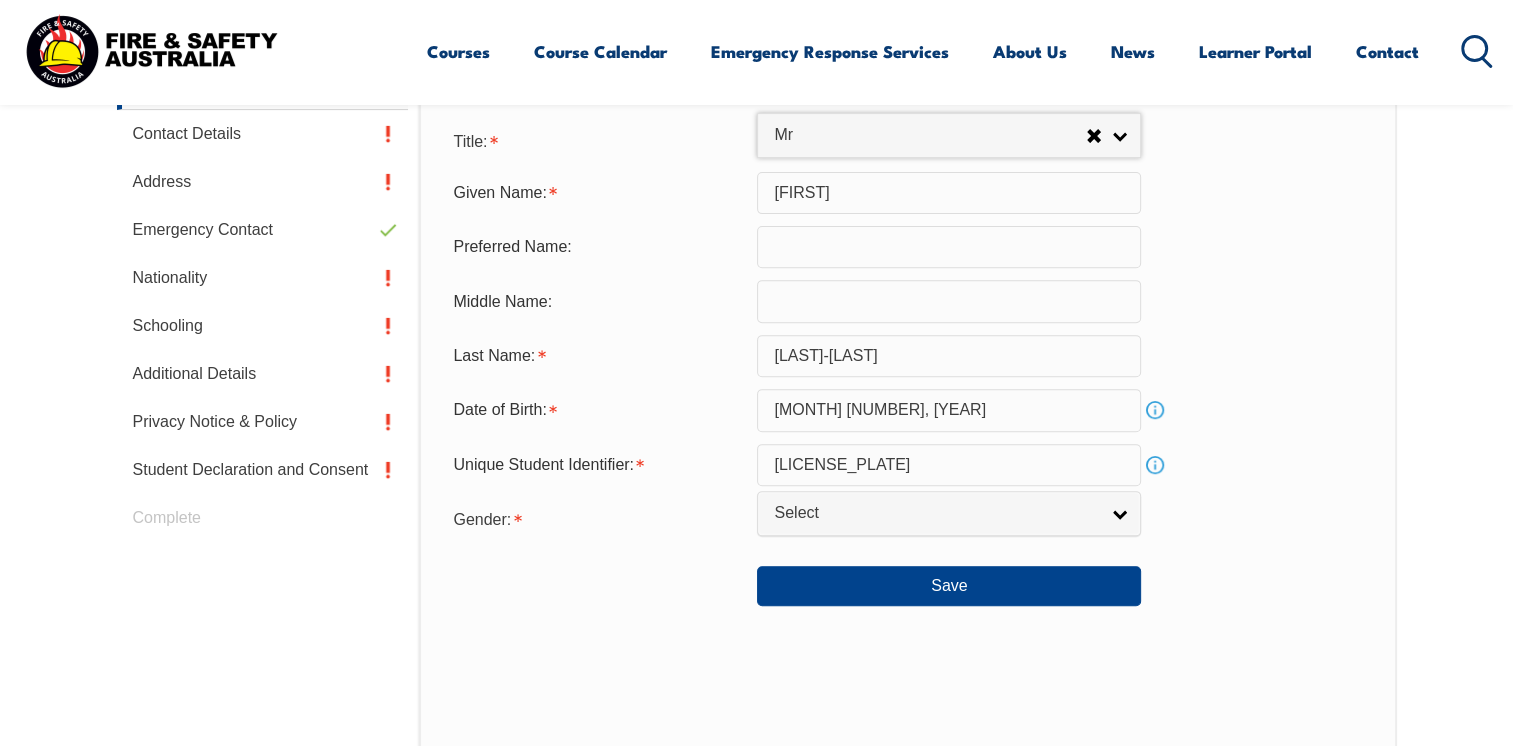 scroll, scrollTop: 704, scrollLeft: 0, axis: vertical 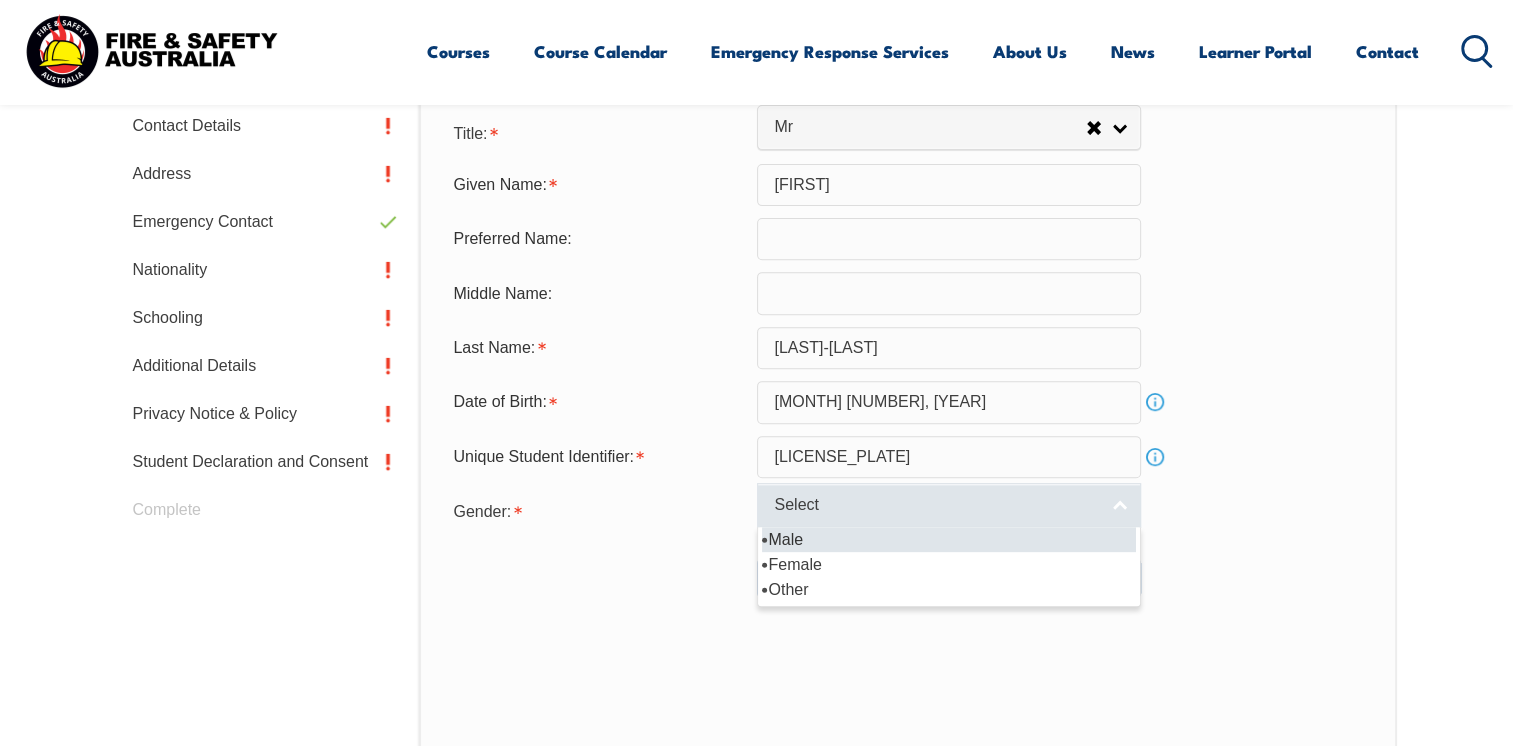 click on "Select" at bounding box center [949, 505] 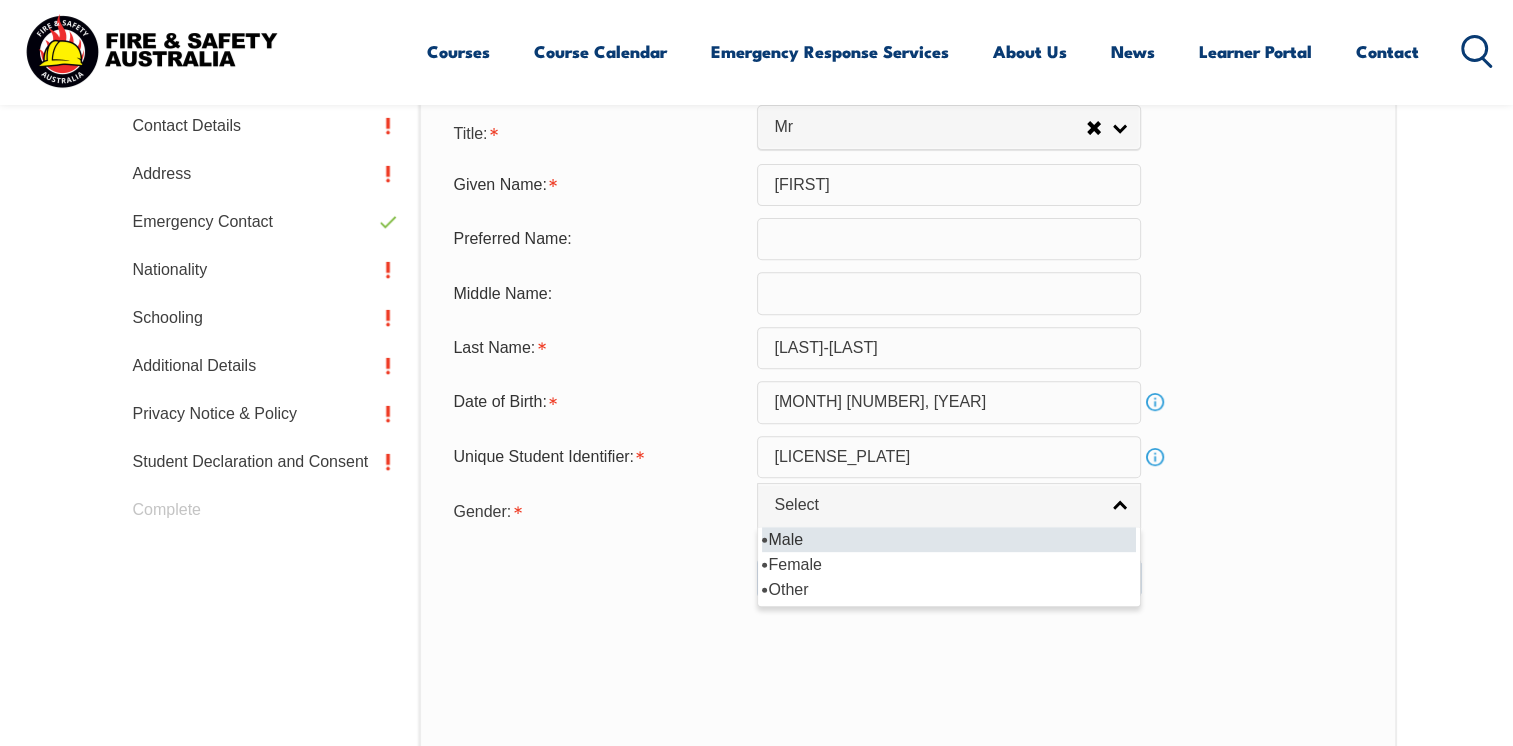 click on "Male" at bounding box center [949, 539] 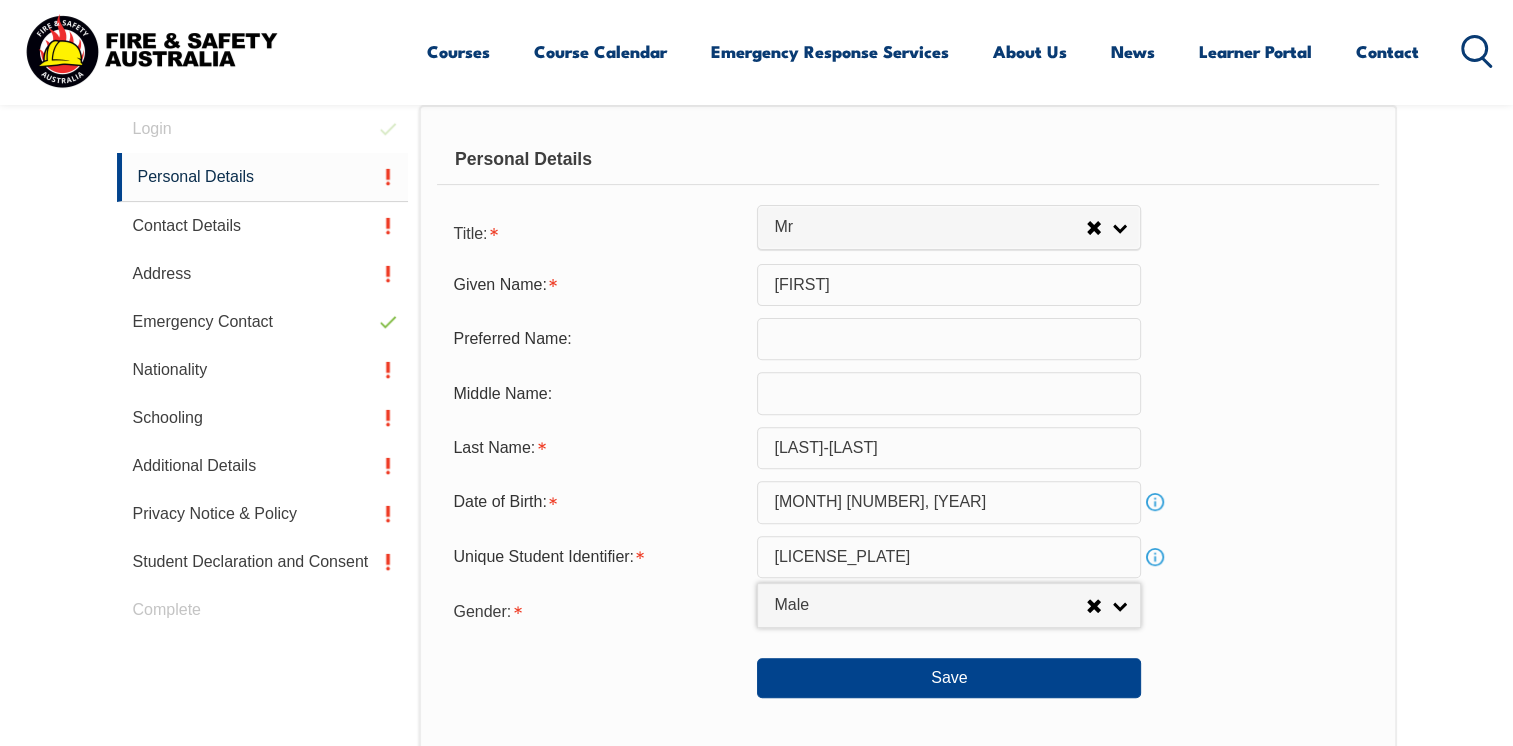scroll, scrollTop: 584, scrollLeft: 0, axis: vertical 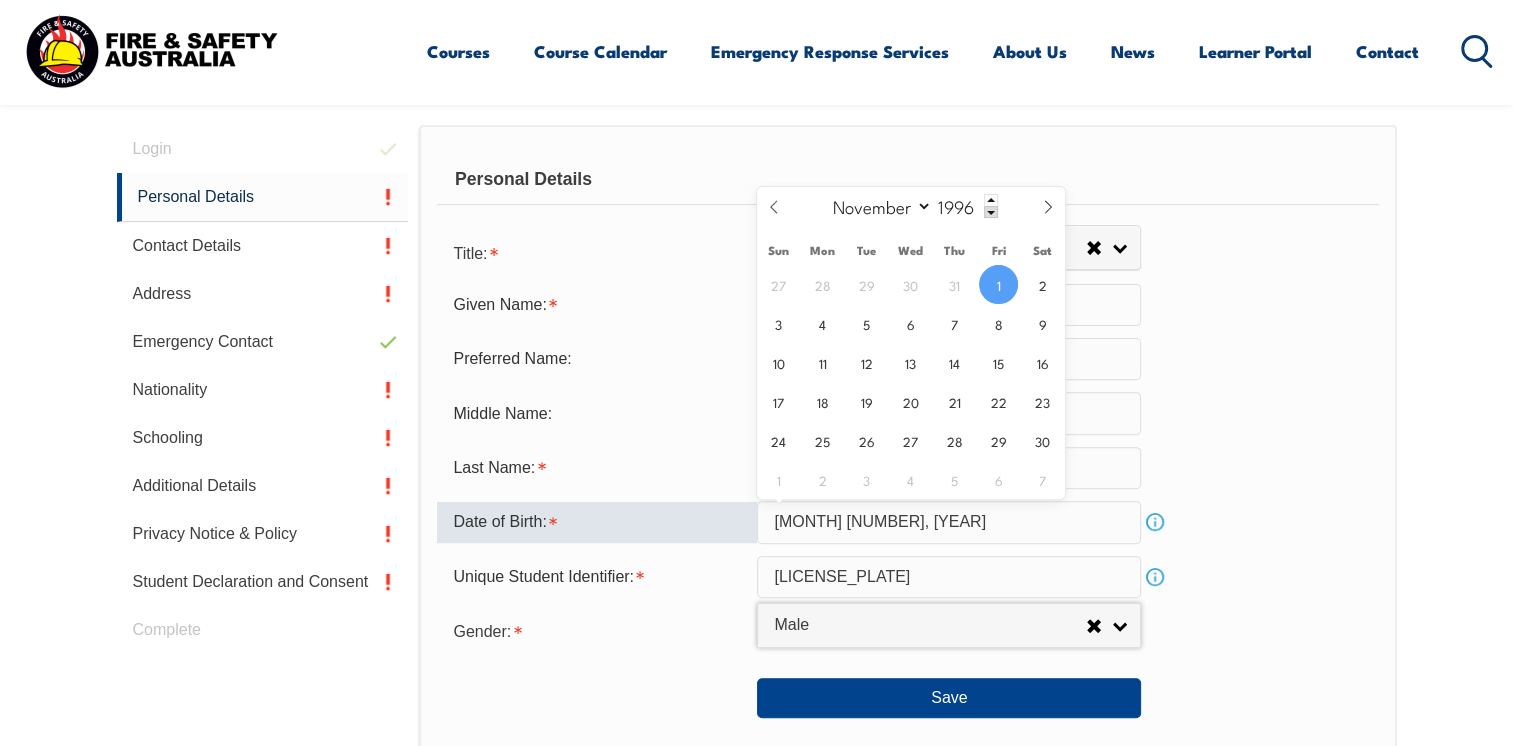 click on "November 1, 1996" at bounding box center (949, 522) 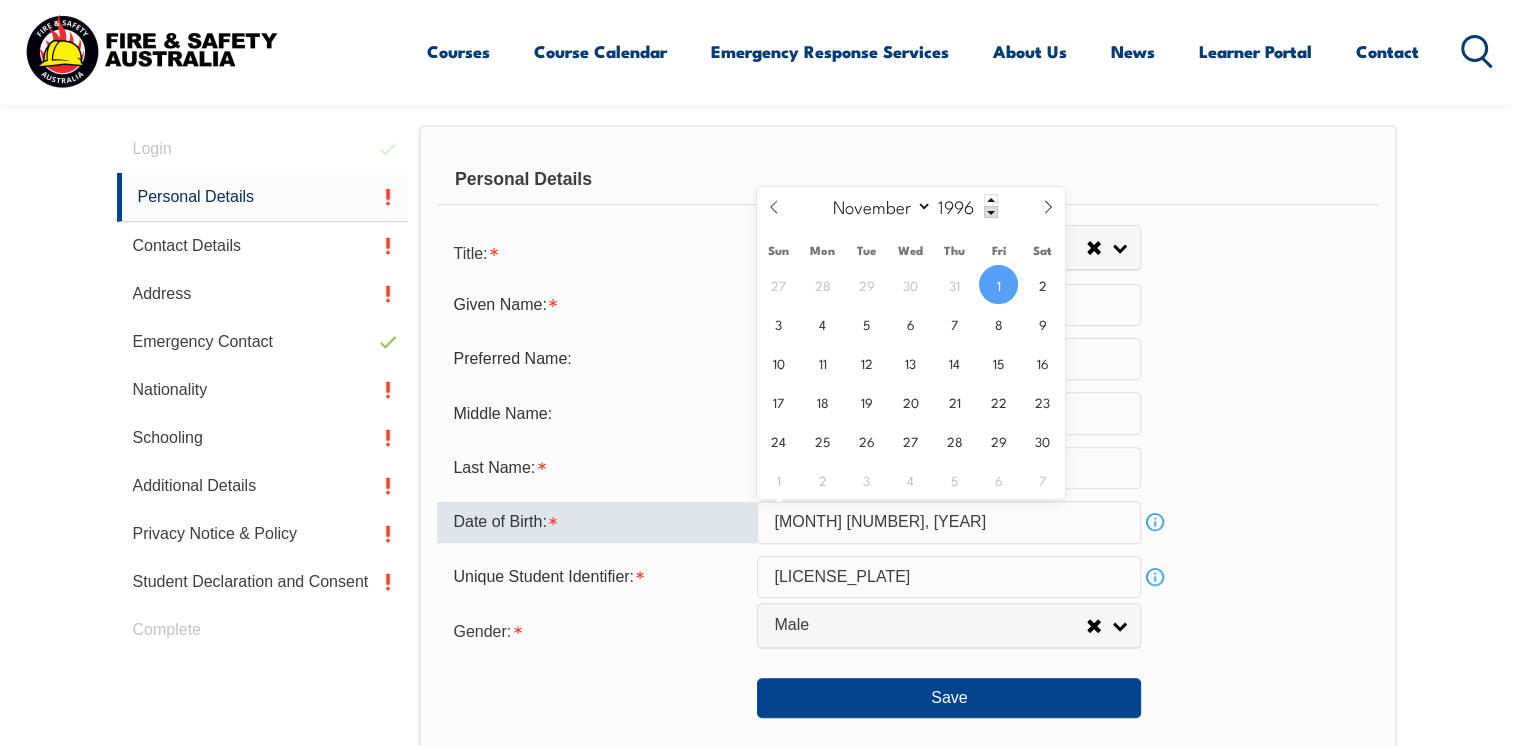 type on "2025" 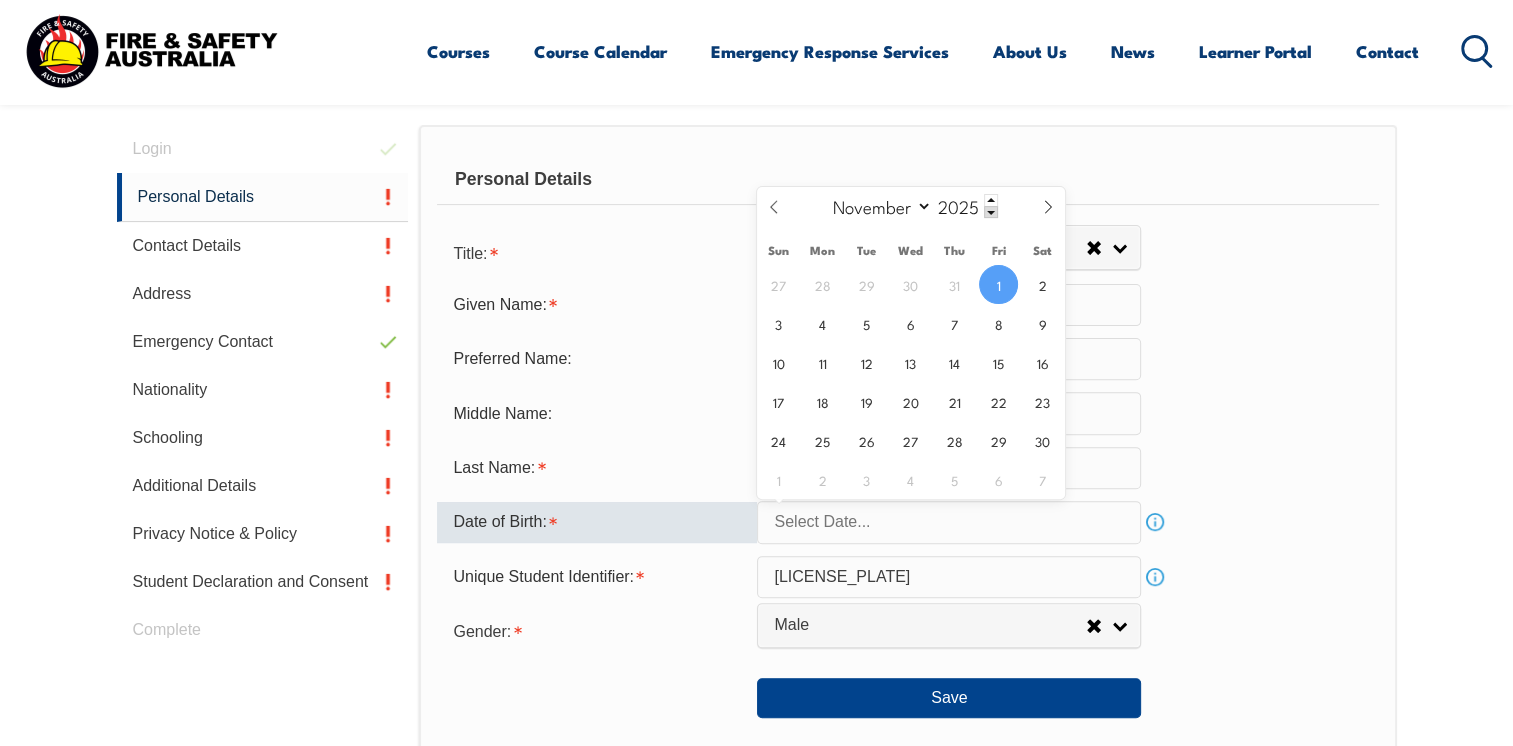 select on "7" 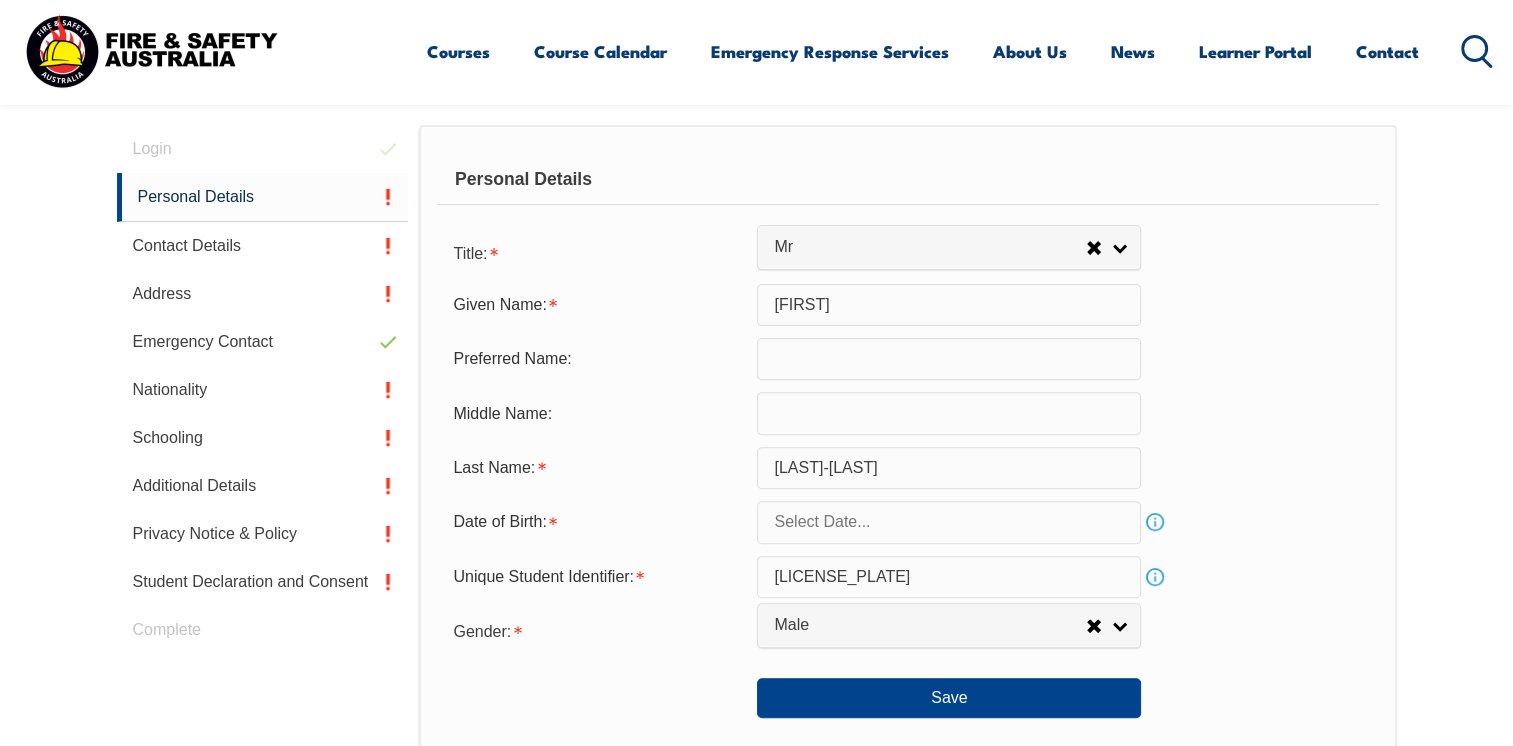 click on "Preferred Name:" at bounding box center [907, 359] 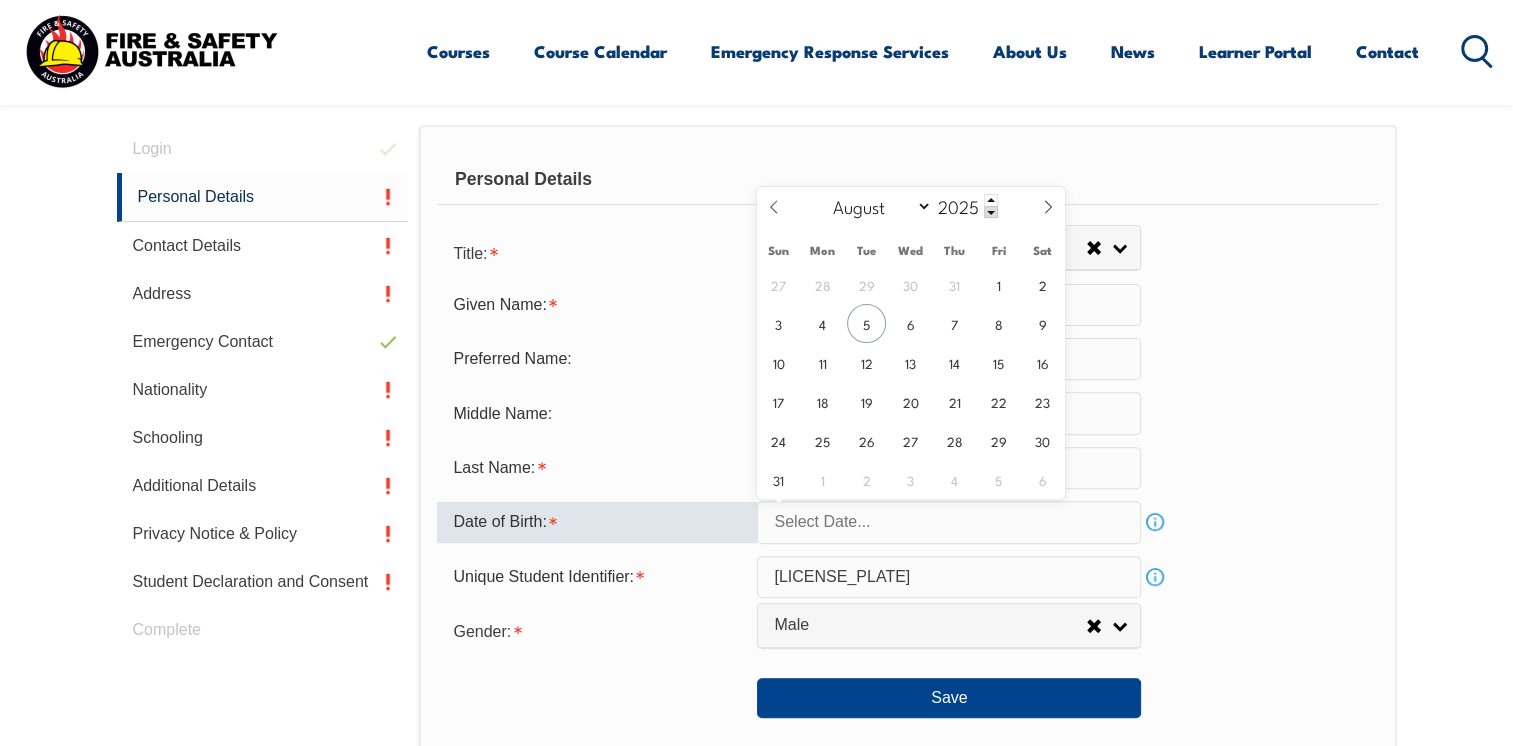 click at bounding box center (949, 522) 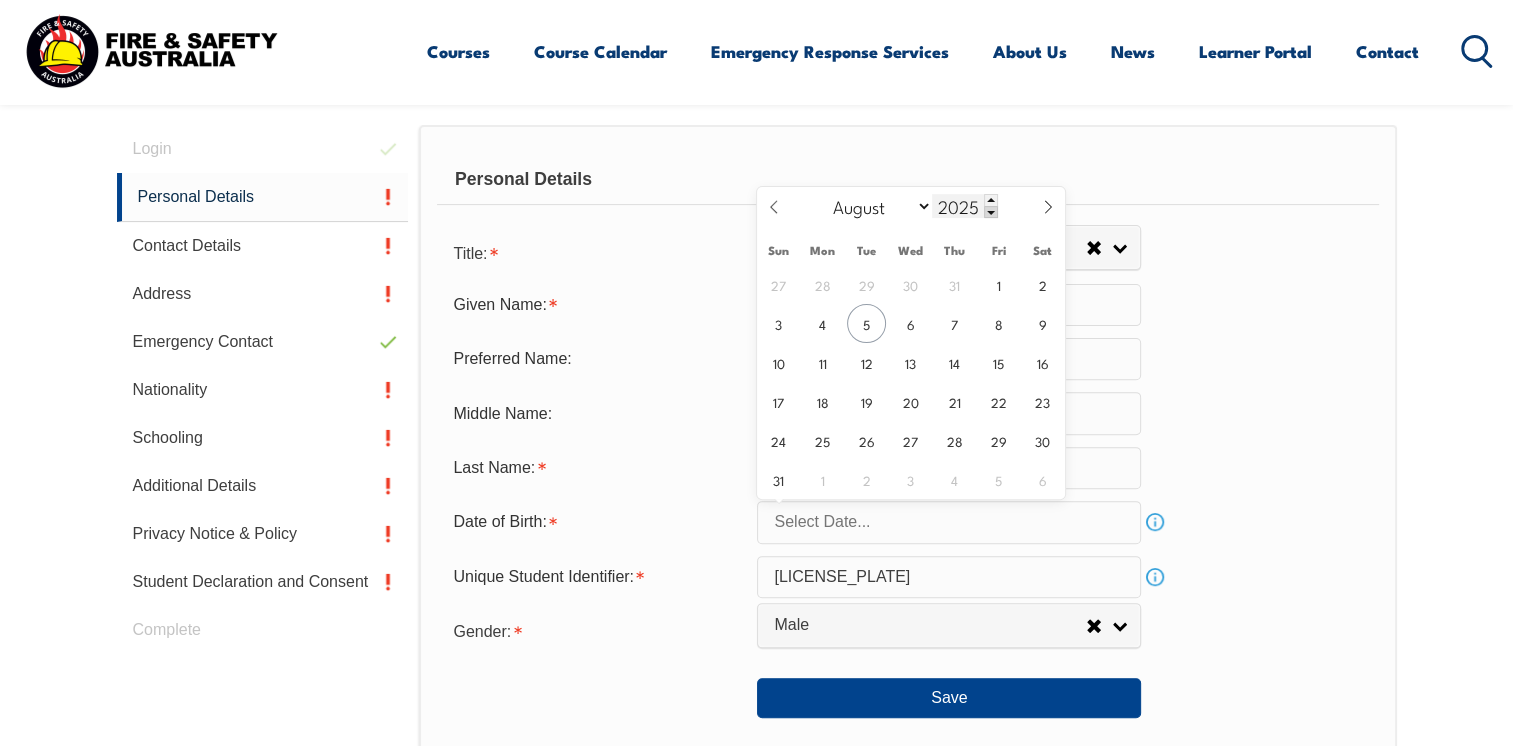 click at bounding box center [991, 212] 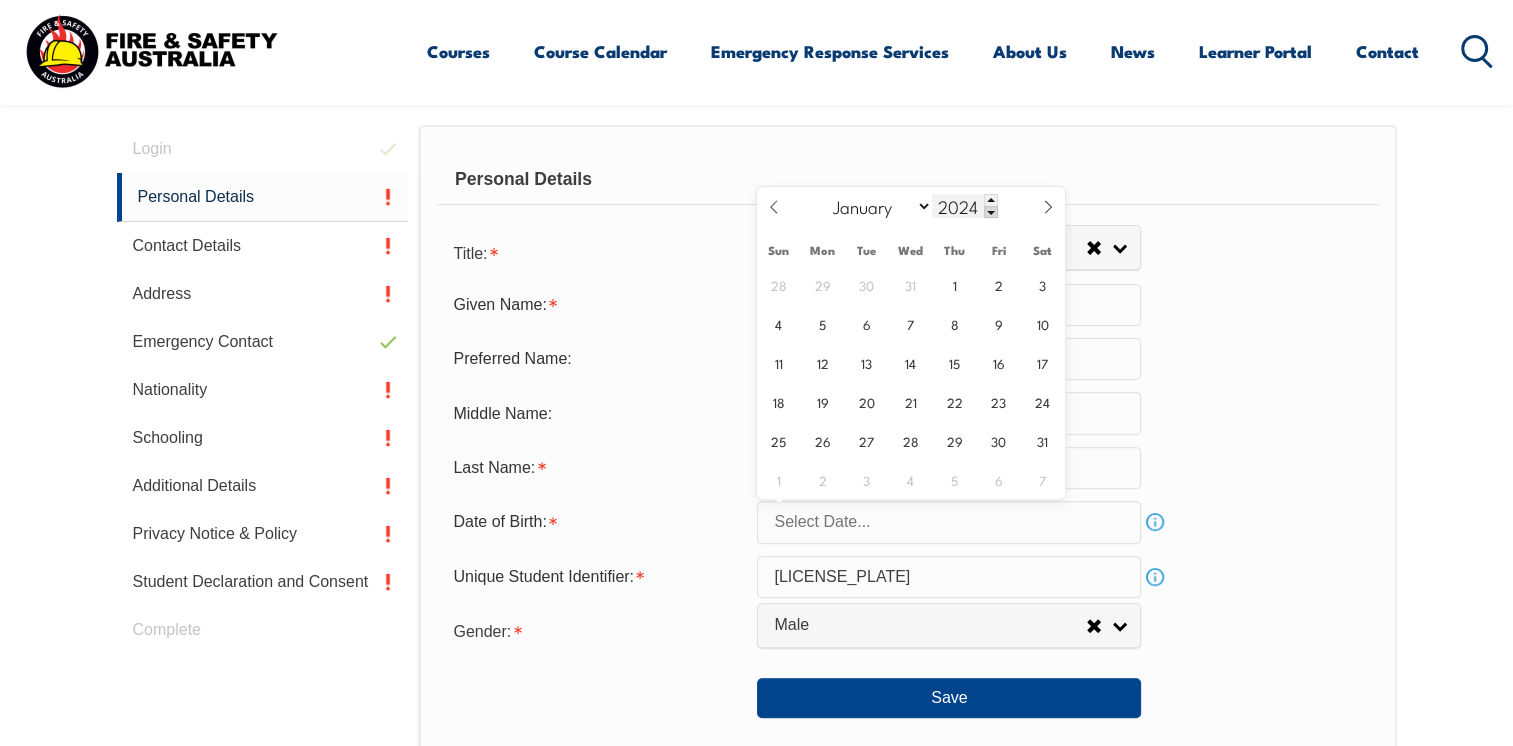 click at bounding box center [991, 212] 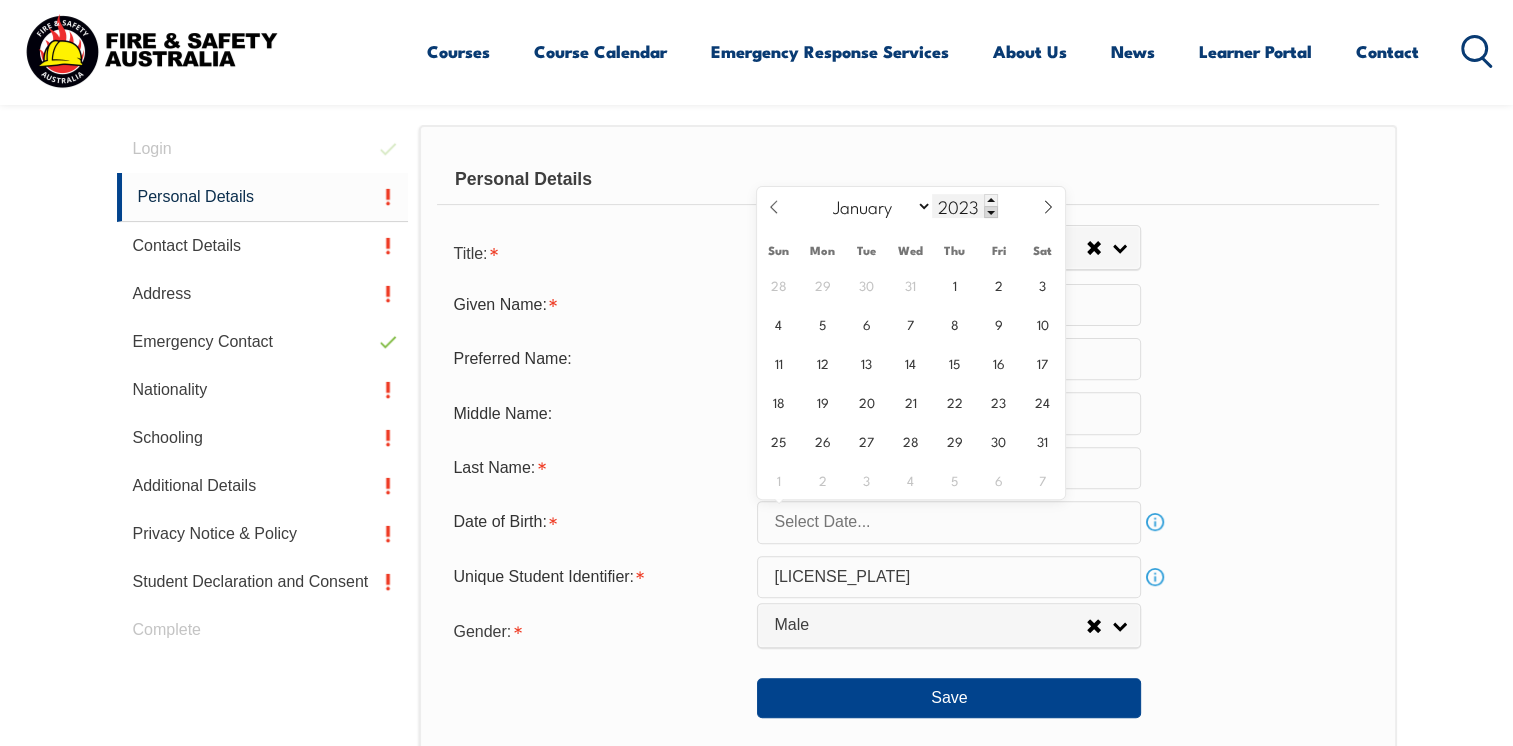 click at bounding box center (991, 212) 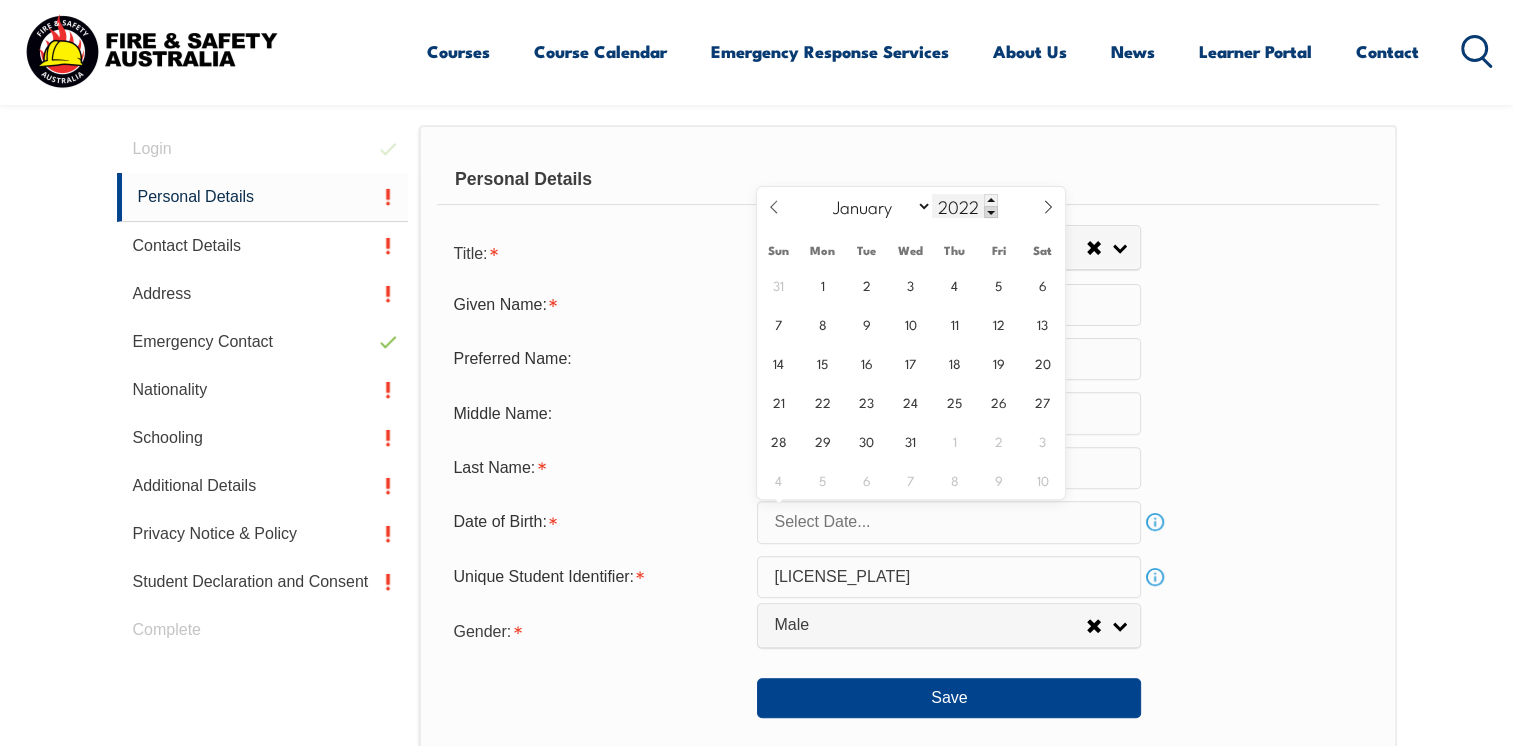 click at bounding box center (991, 212) 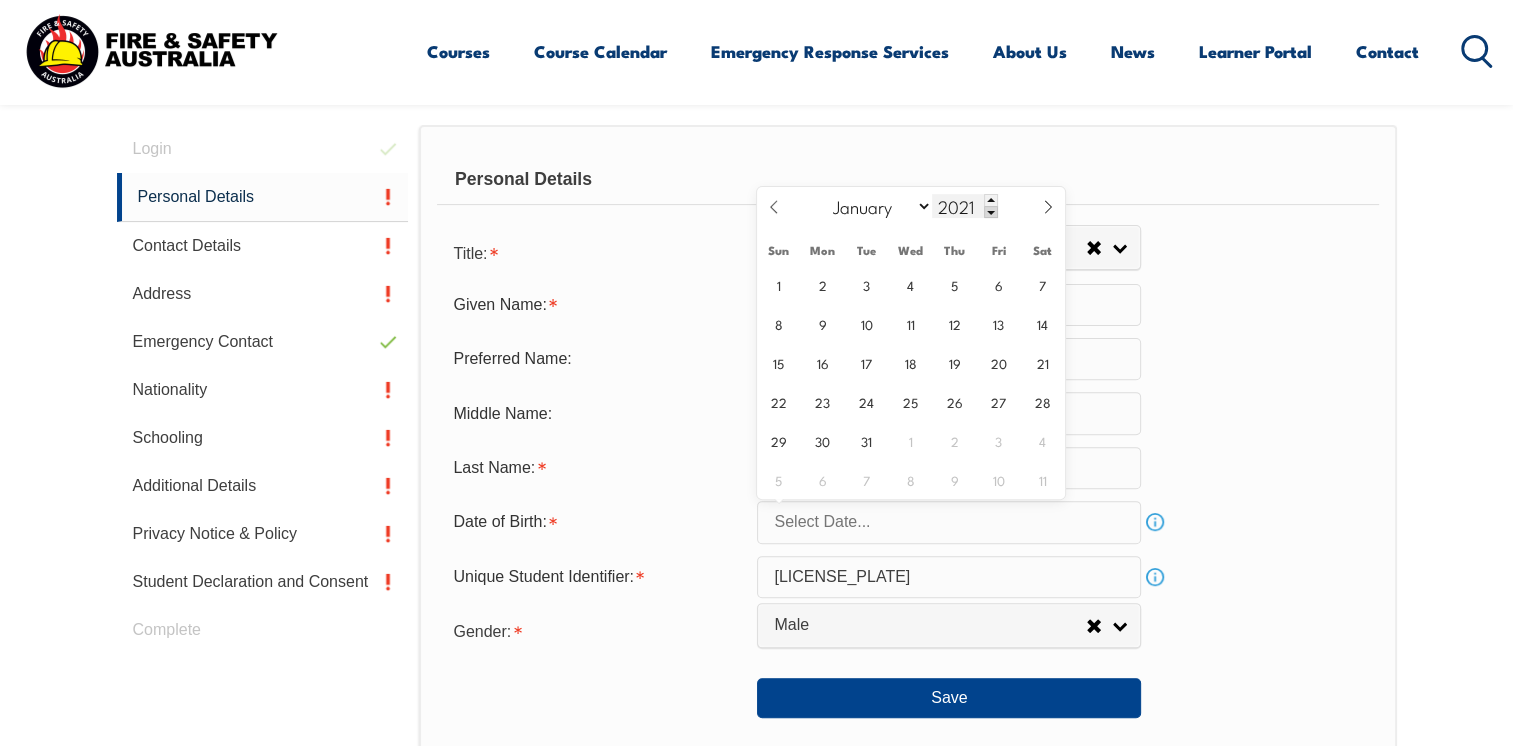 click at bounding box center [991, 212] 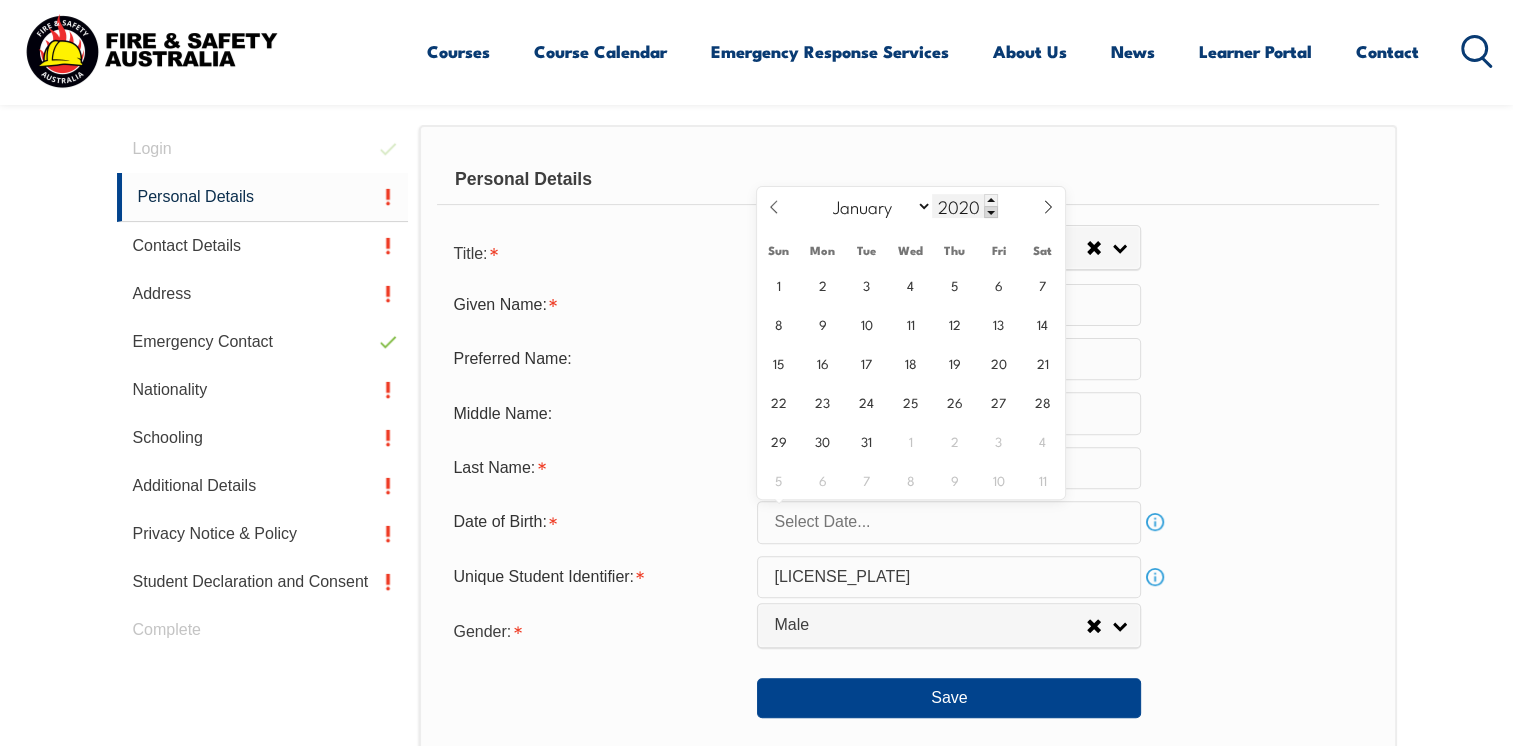click at bounding box center (991, 212) 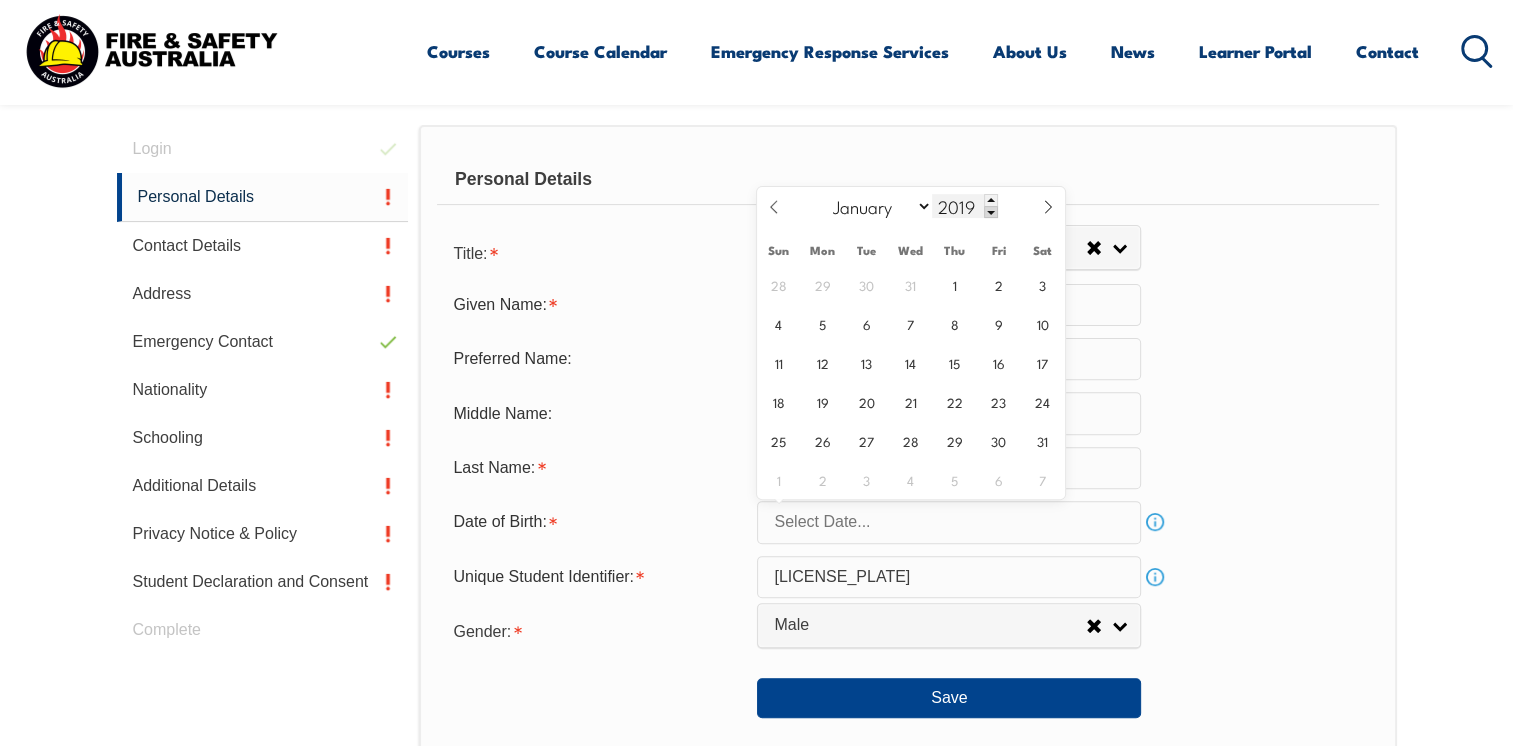 click at bounding box center [991, 212] 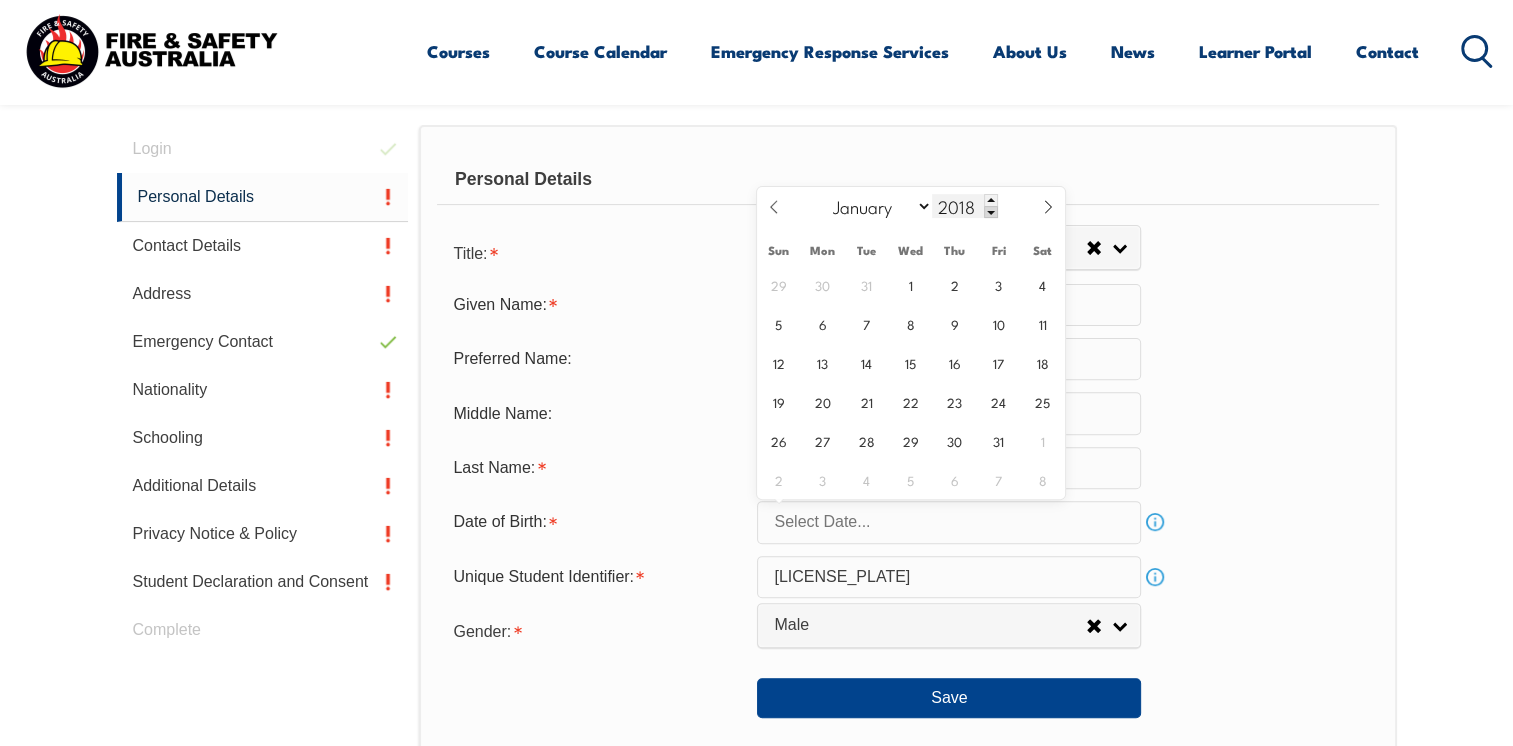 click at bounding box center (991, 212) 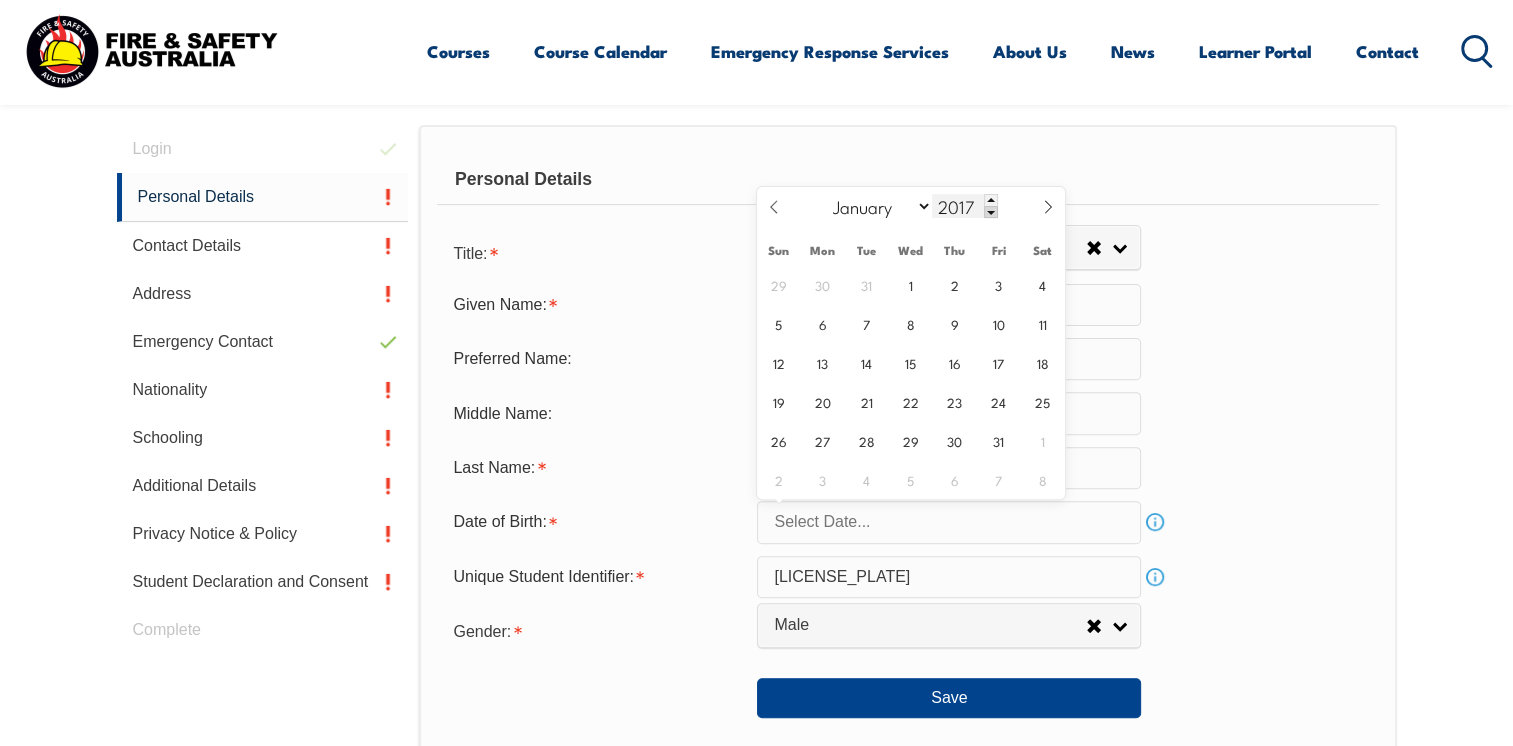 click at bounding box center (991, 212) 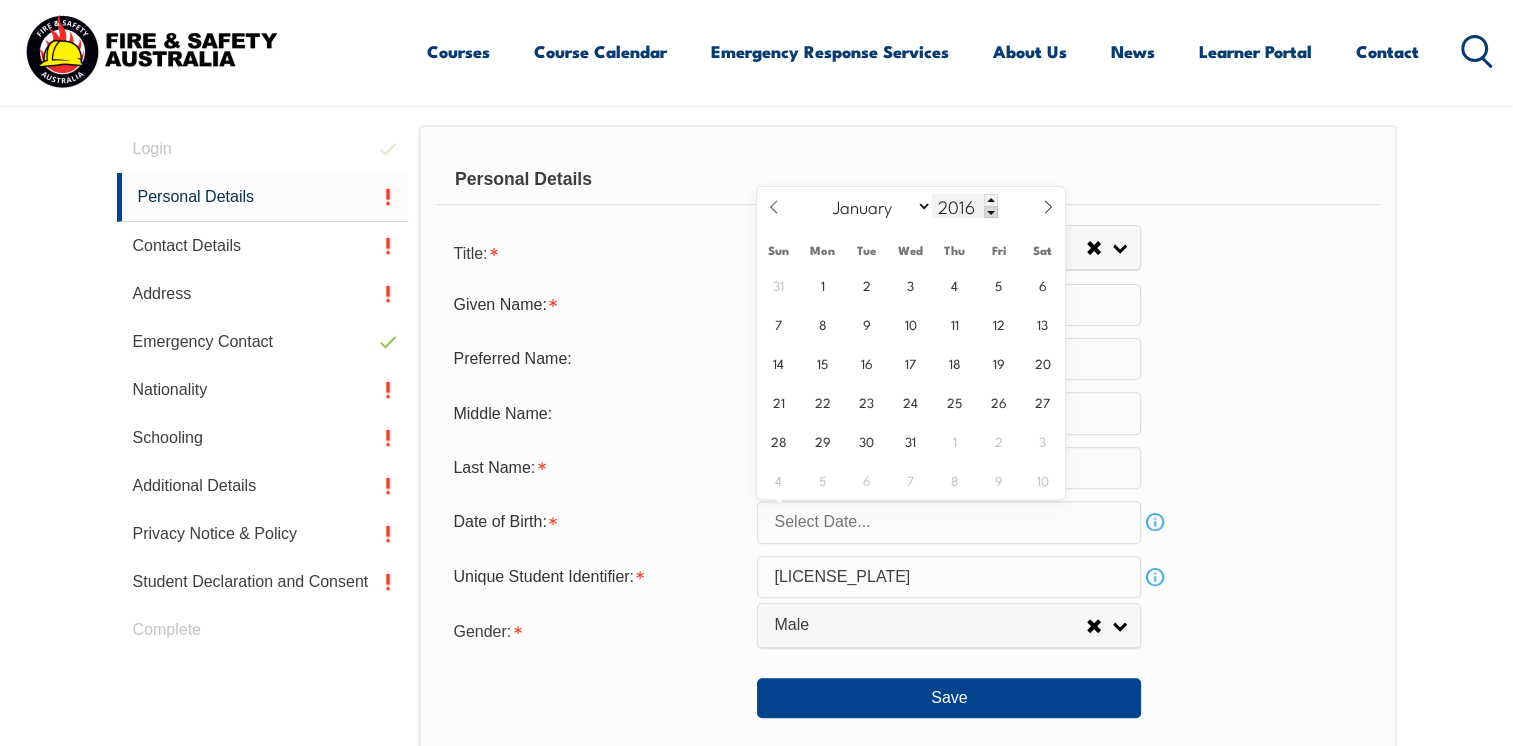 click at bounding box center [991, 212] 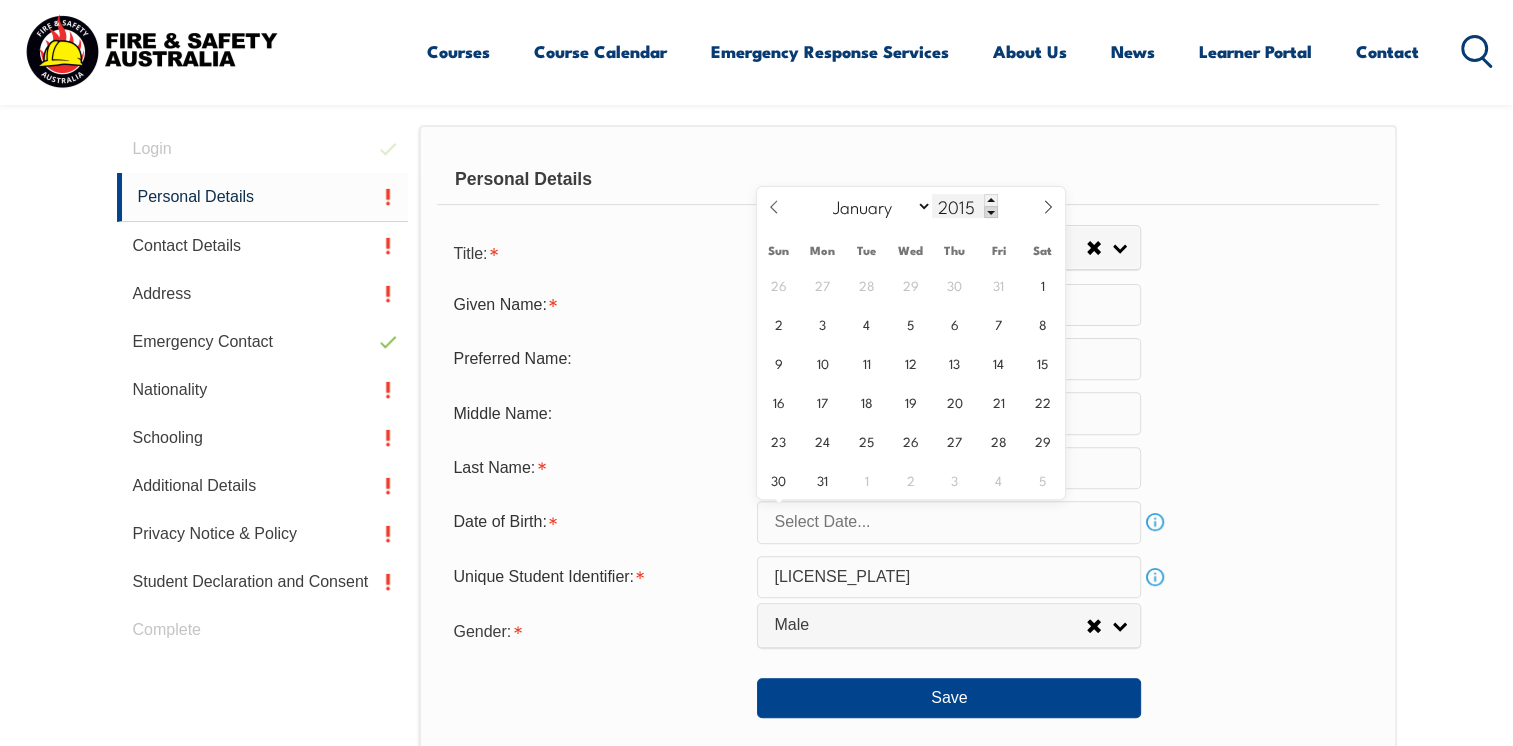 click at bounding box center [991, 212] 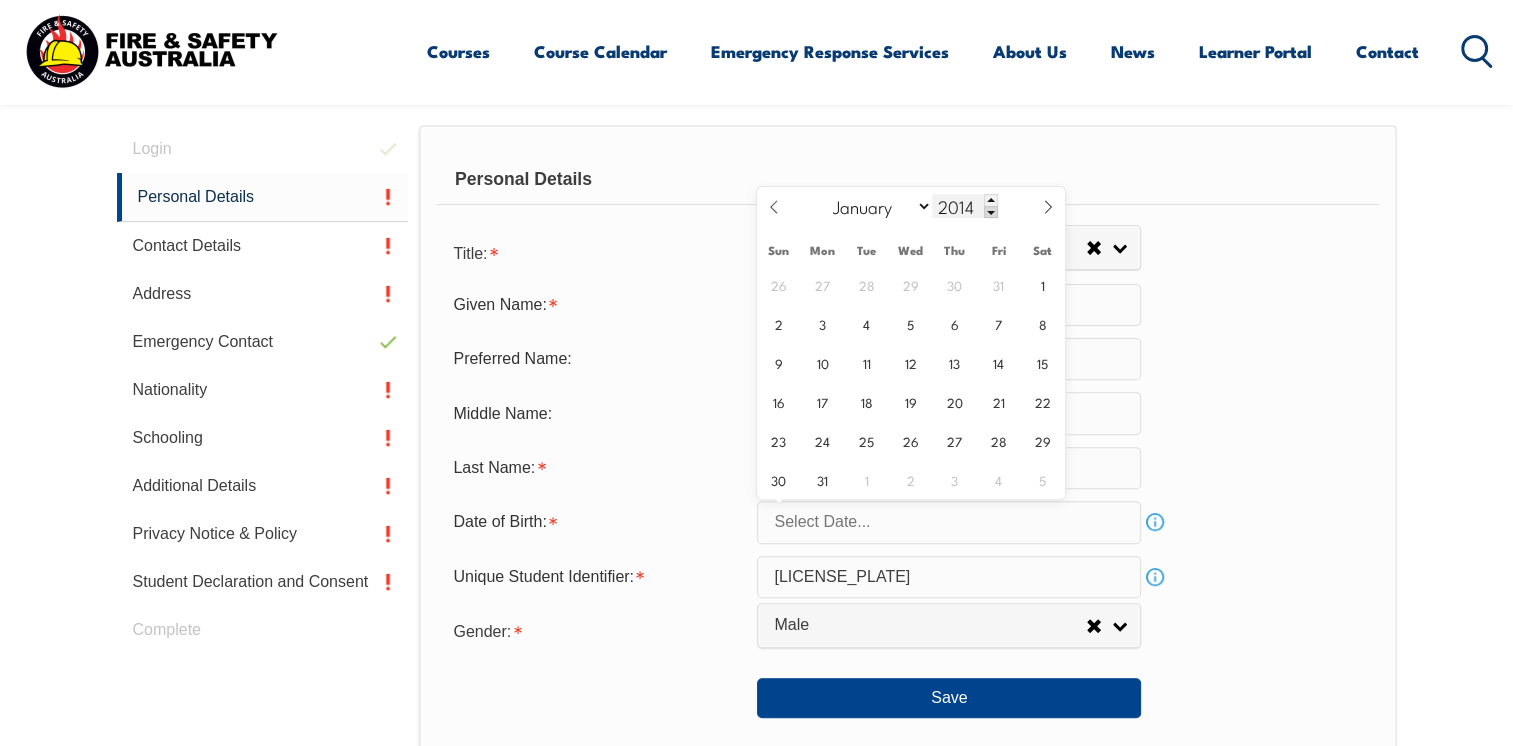 click at bounding box center [991, 212] 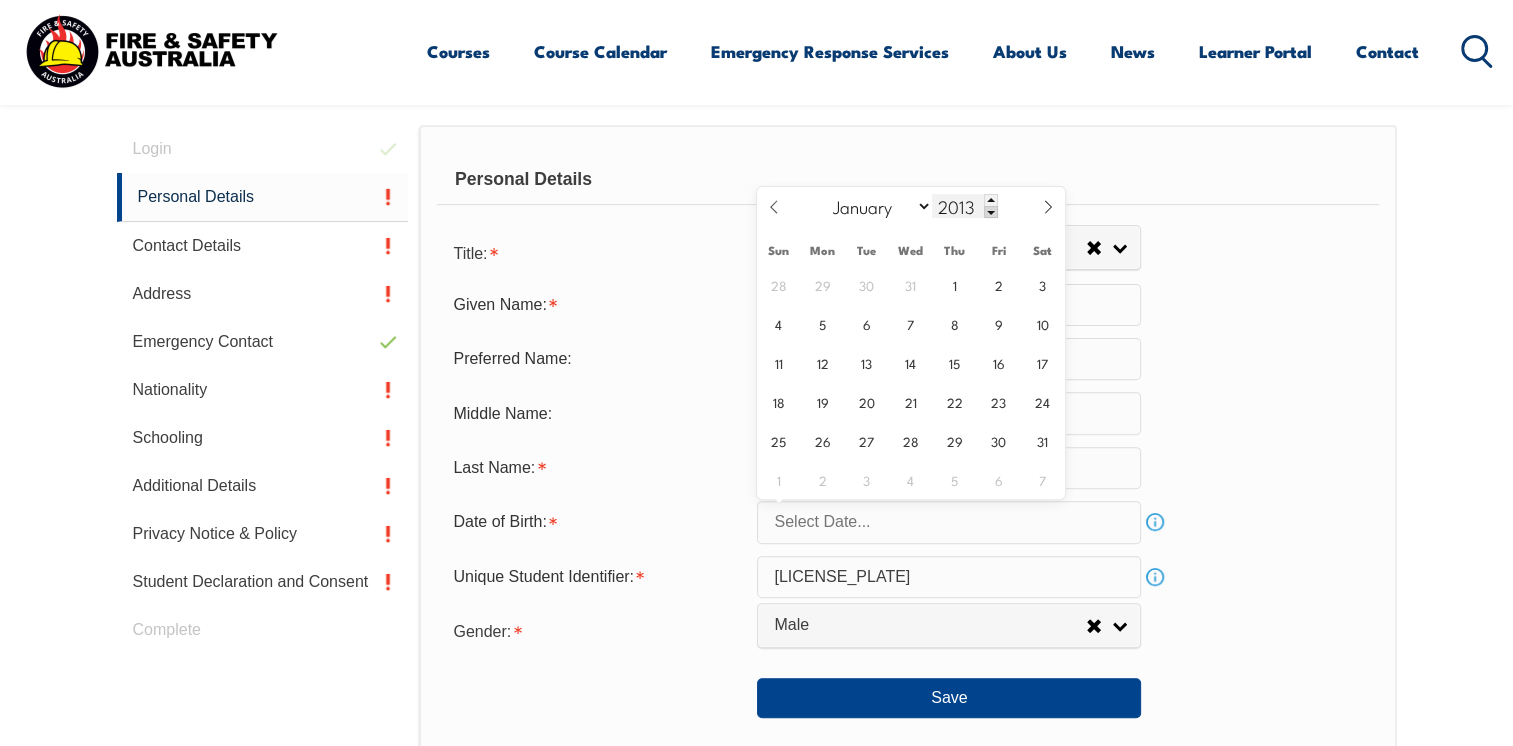 click at bounding box center [991, 212] 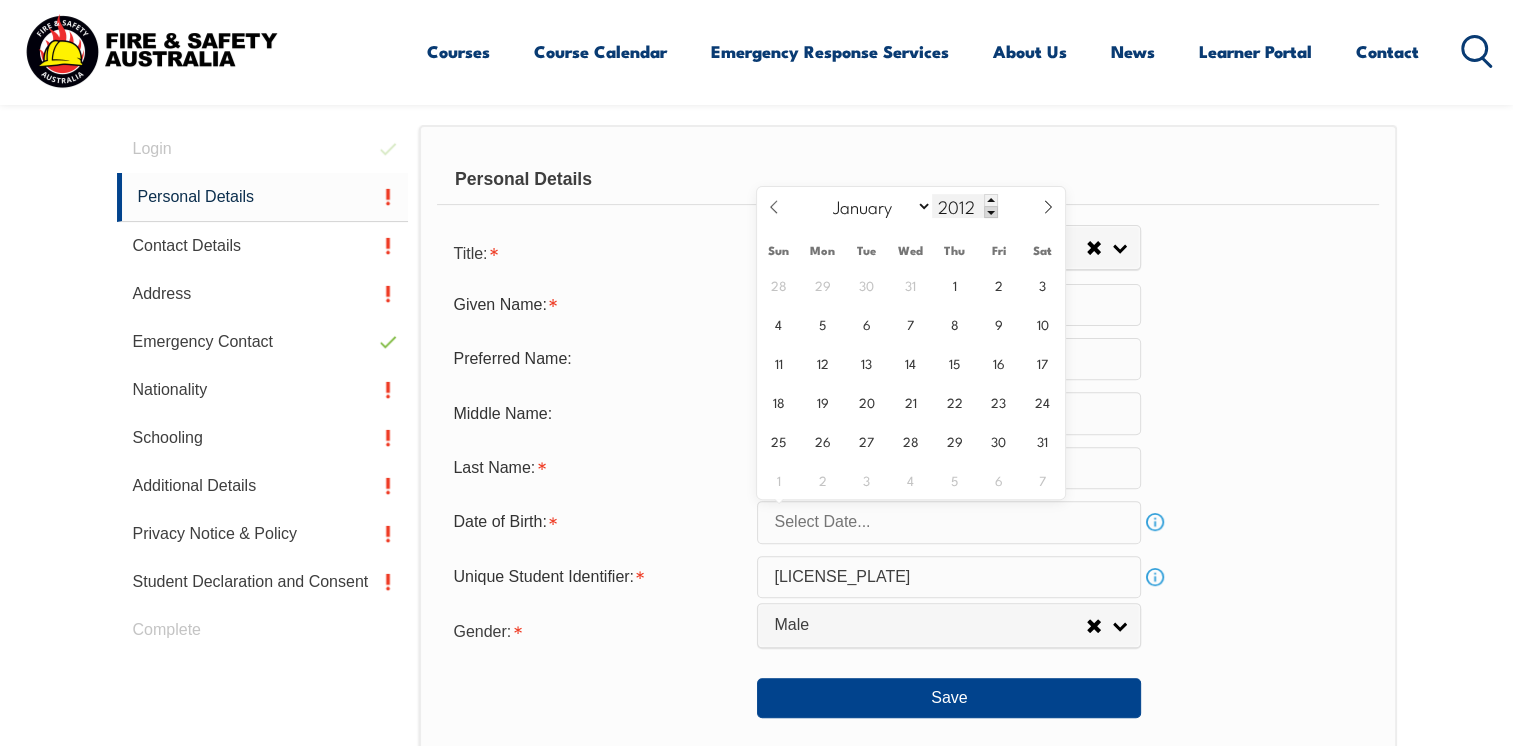 click at bounding box center (991, 212) 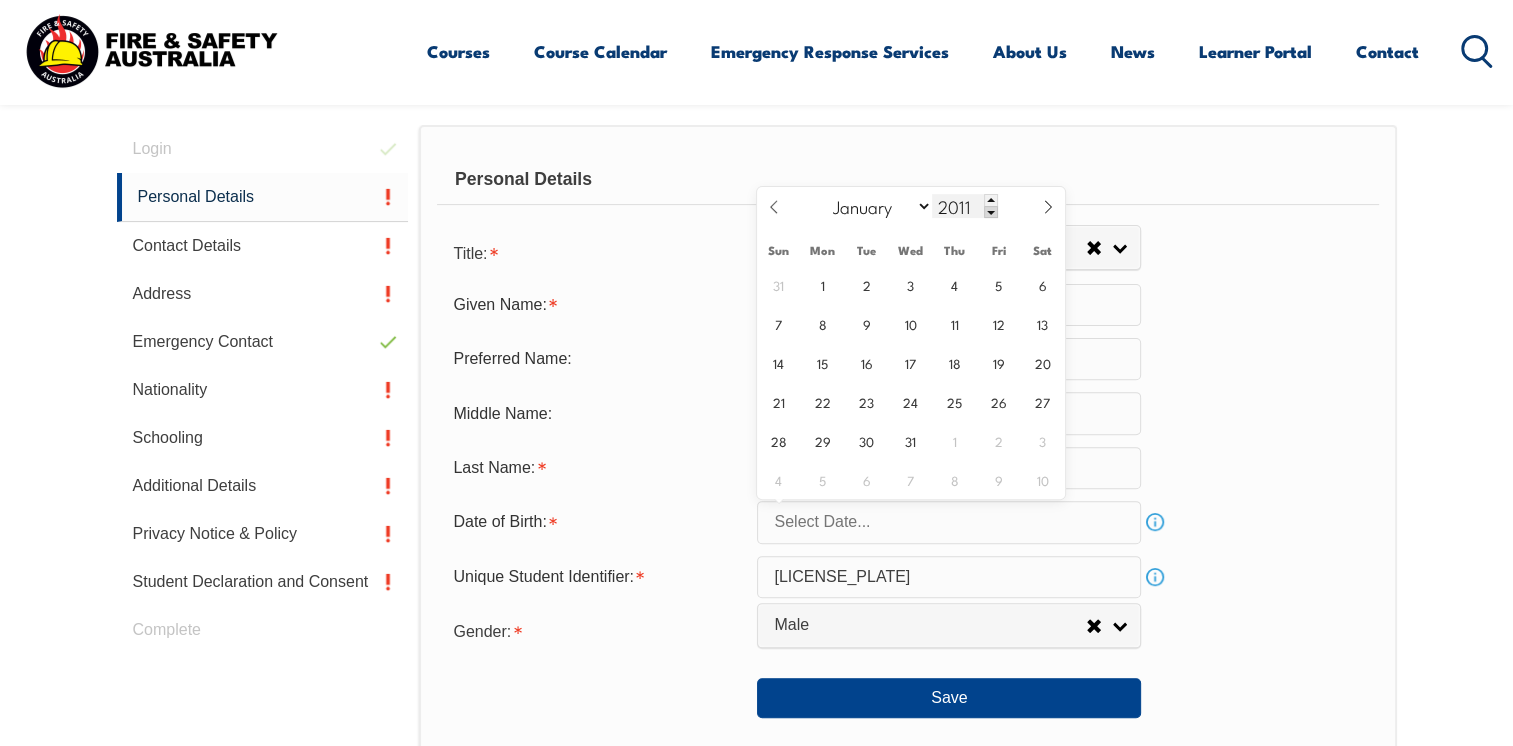 click at bounding box center (991, 212) 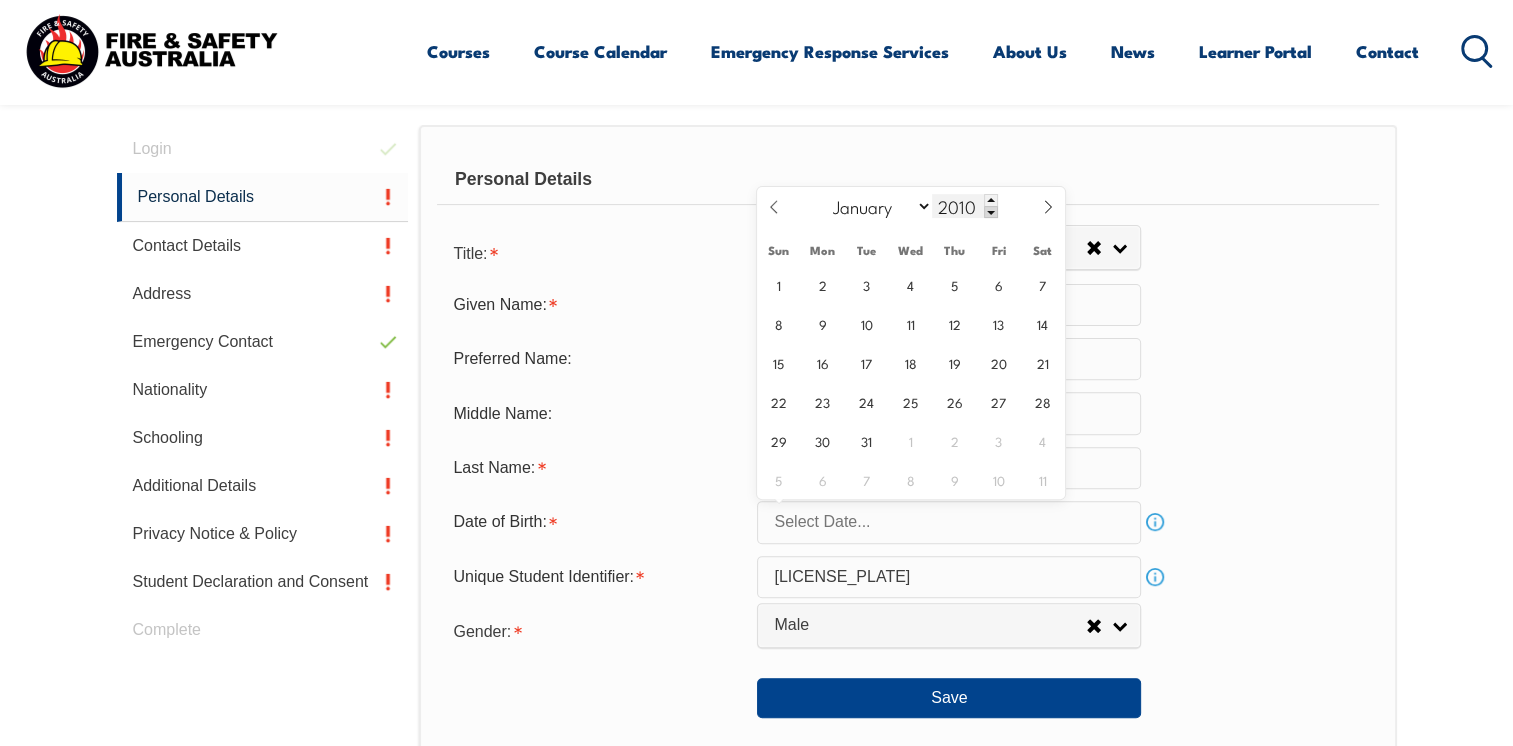 click at bounding box center [991, 212] 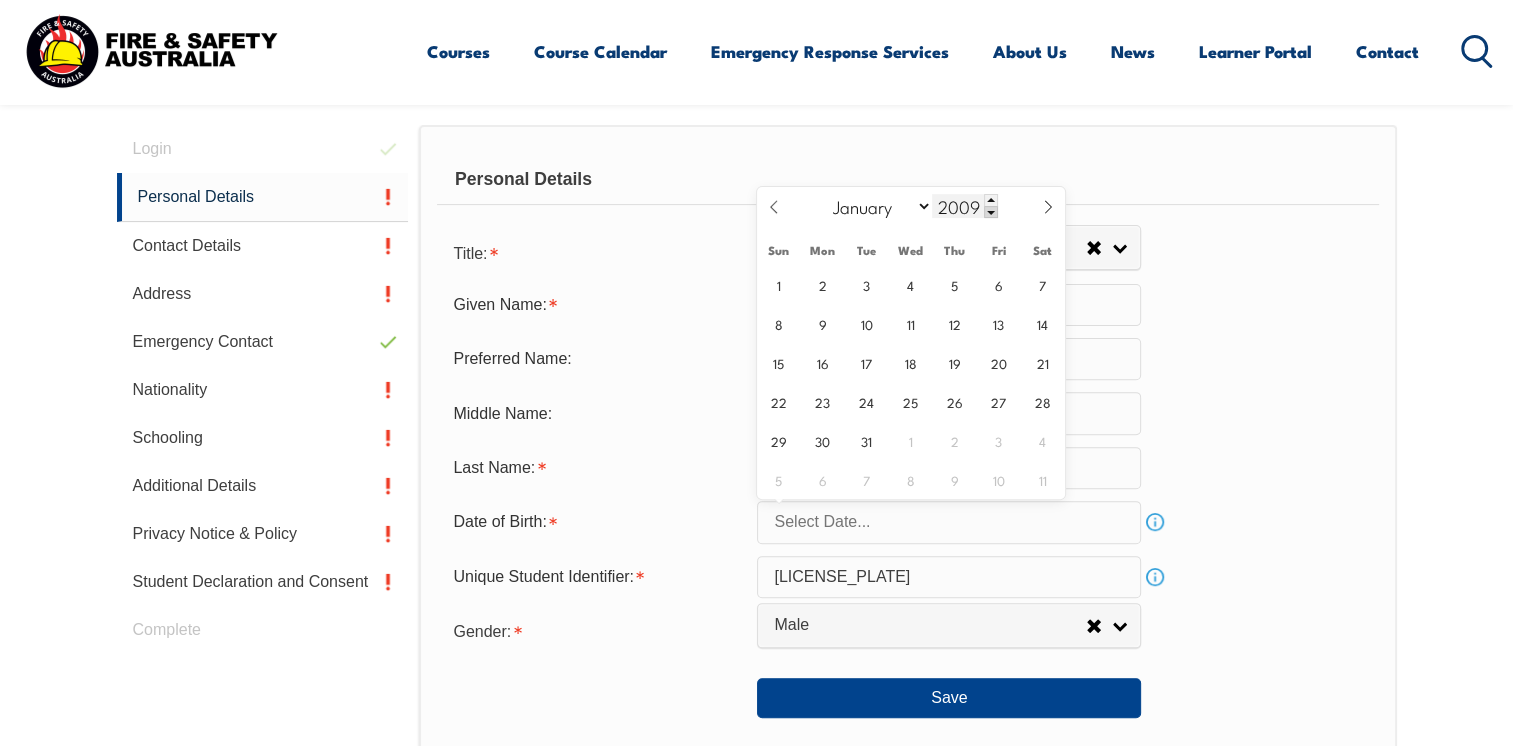 click at bounding box center [991, 212] 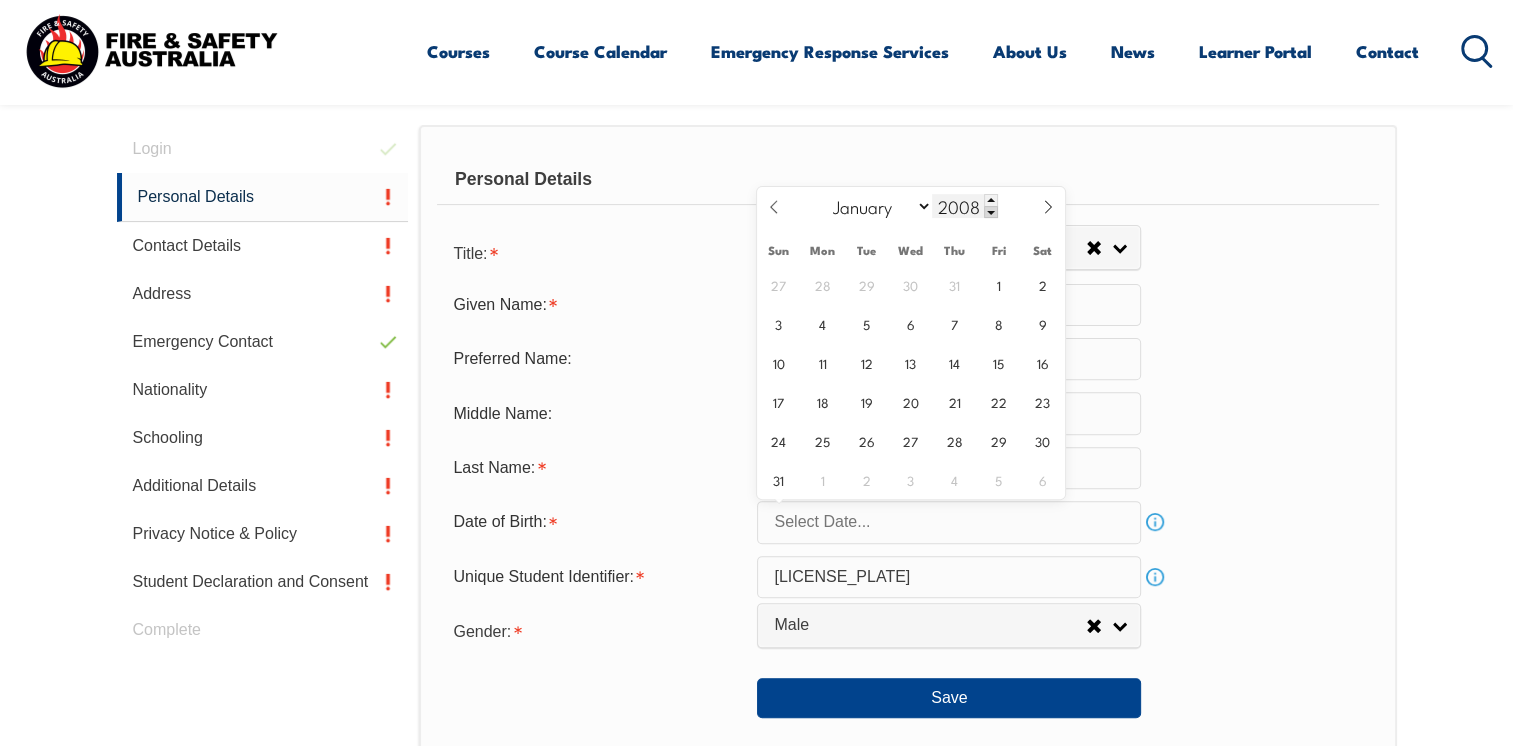 click at bounding box center (991, 212) 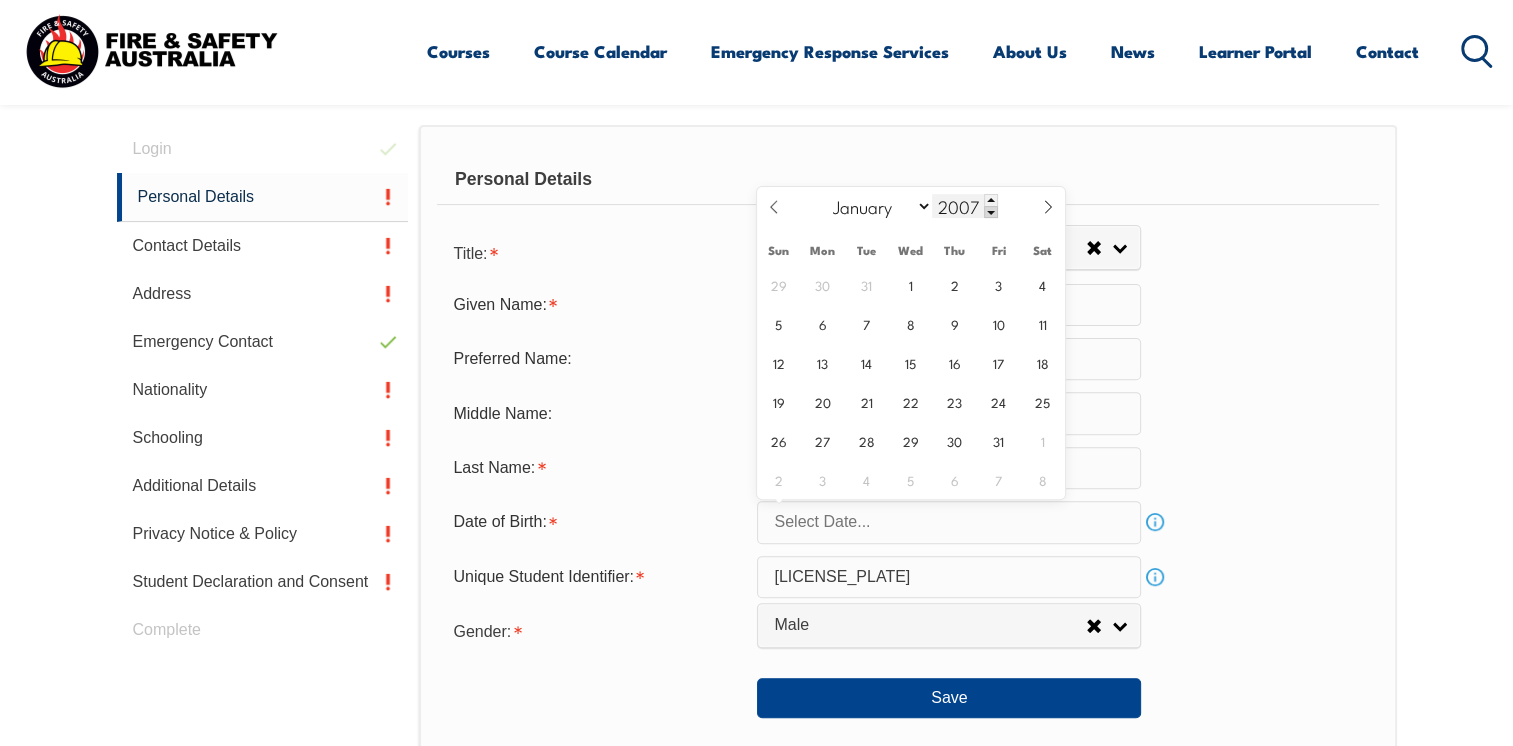 click at bounding box center [991, 212] 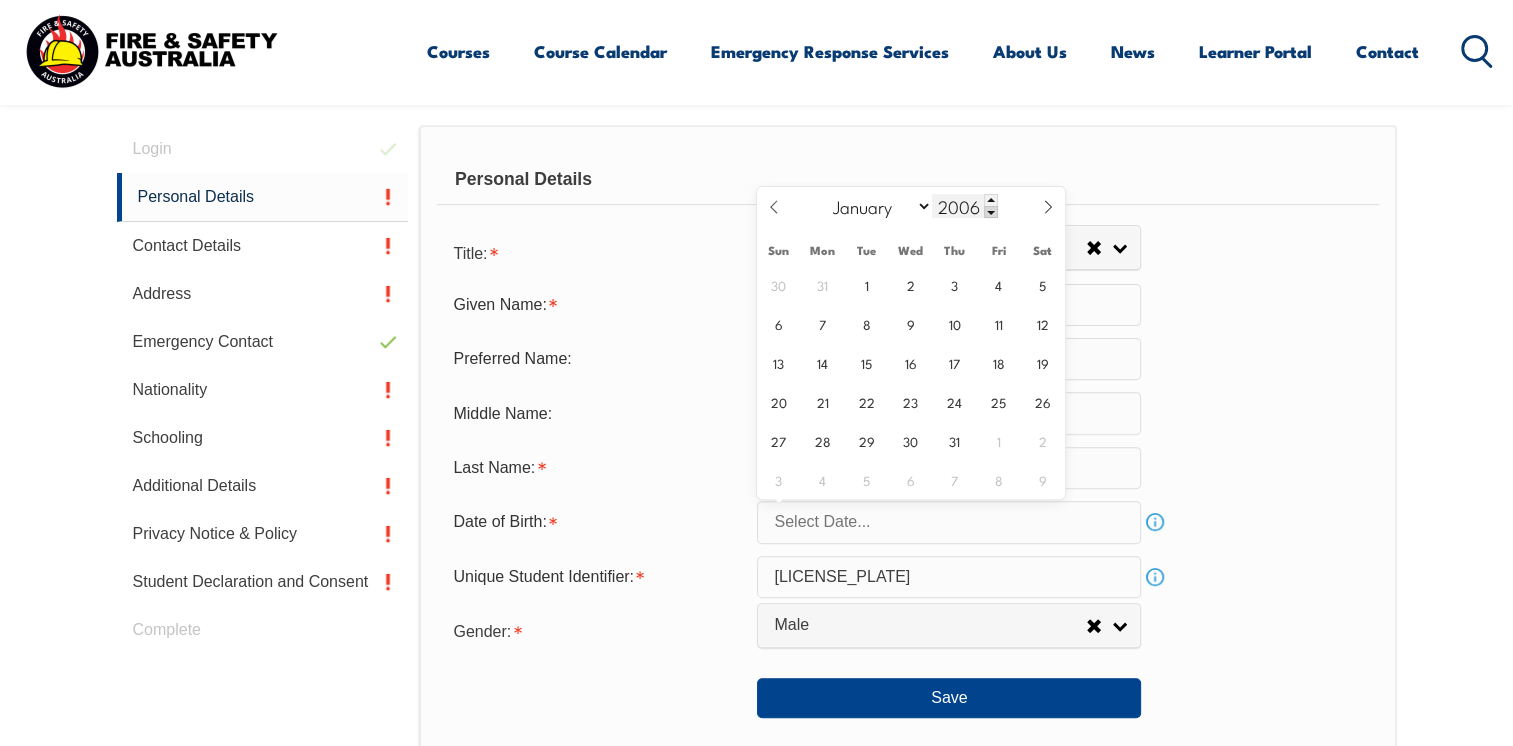 click at bounding box center [991, 212] 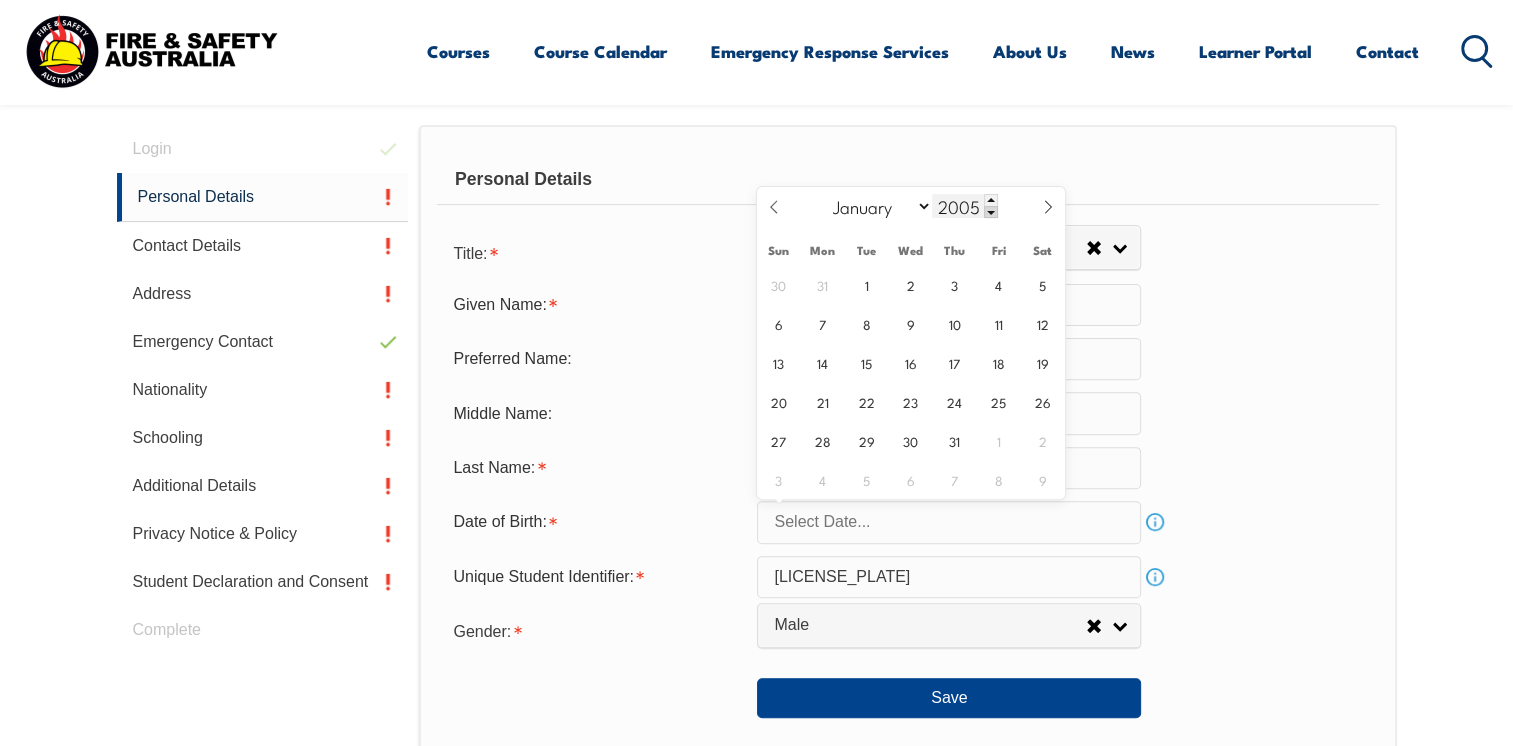 click at bounding box center (991, 212) 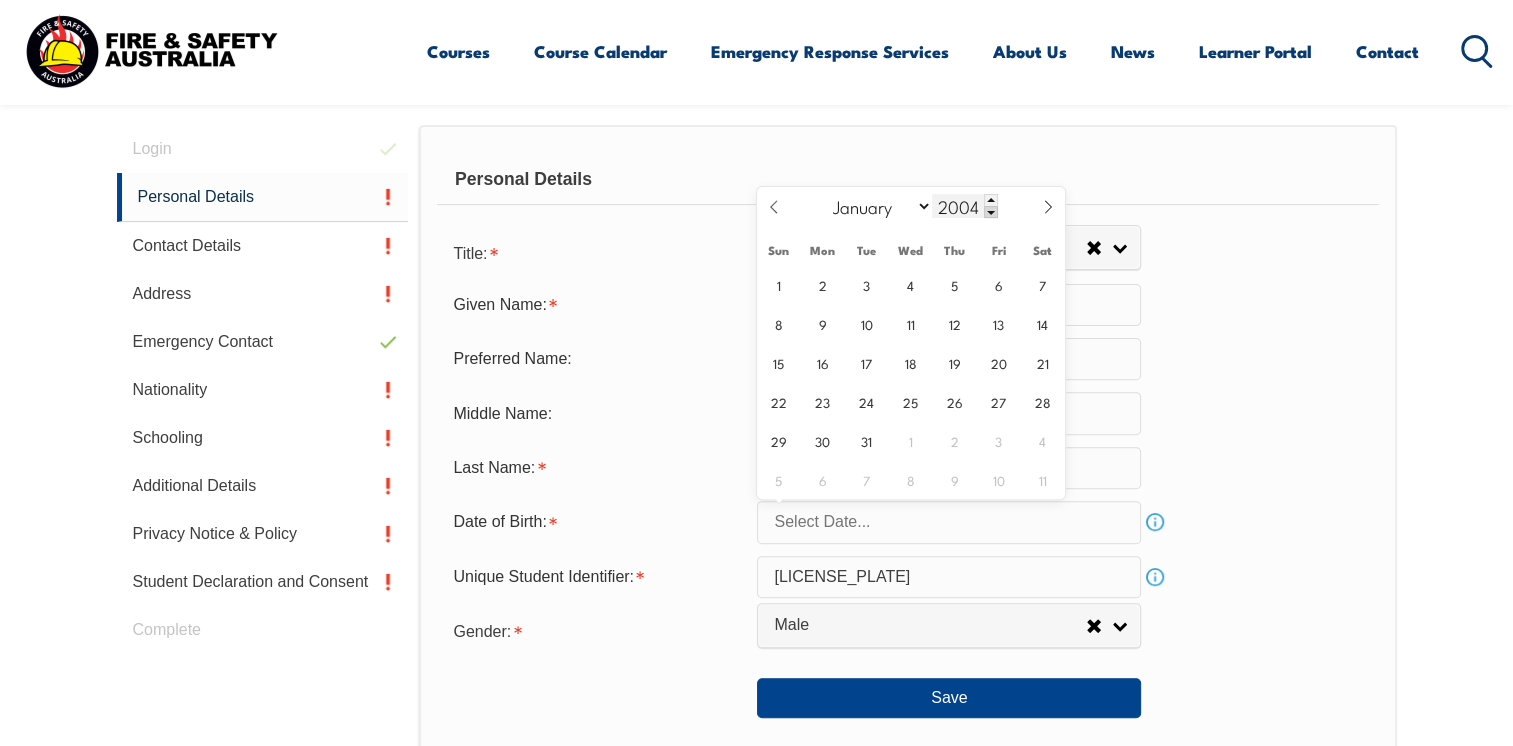 click at bounding box center [991, 212] 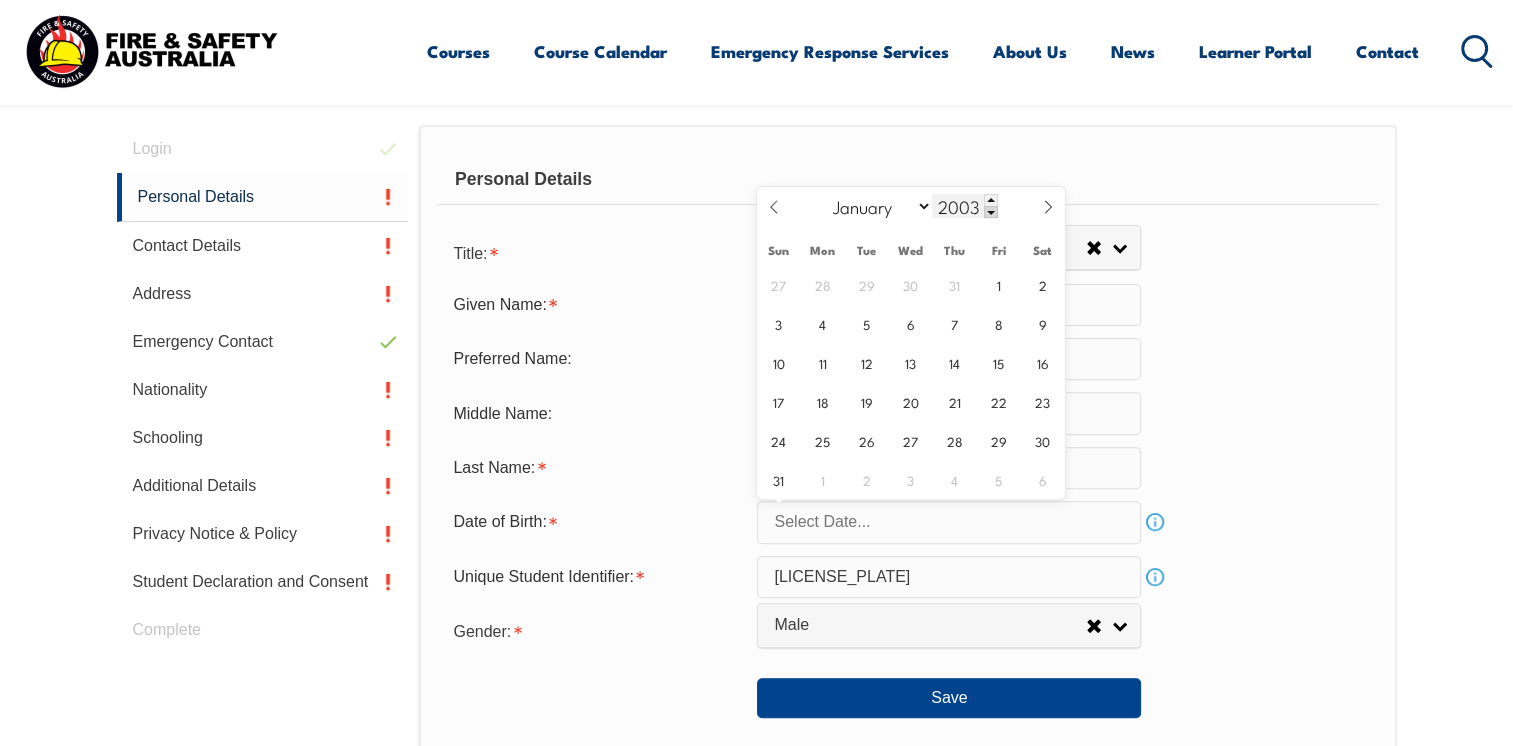 click at bounding box center (991, 212) 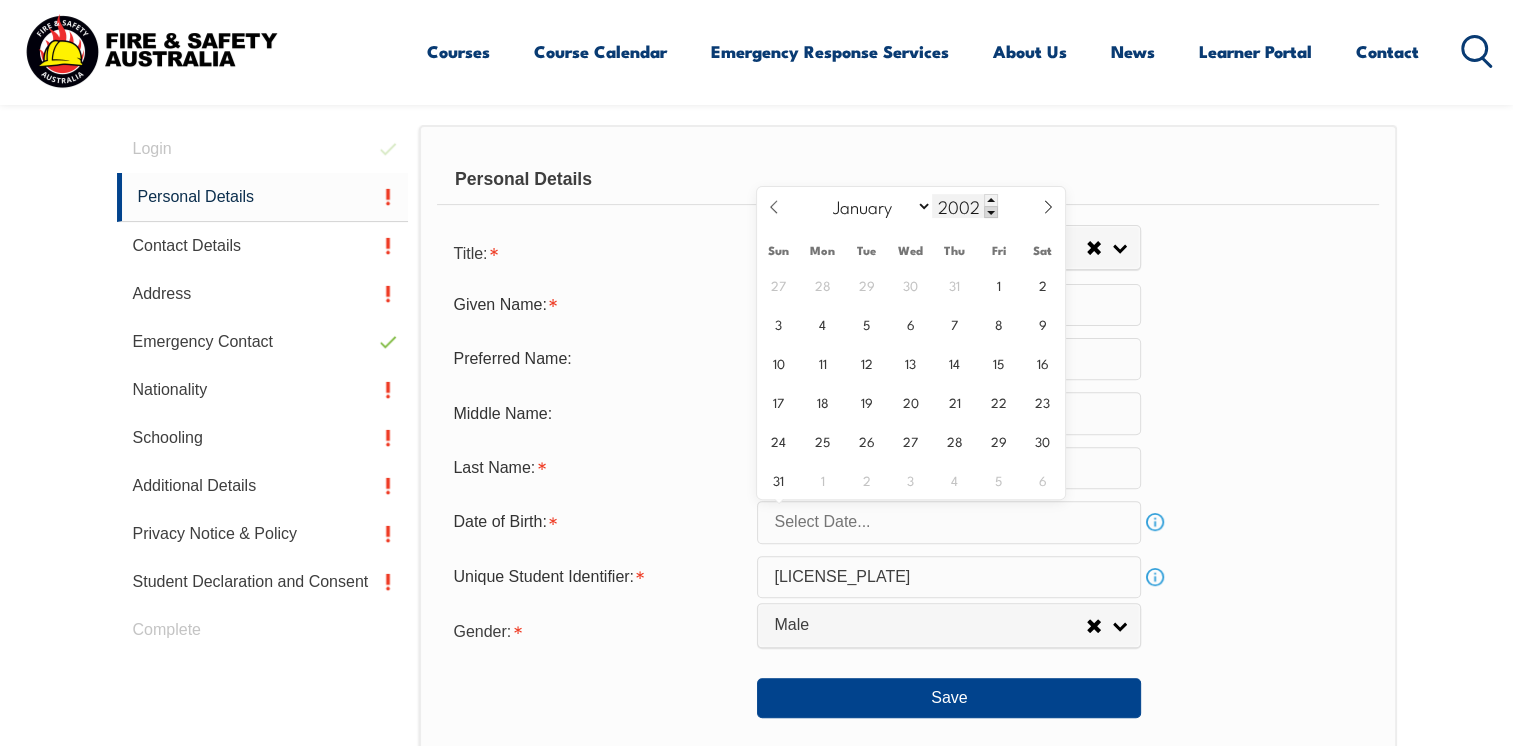 click at bounding box center [991, 212] 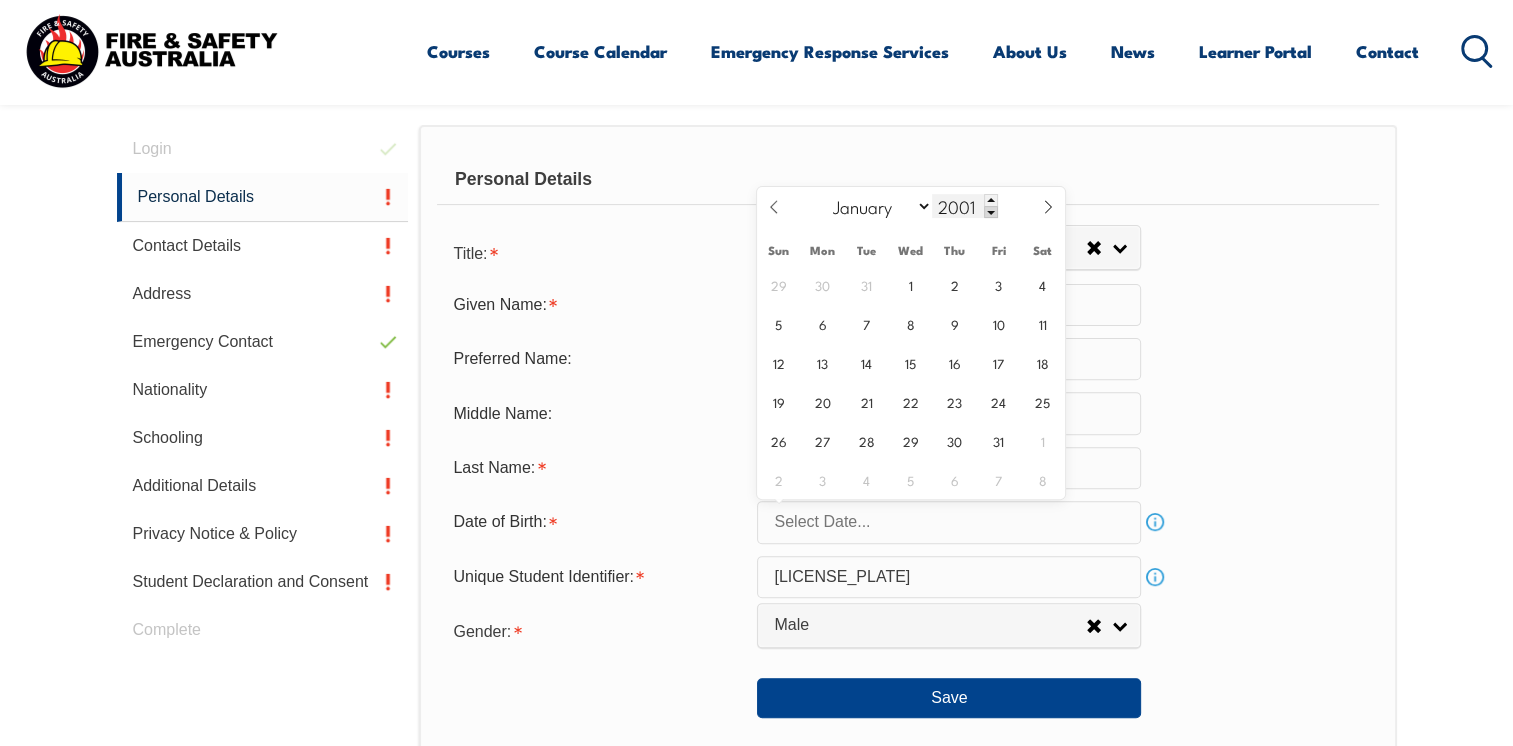 click at bounding box center (991, 212) 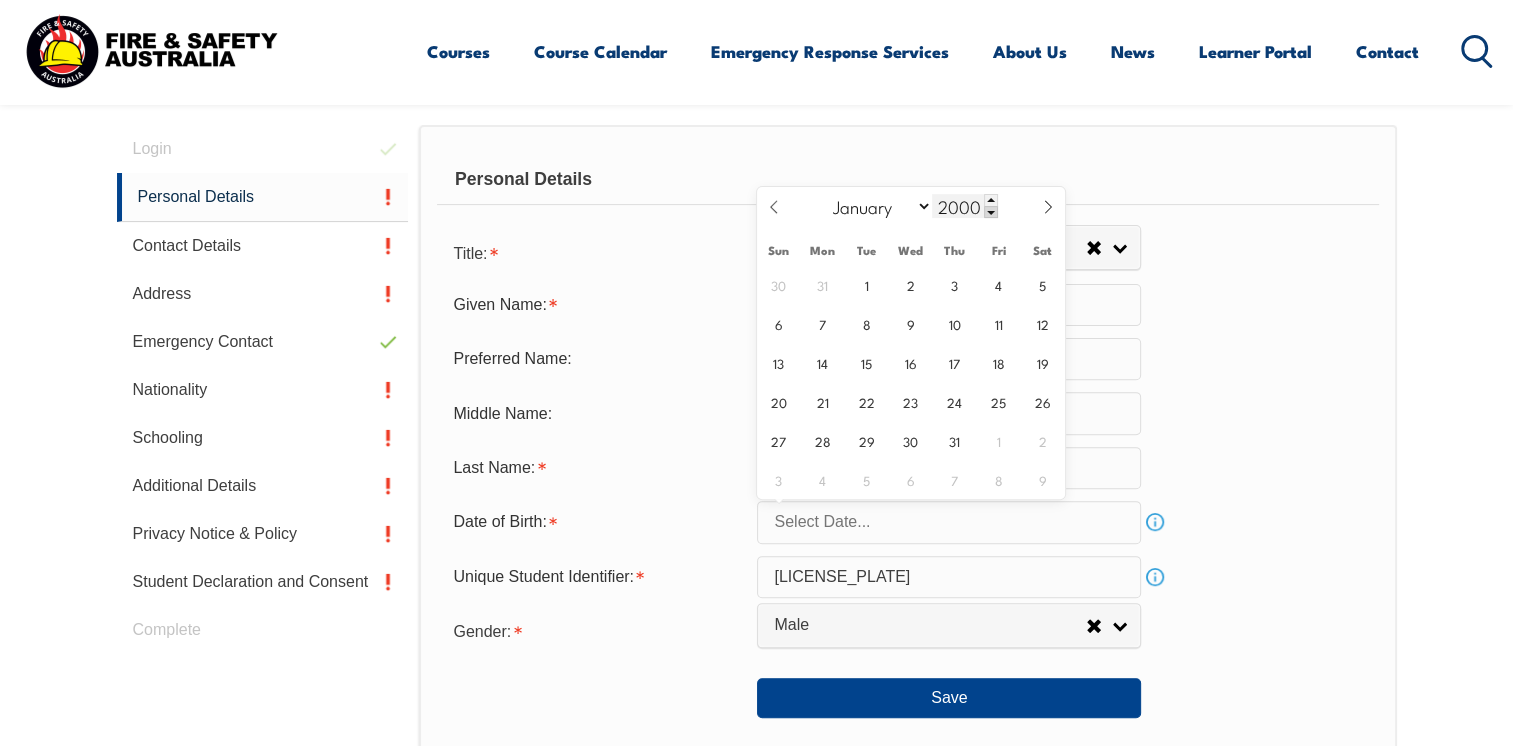 click at bounding box center (991, 212) 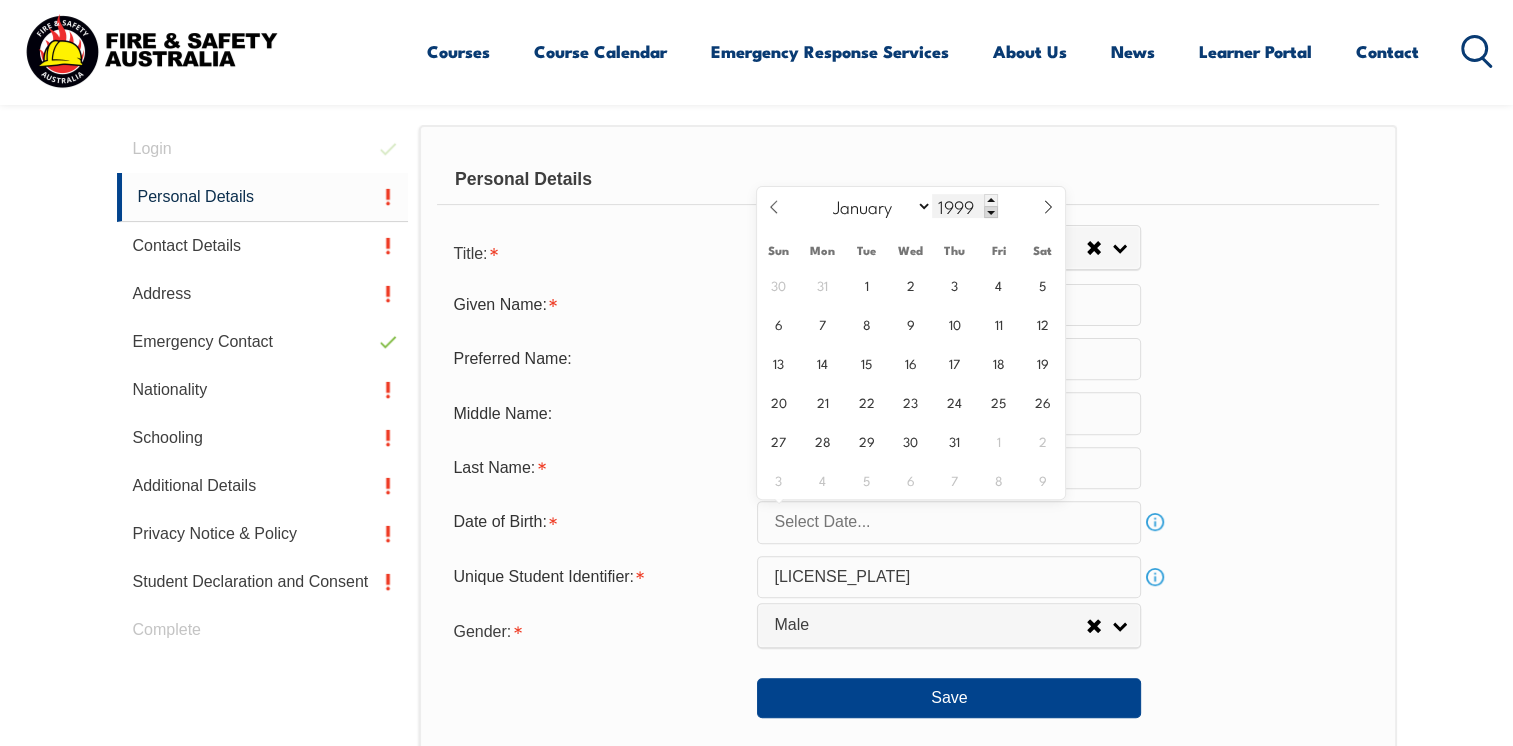 click at bounding box center [991, 212] 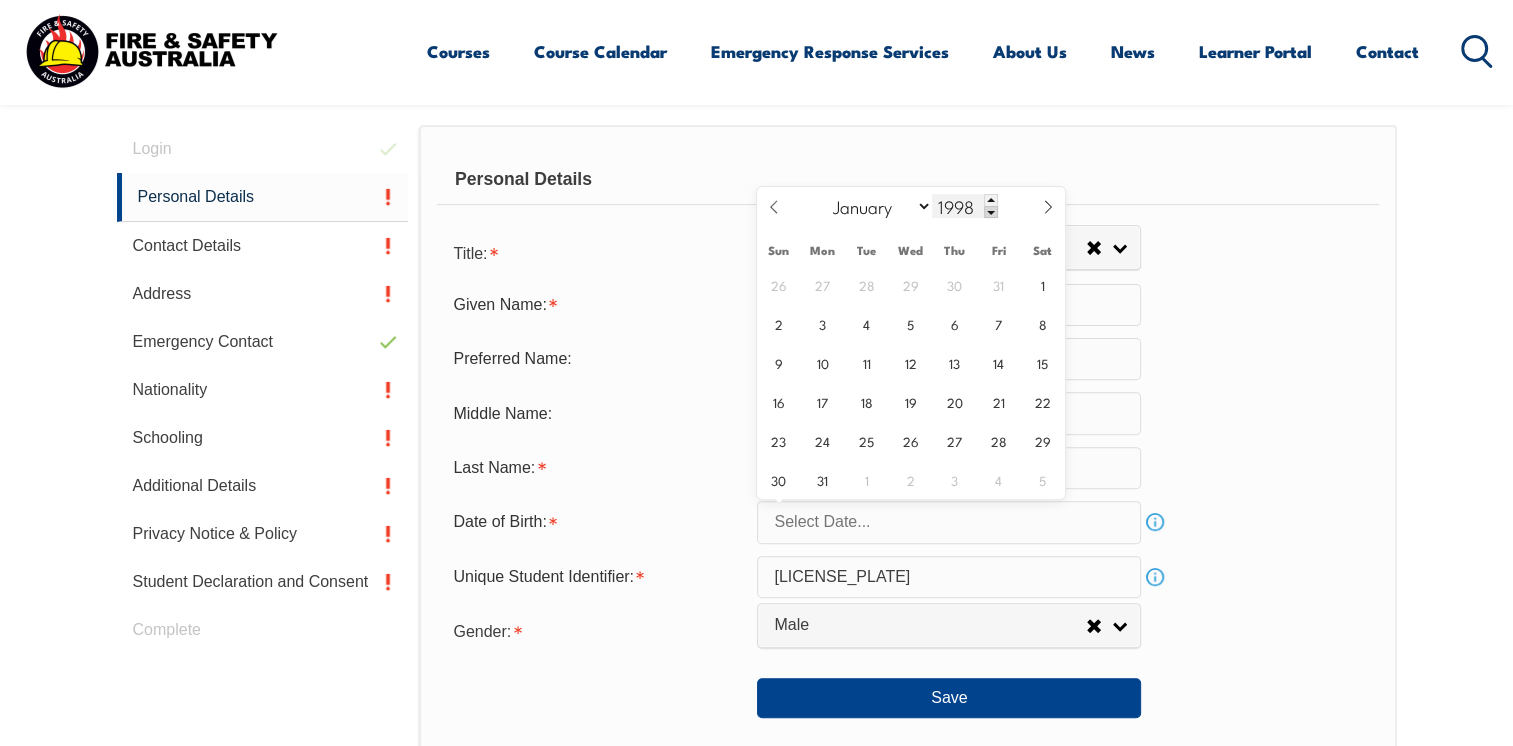 click at bounding box center (991, 212) 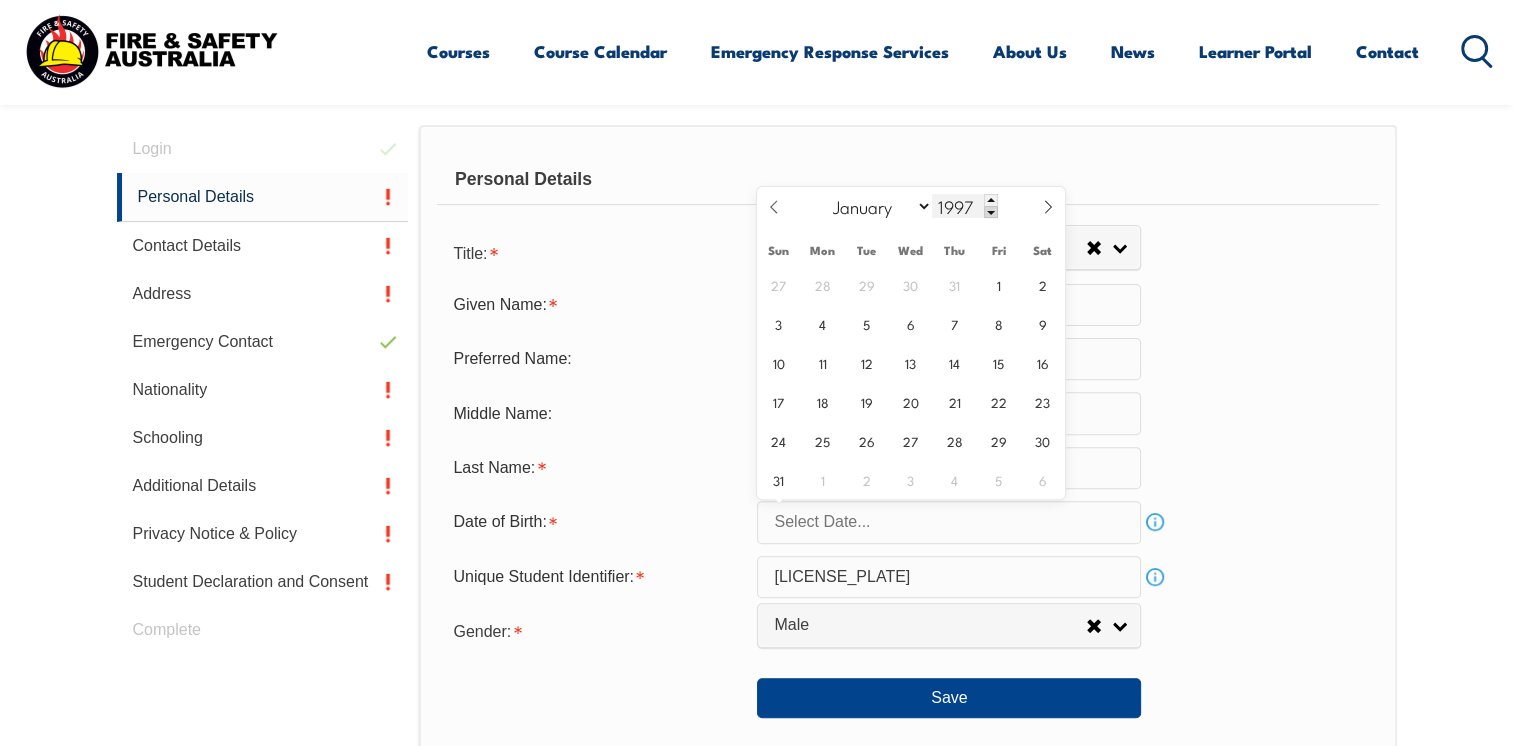 click at bounding box center (991, 212) 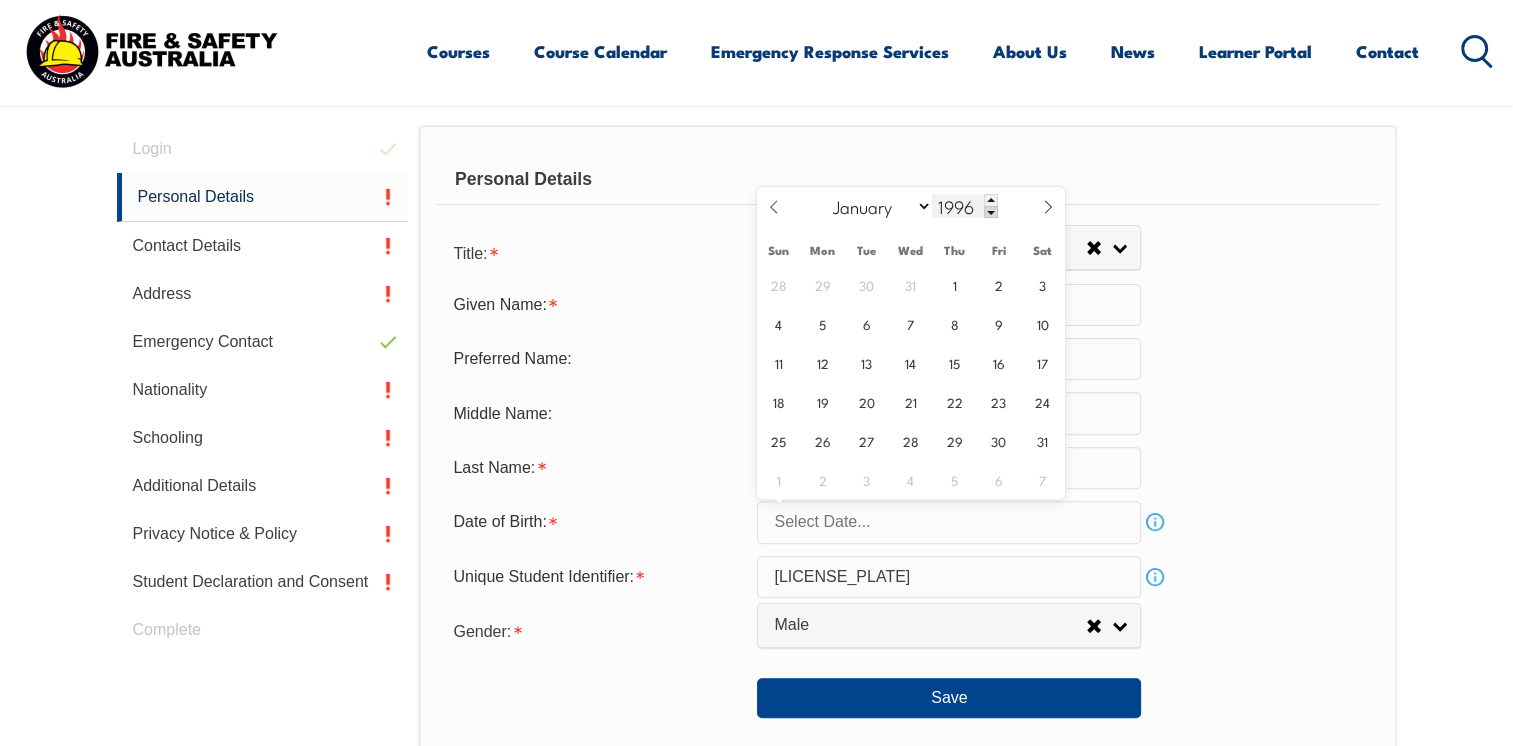 click at bounding box center [991, 212] 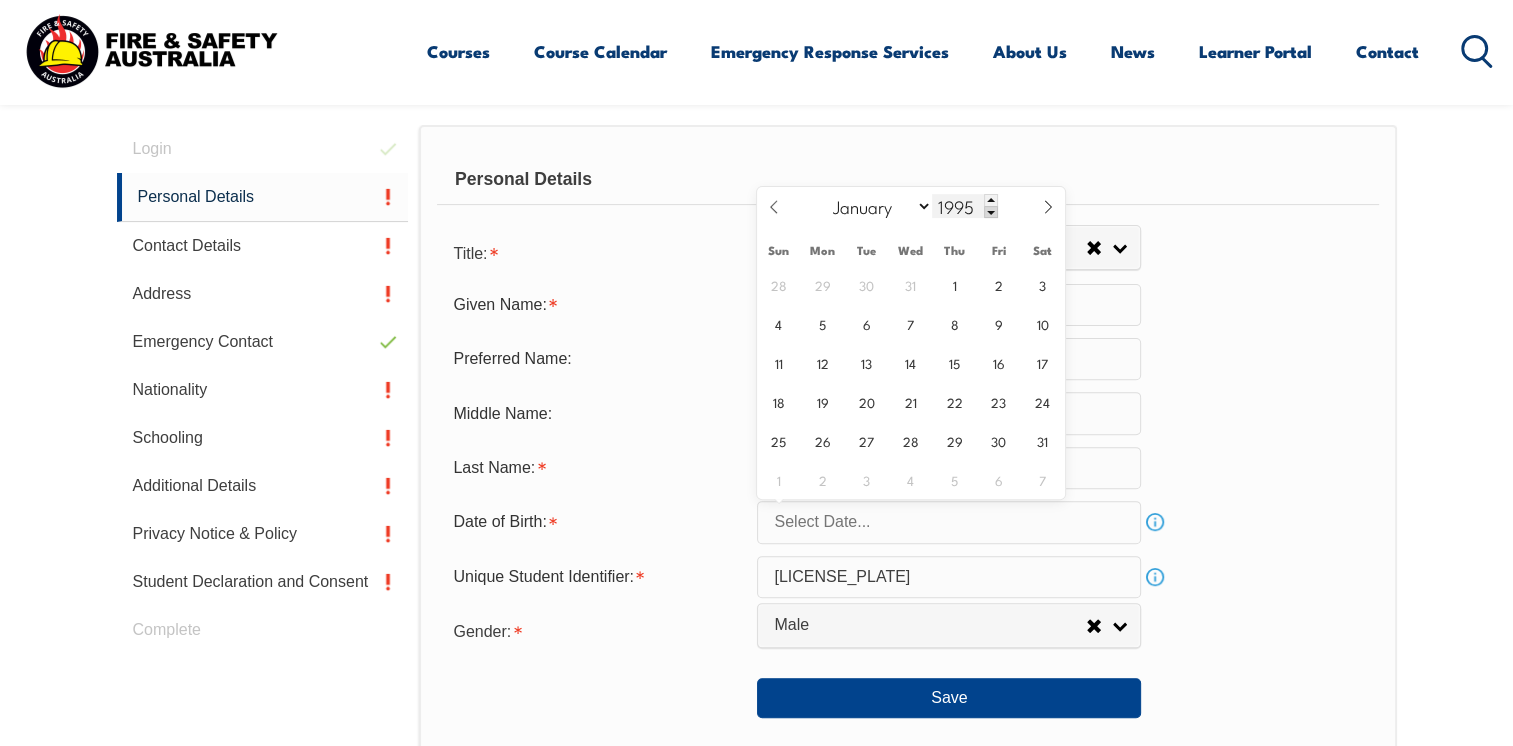 click at bounding box center [991, 212] 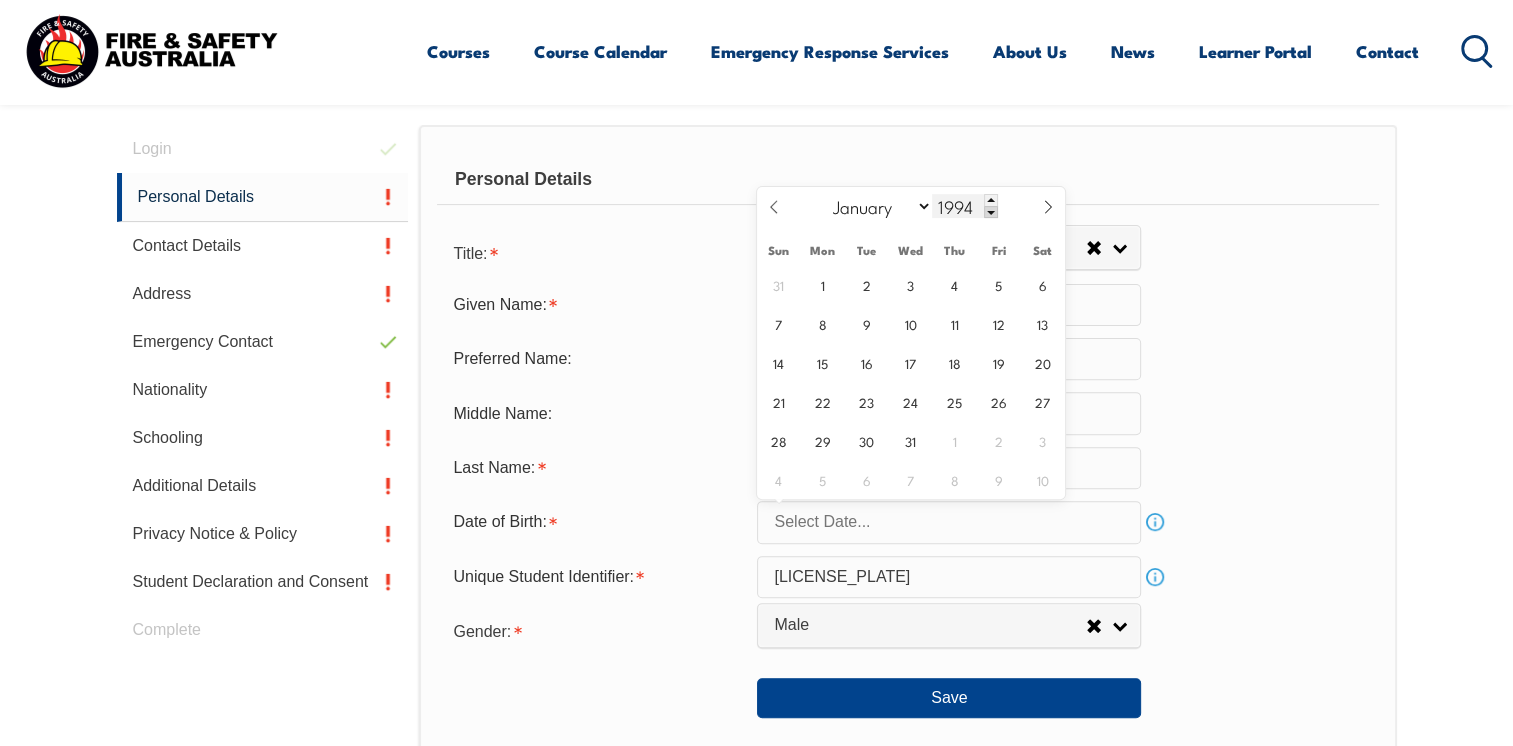 click at bounding box center (991, 212) 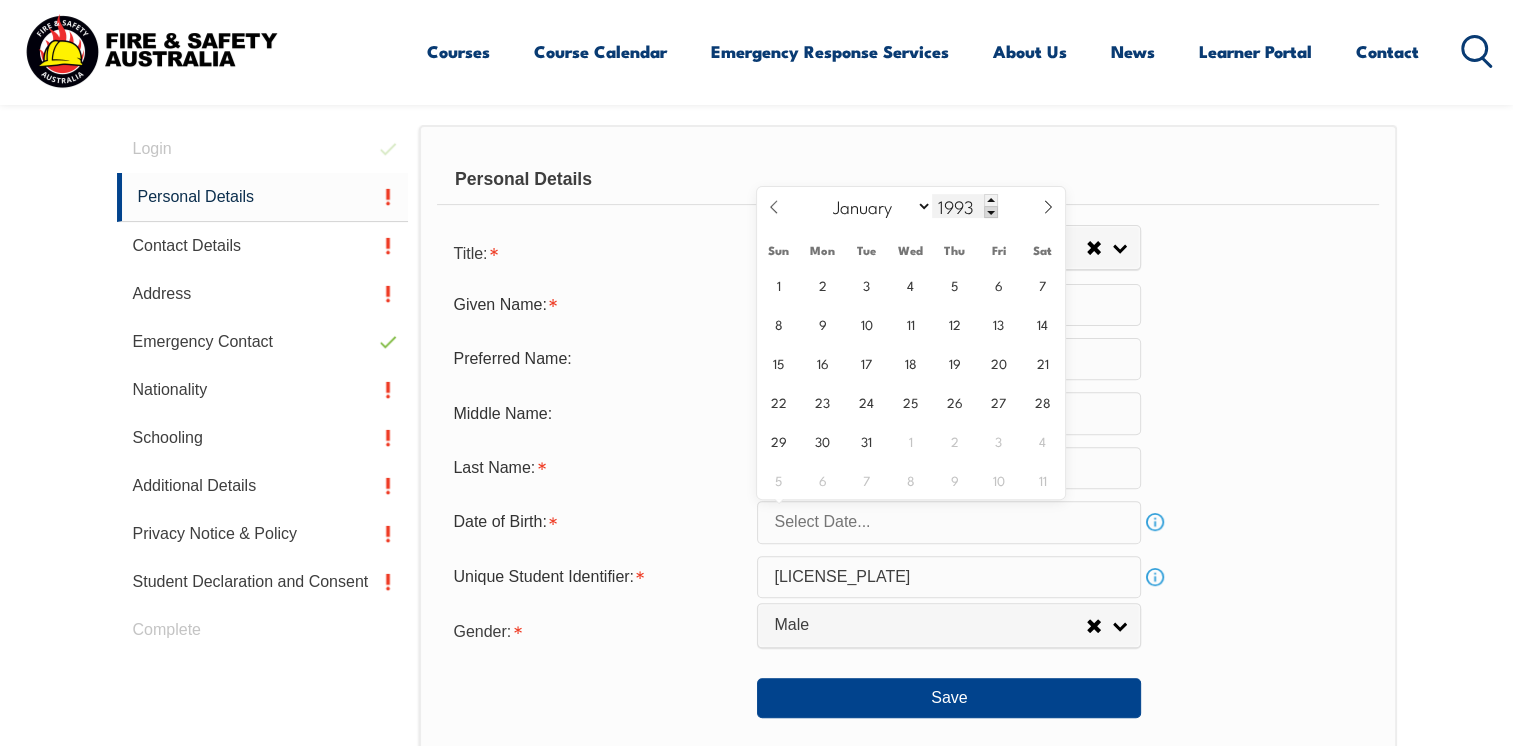 click at bounding box center [991, 212] 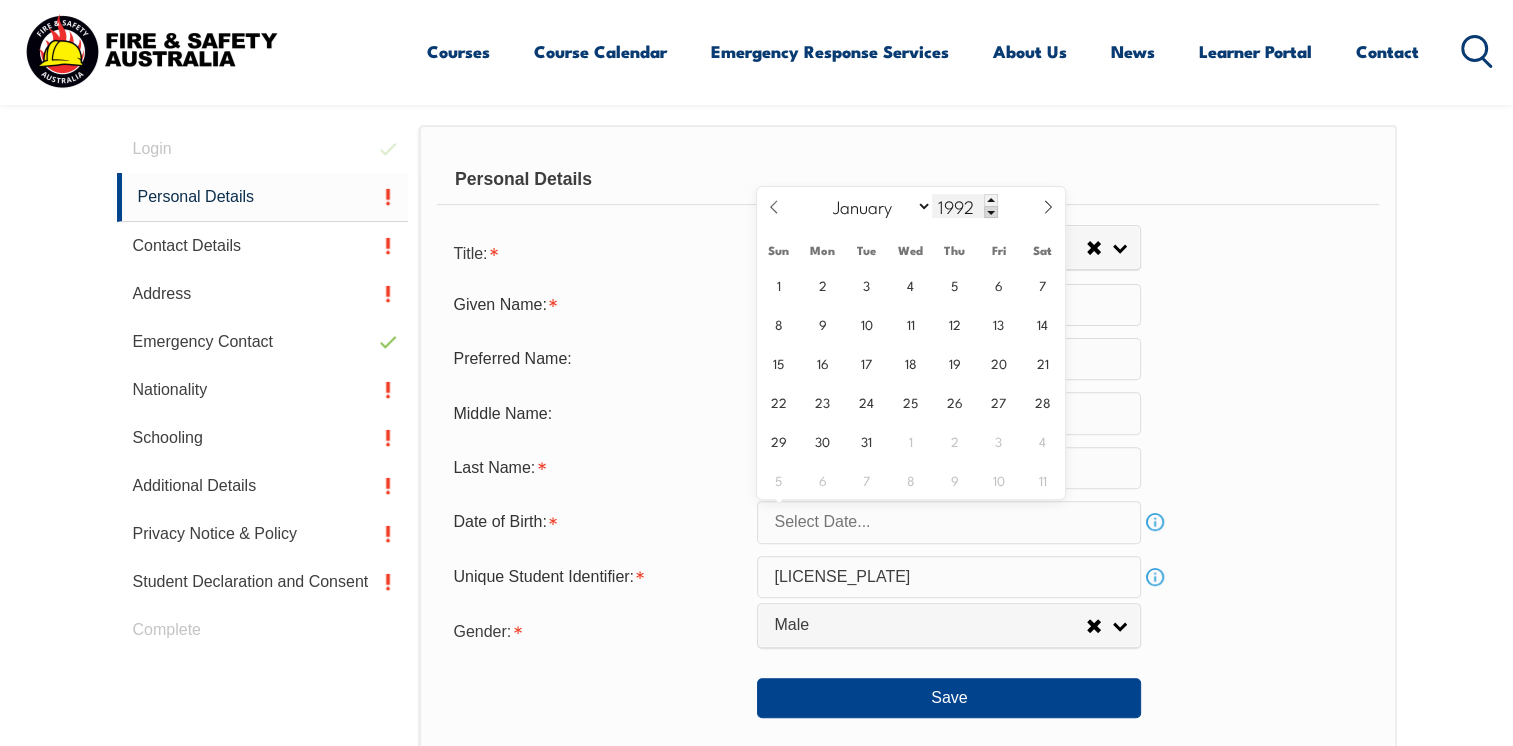 click at bounding box center [991, 212] 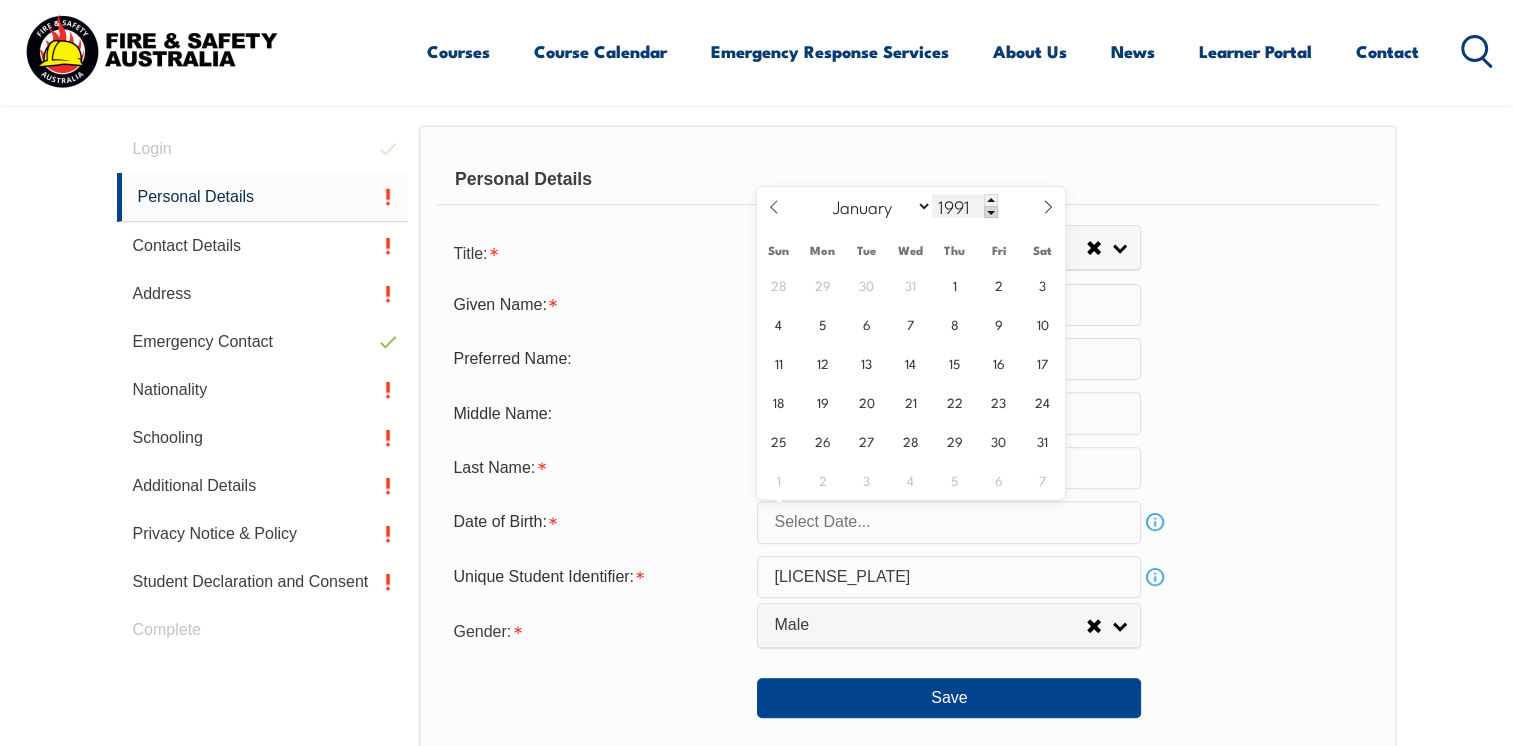 click at bounding box center [991, 212] 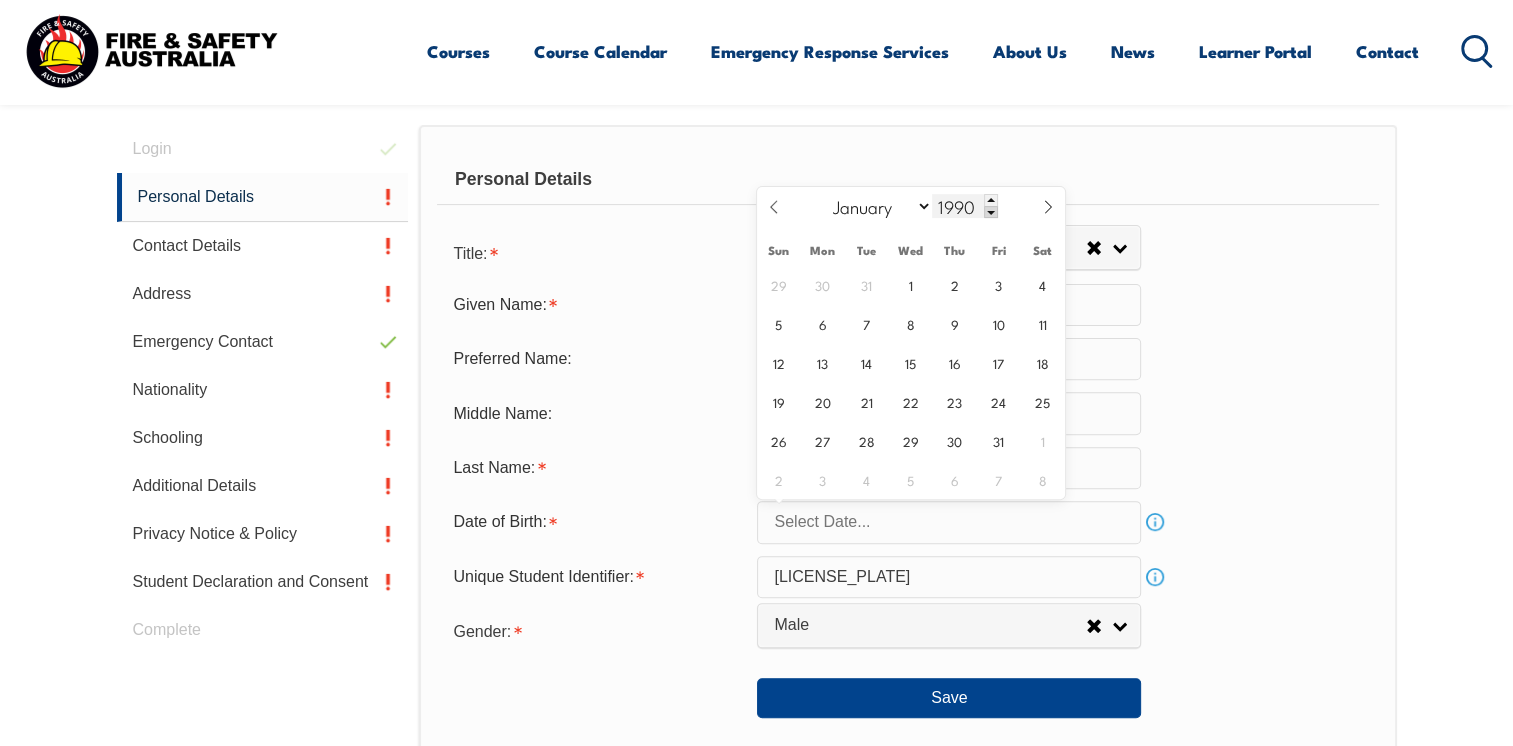click at bounding box center [991, 212] 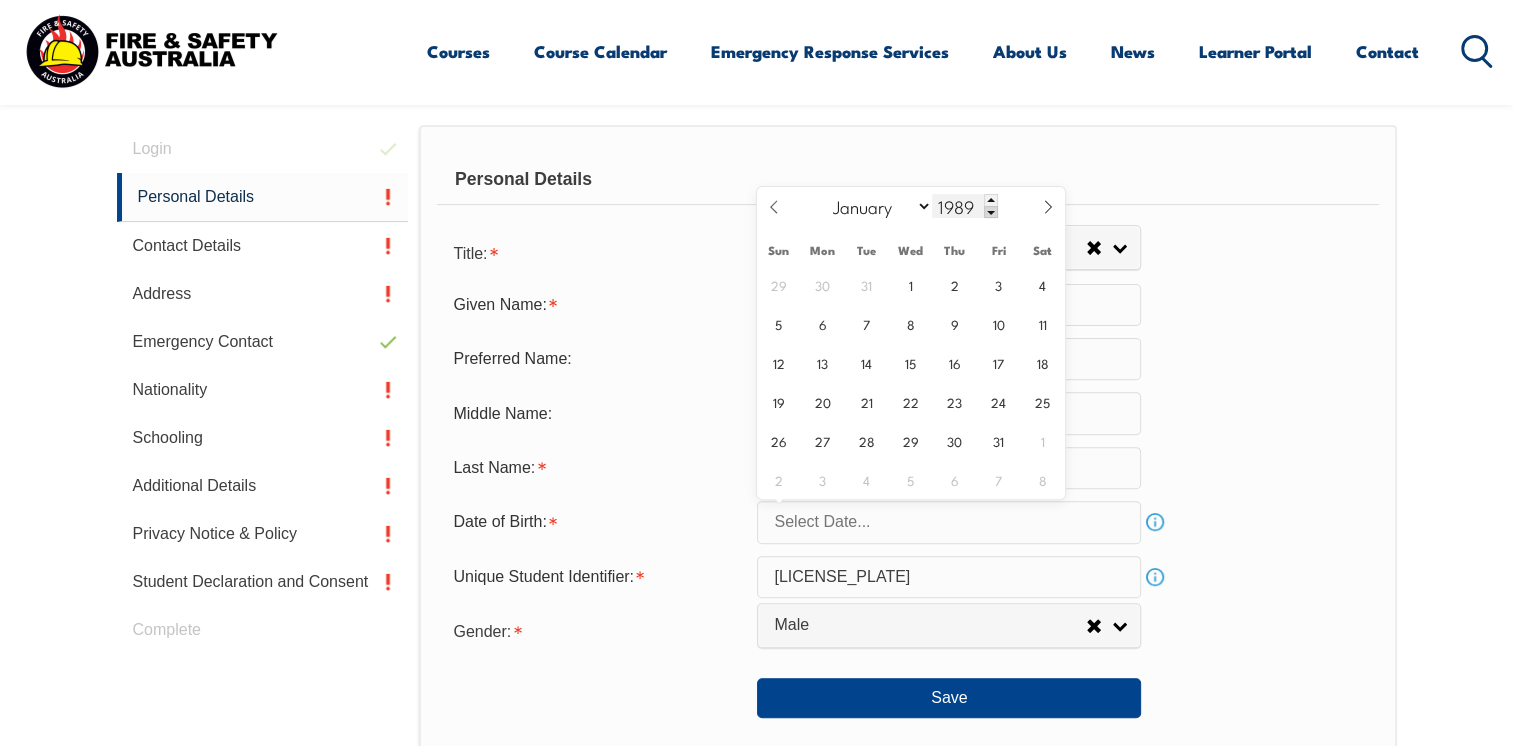 click at bounding box center [991, 212] 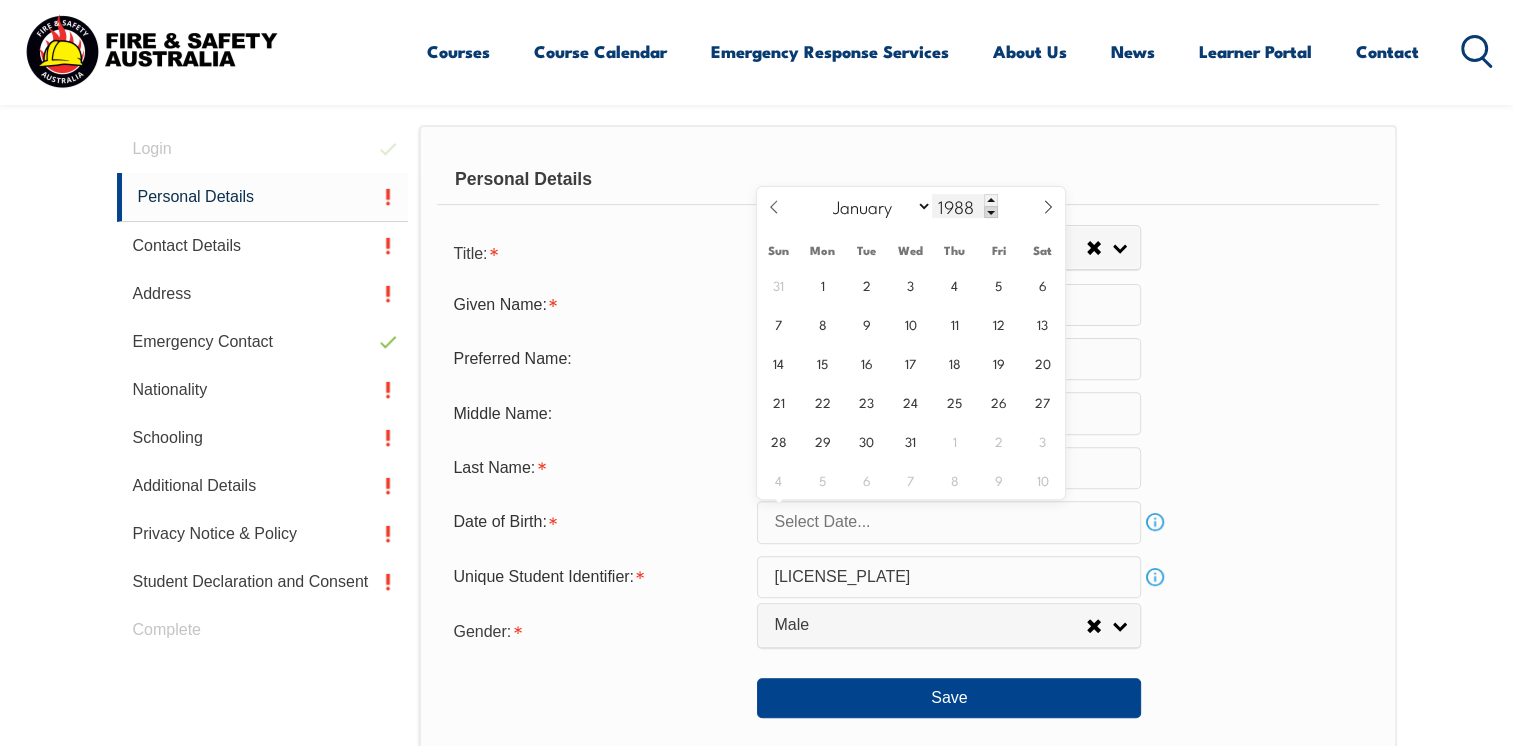 click at bounding box center (991, 212) 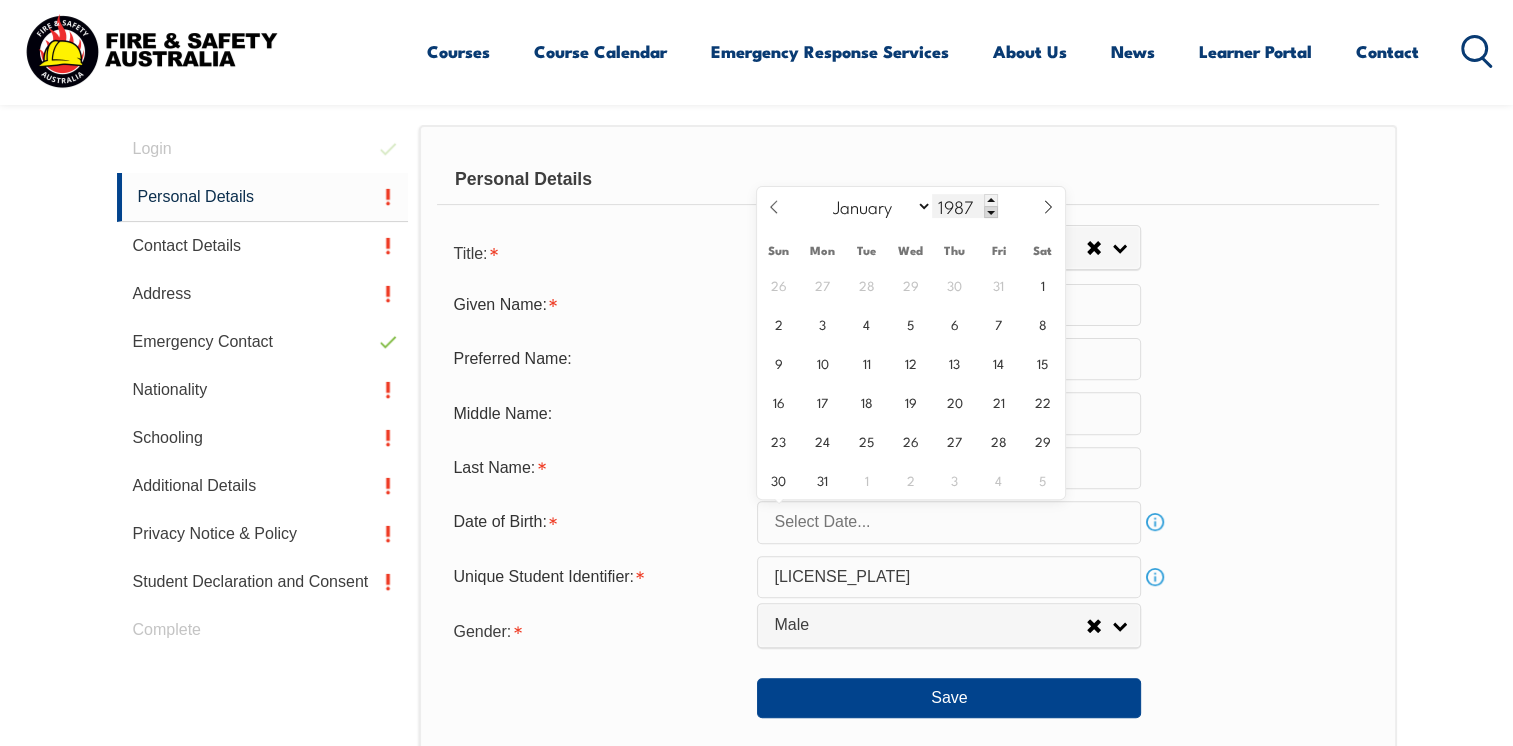 click at bounding box center [991, 212] 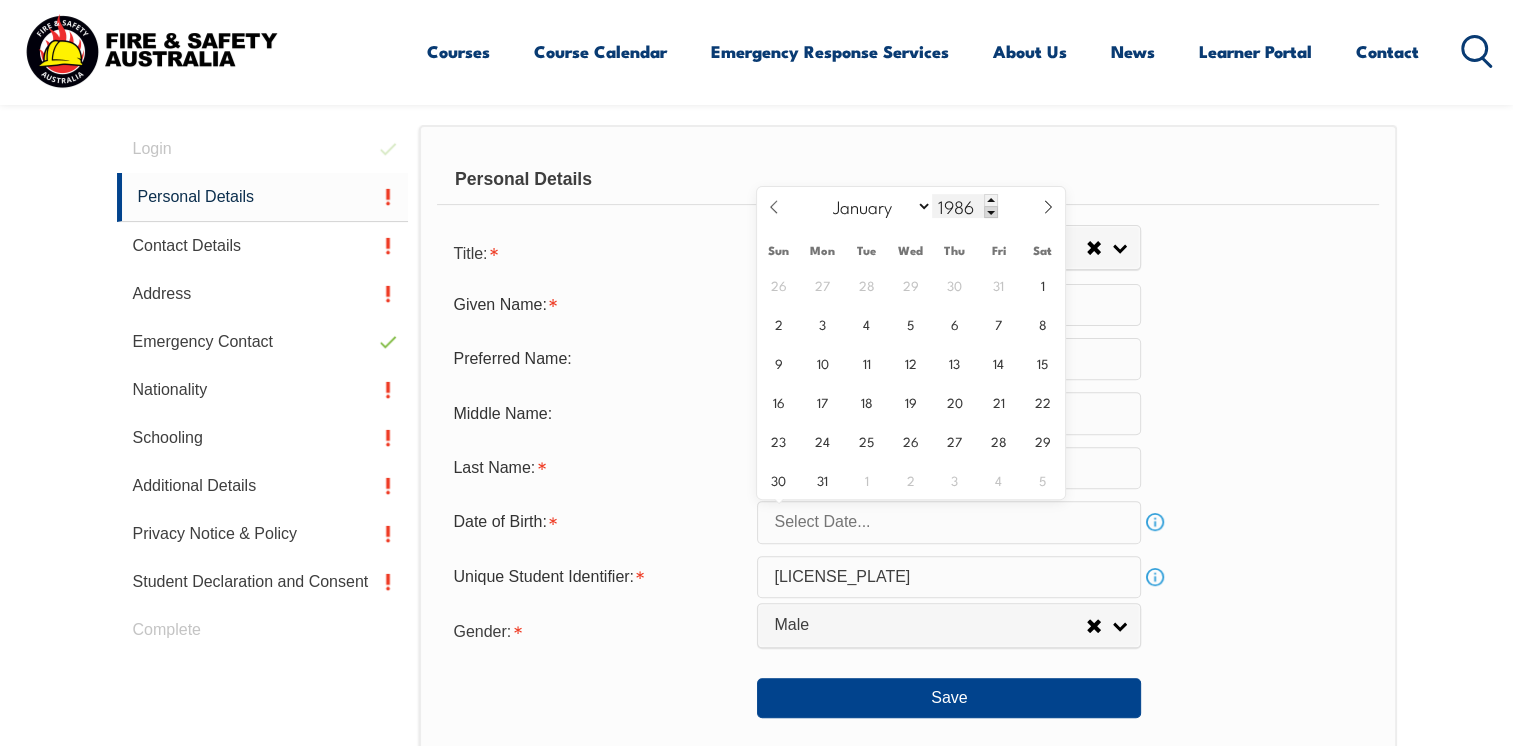 click at bounding box center (991, 212) 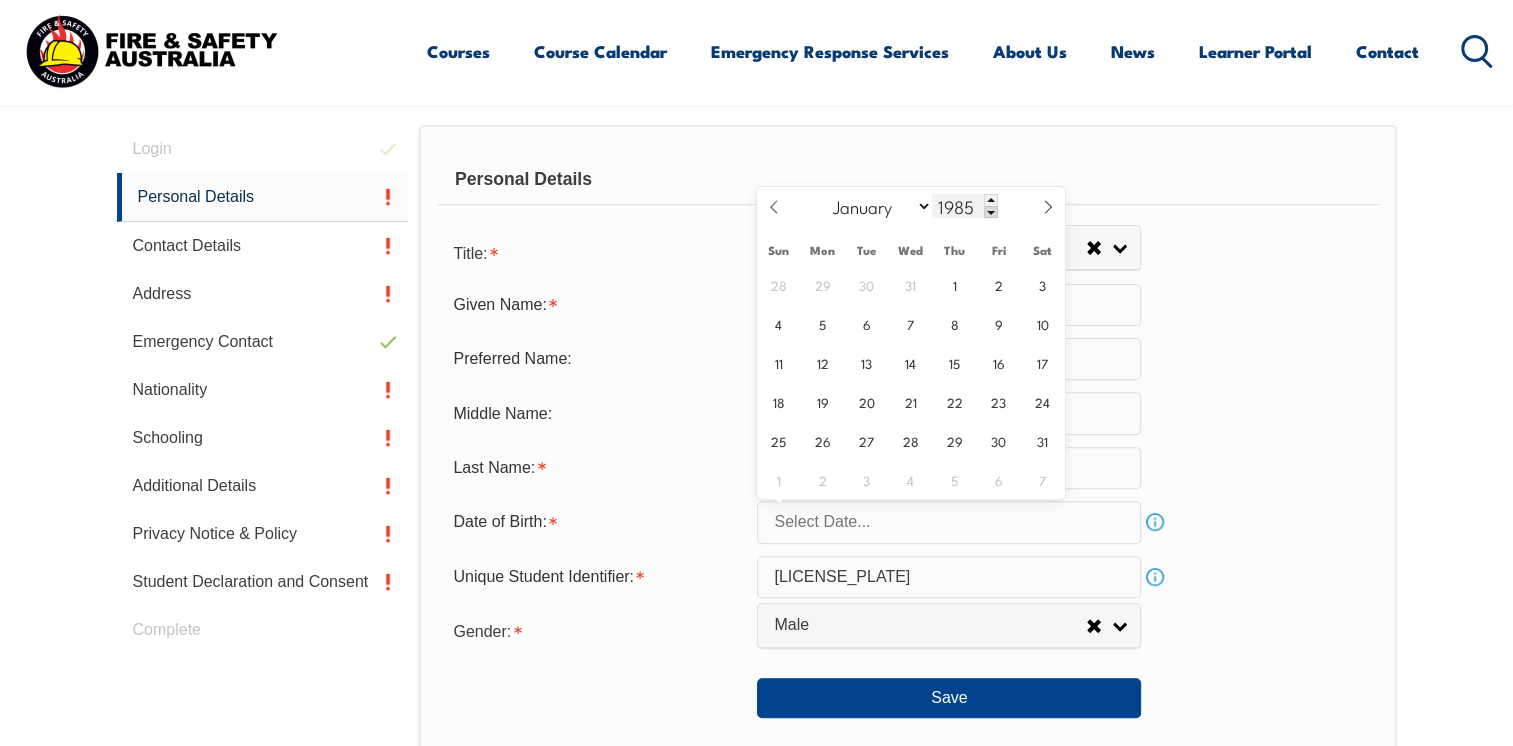 click at bounding box center (991, 212) 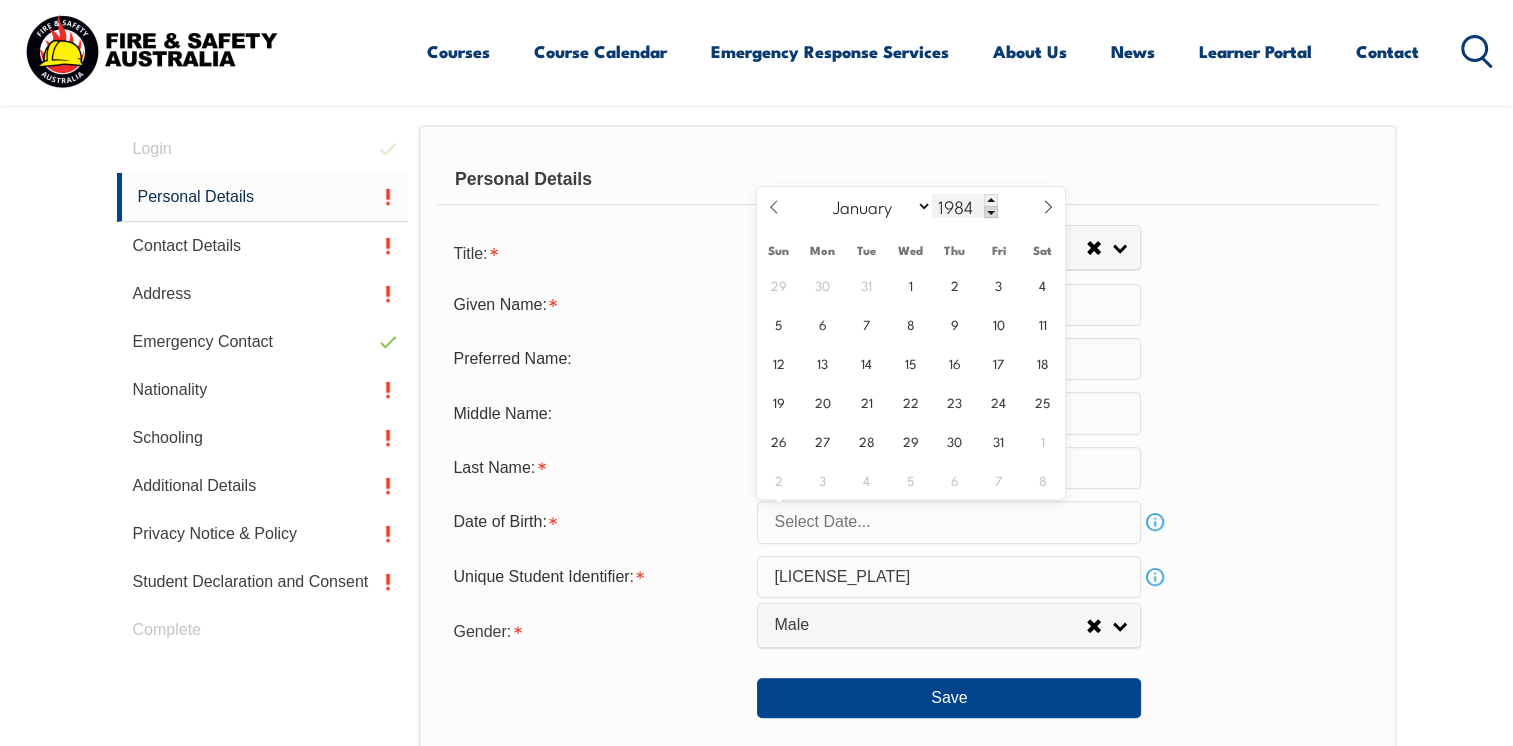click at bounding box center (991, 212) 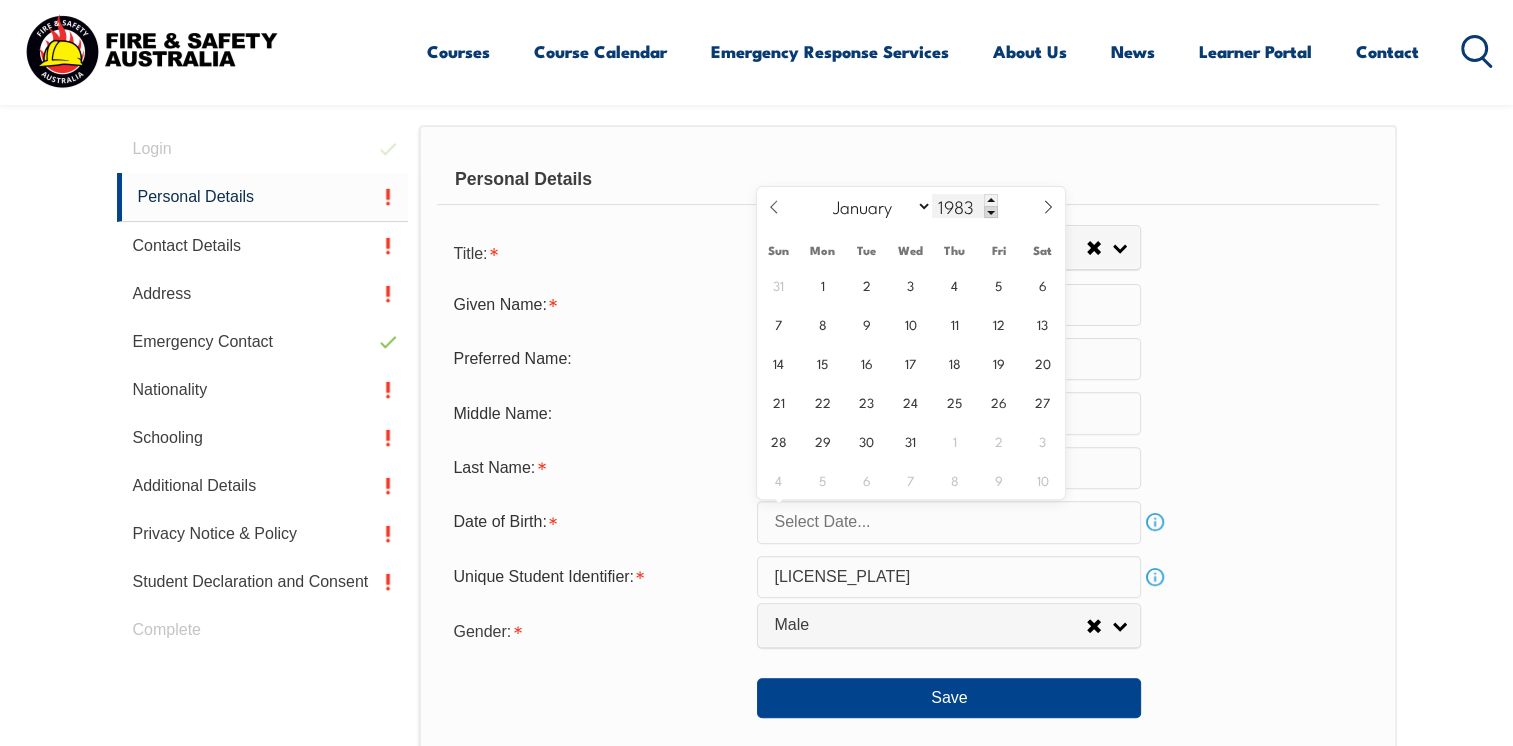 click at bounding box center [991, 212] 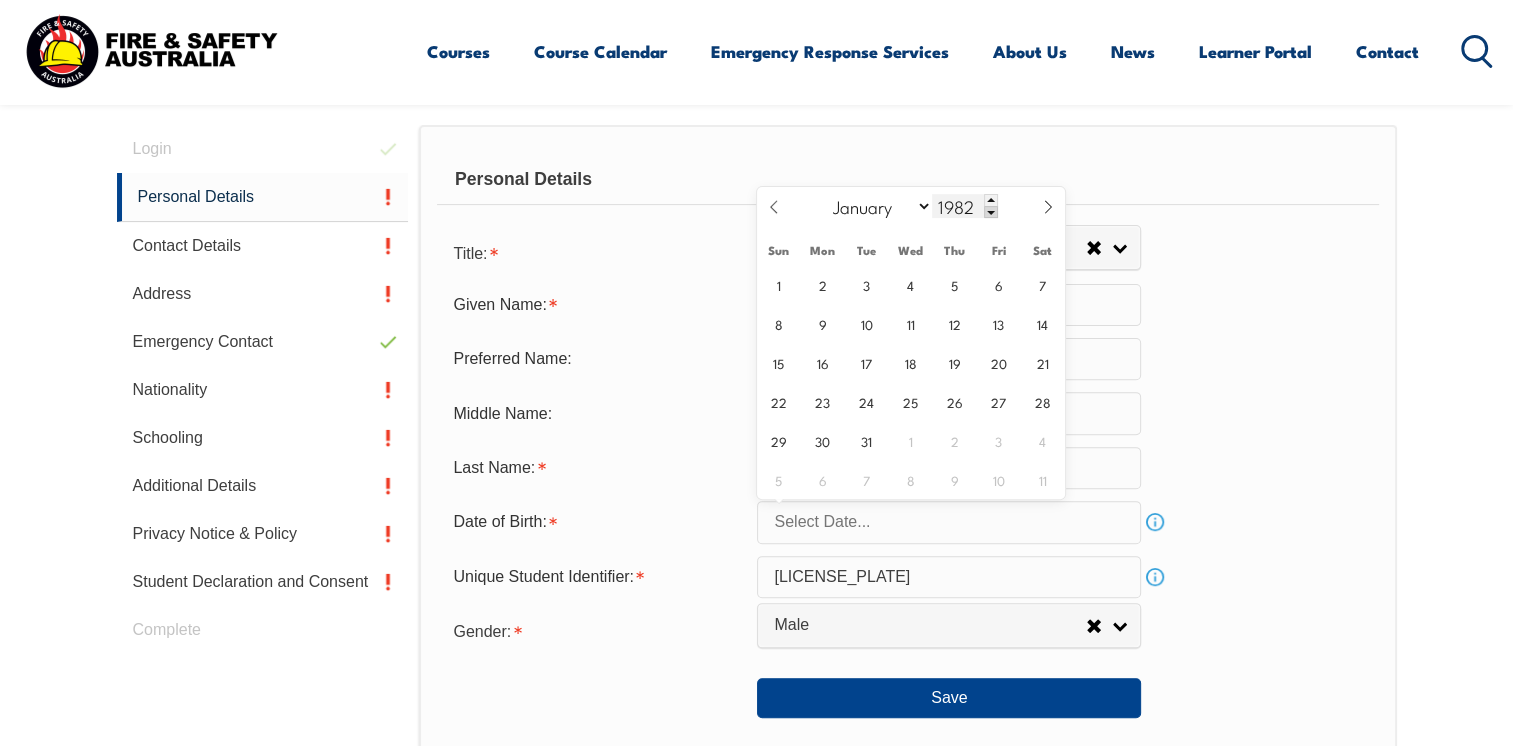 click at bounding box center [991, 212] 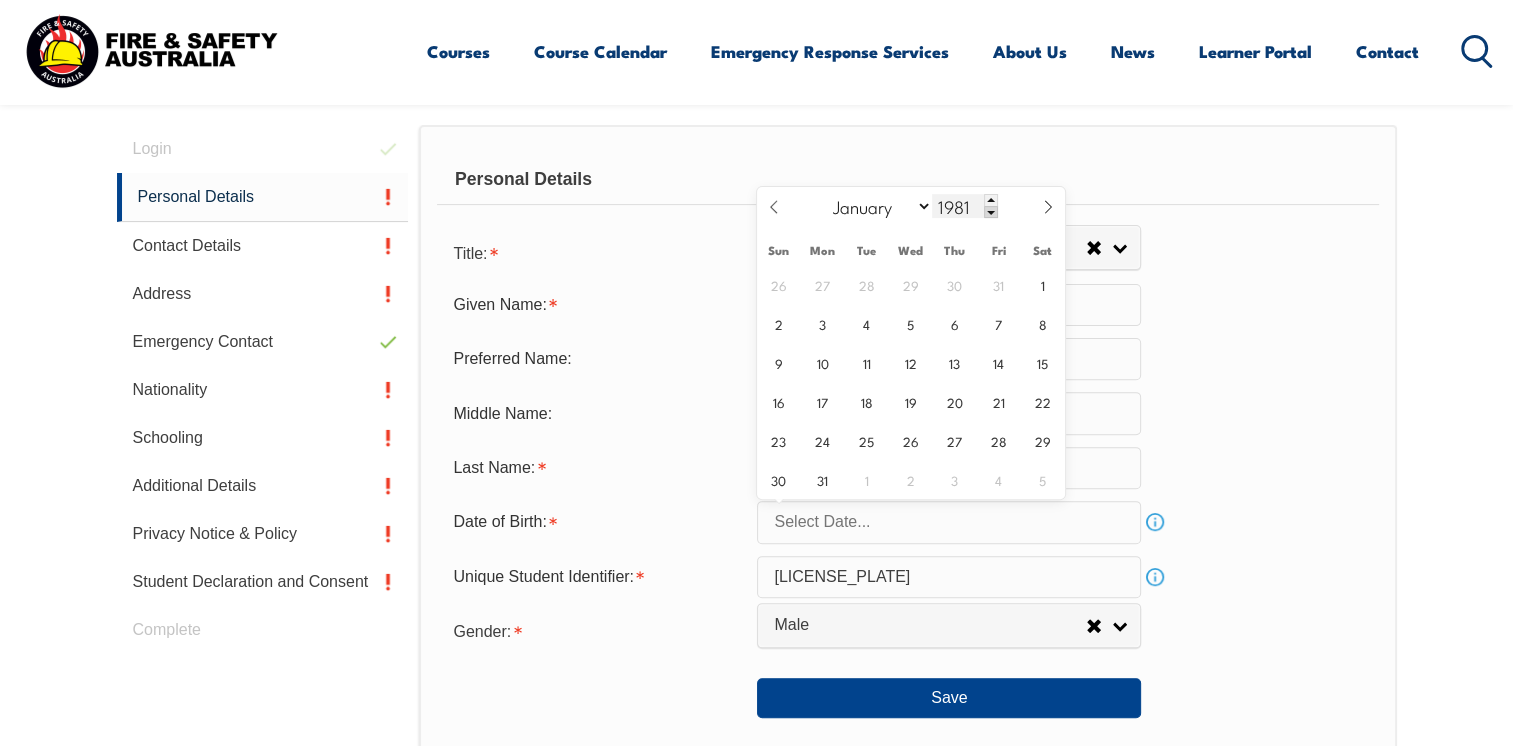 click at bounding box center (991, 212) 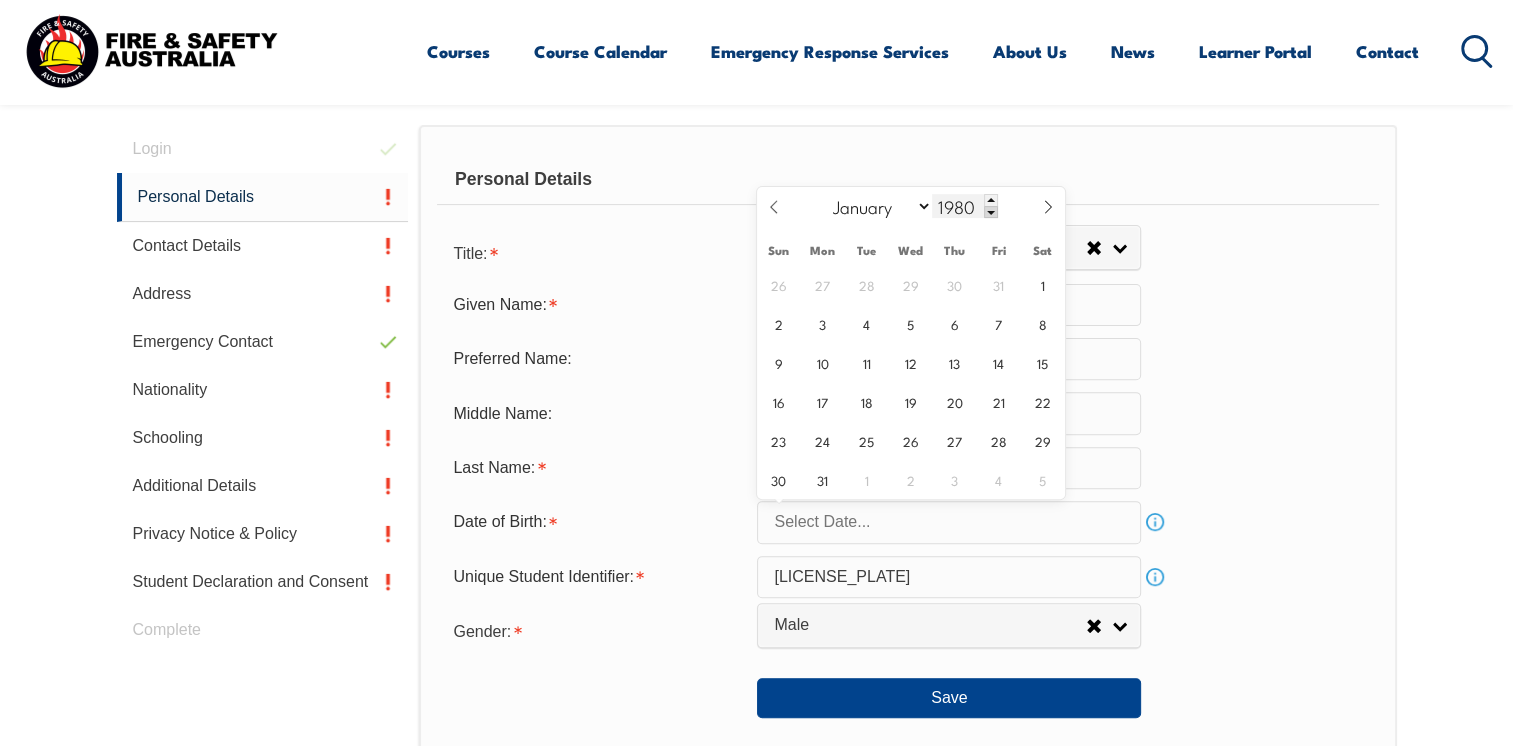 click at bounding box center (991, 212) 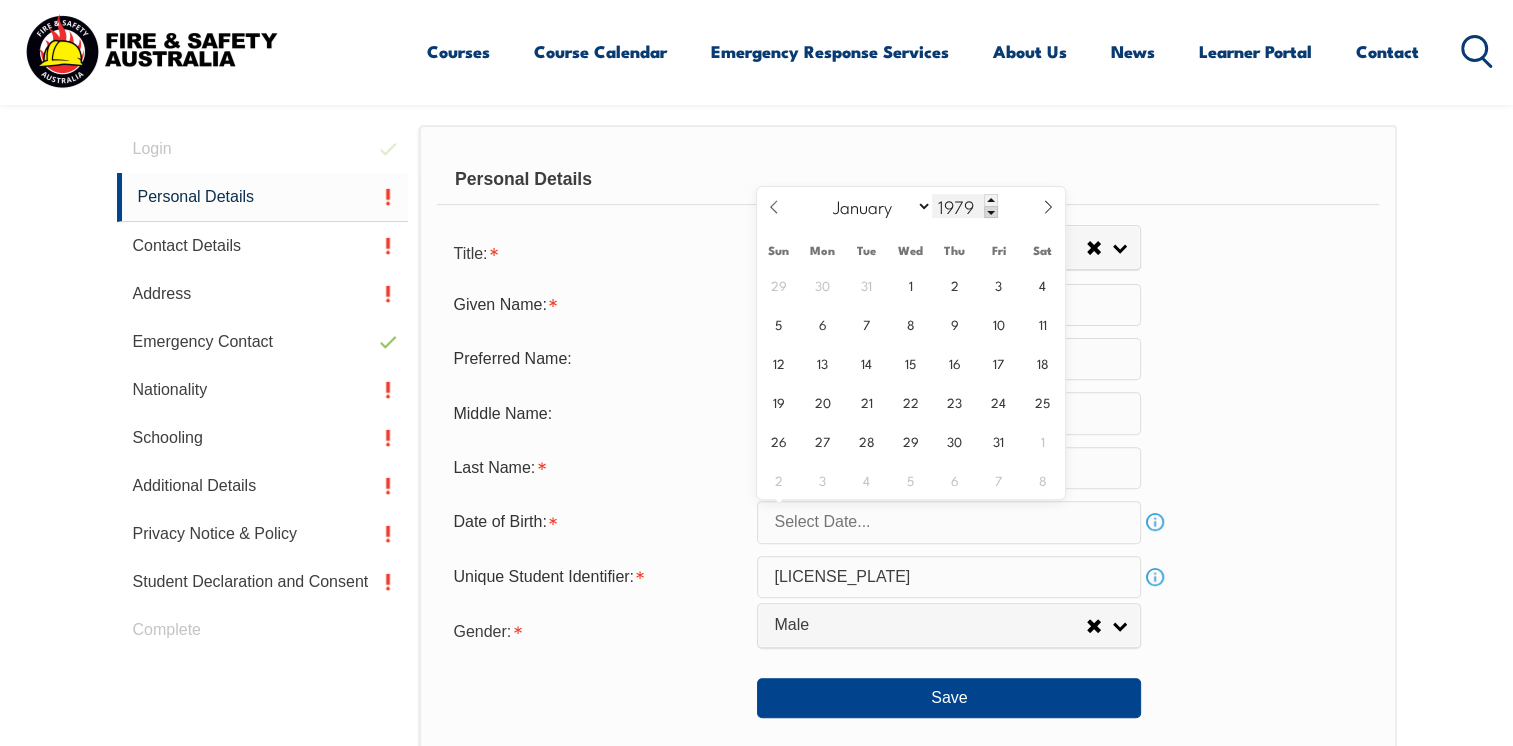 click at bounding box center [991, 212] 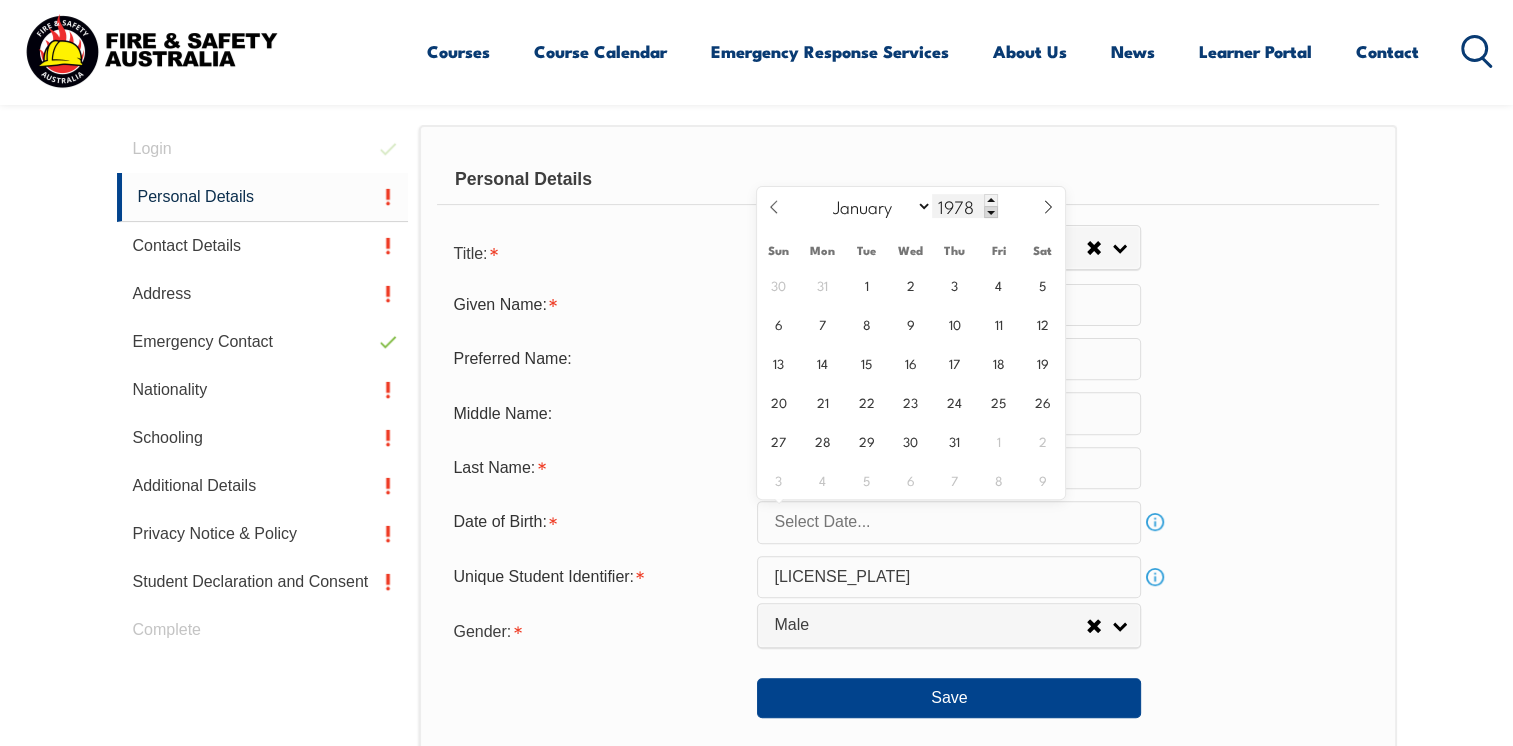 click at bounding box center [991, 212] 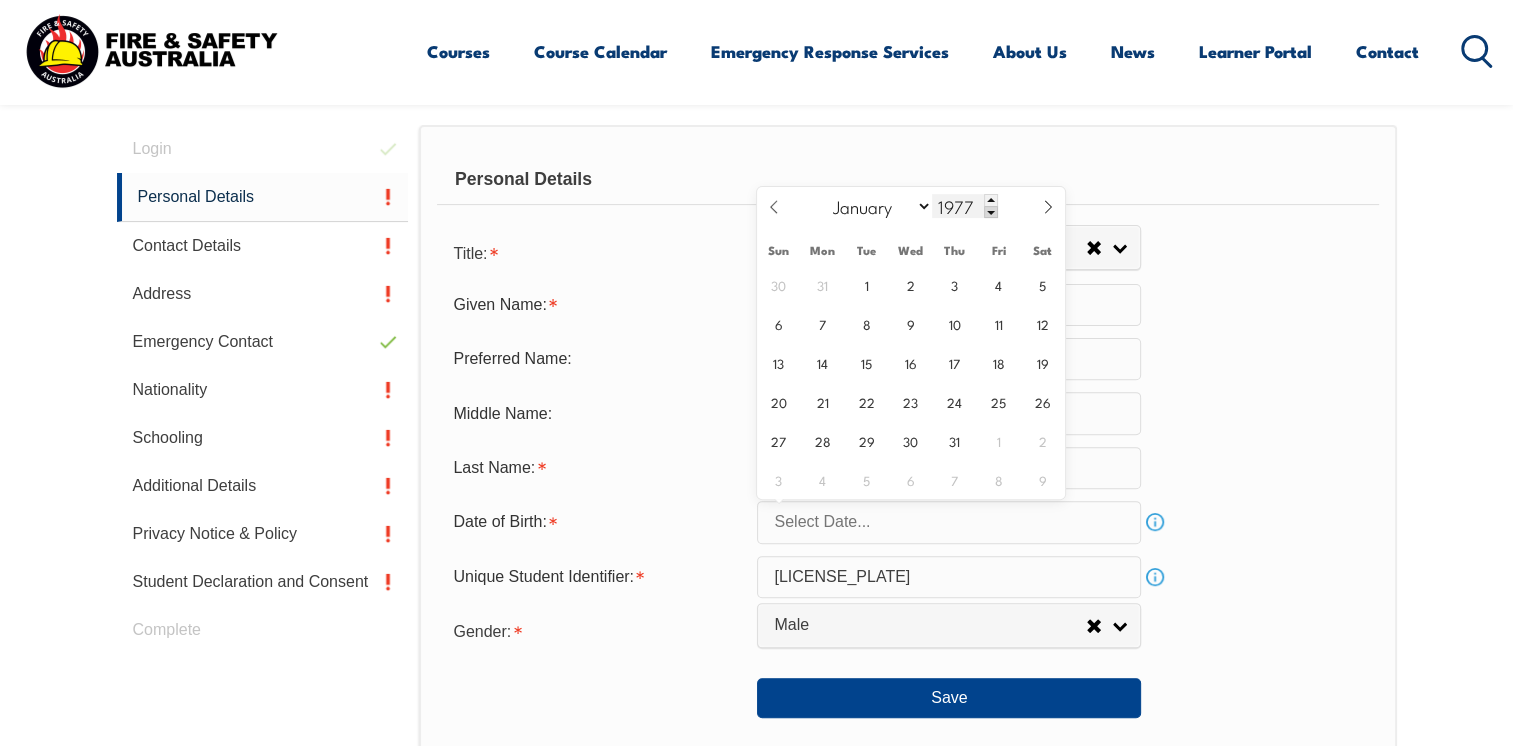 click at bounding box center [991, 212] 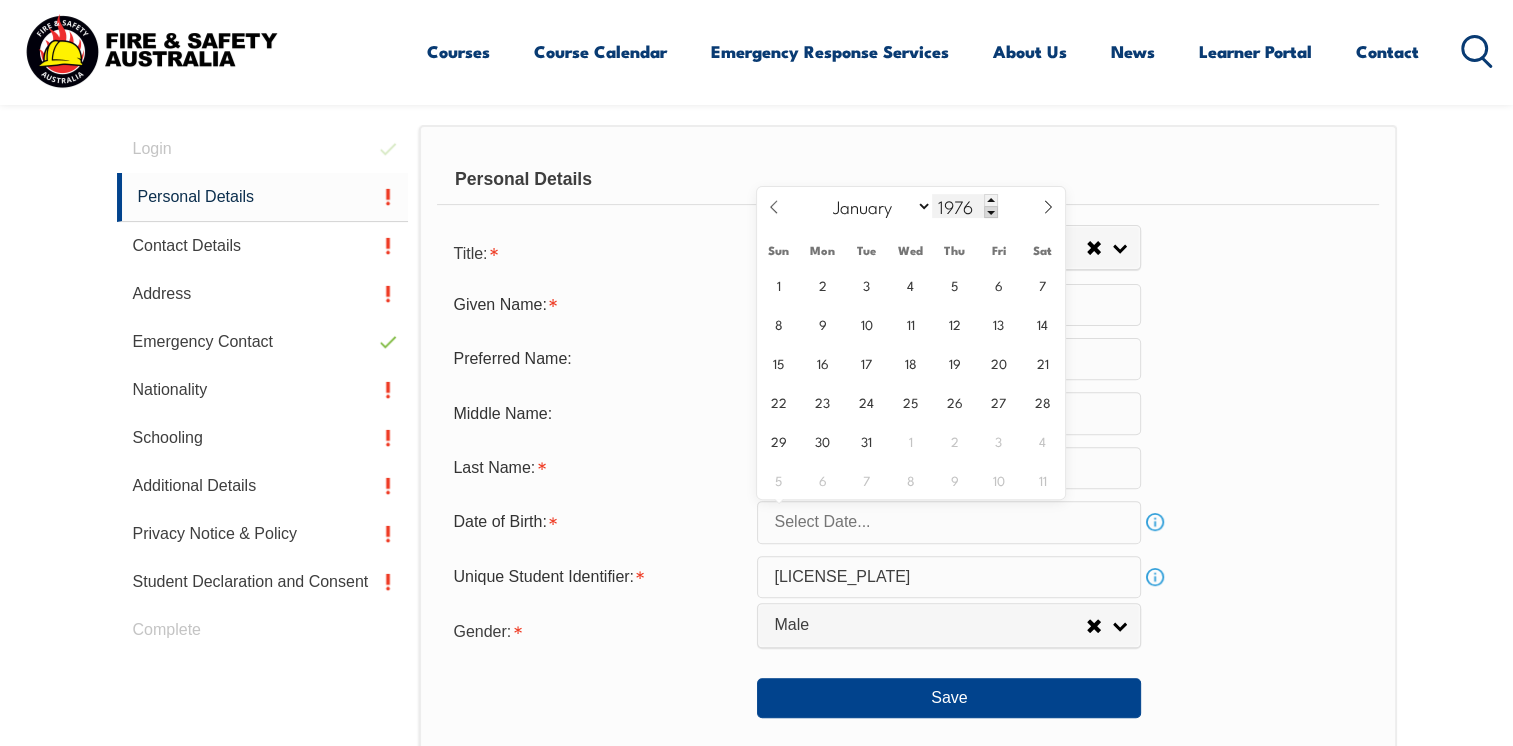click at bounding box center (991, 212) 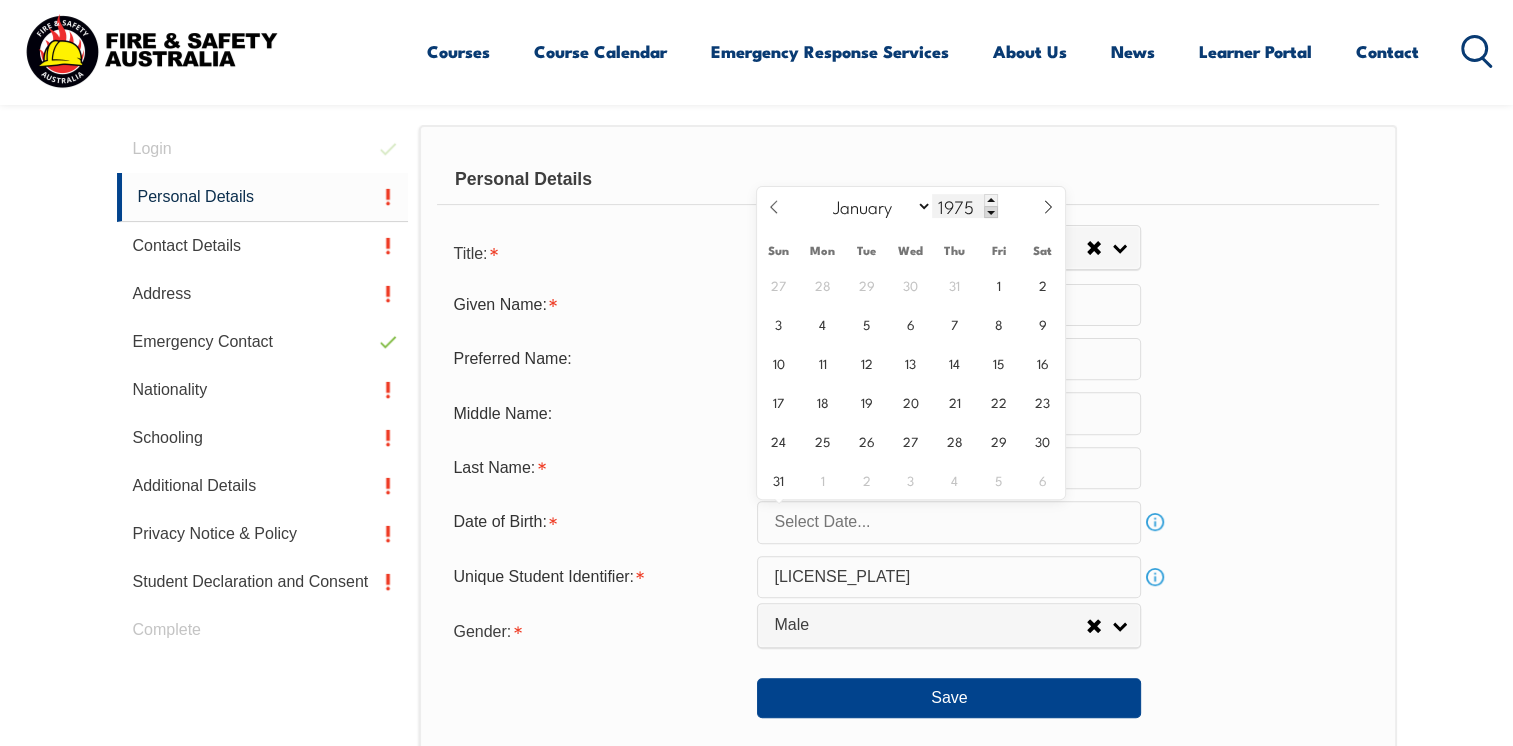 click at bounding box center [991, 212] 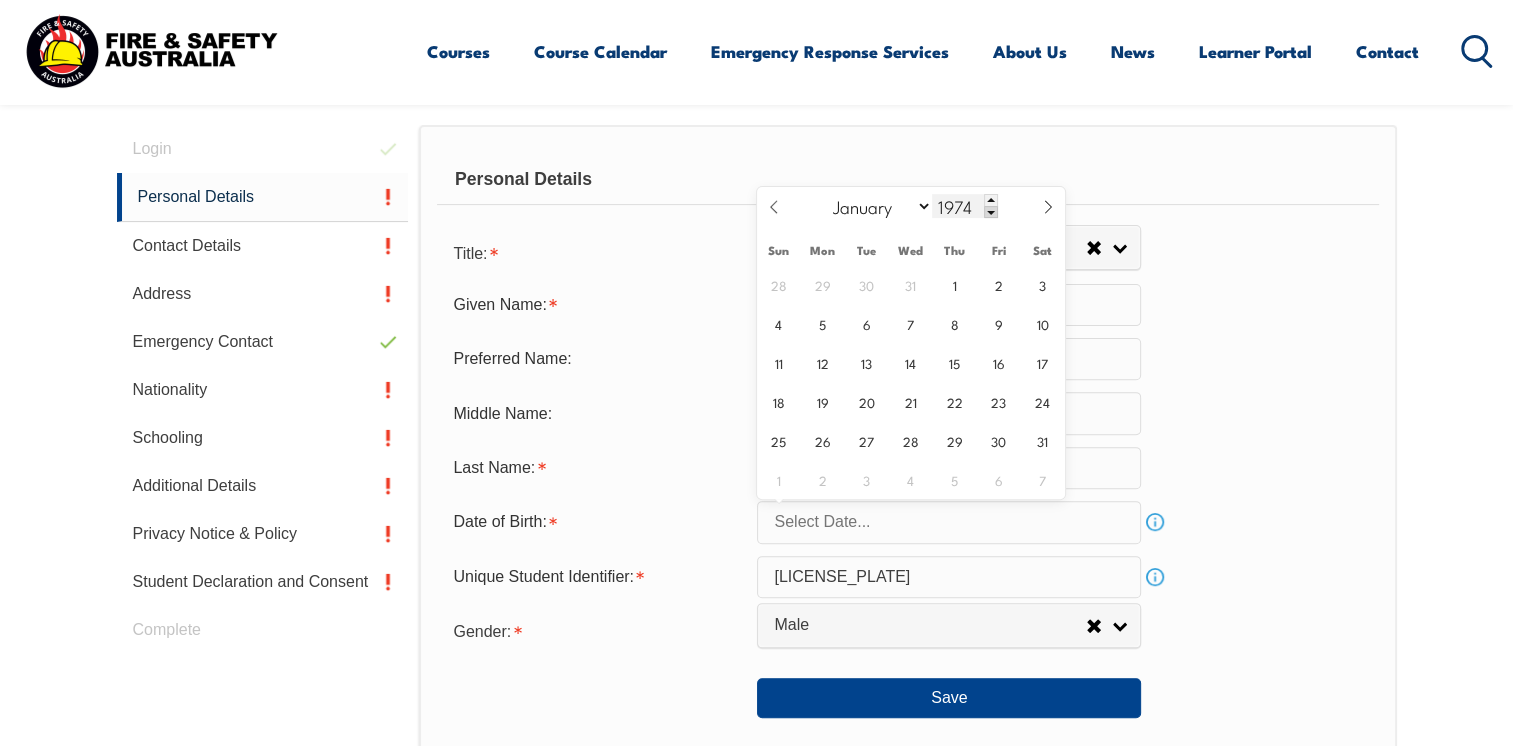 click at bounding box center (991, 212) 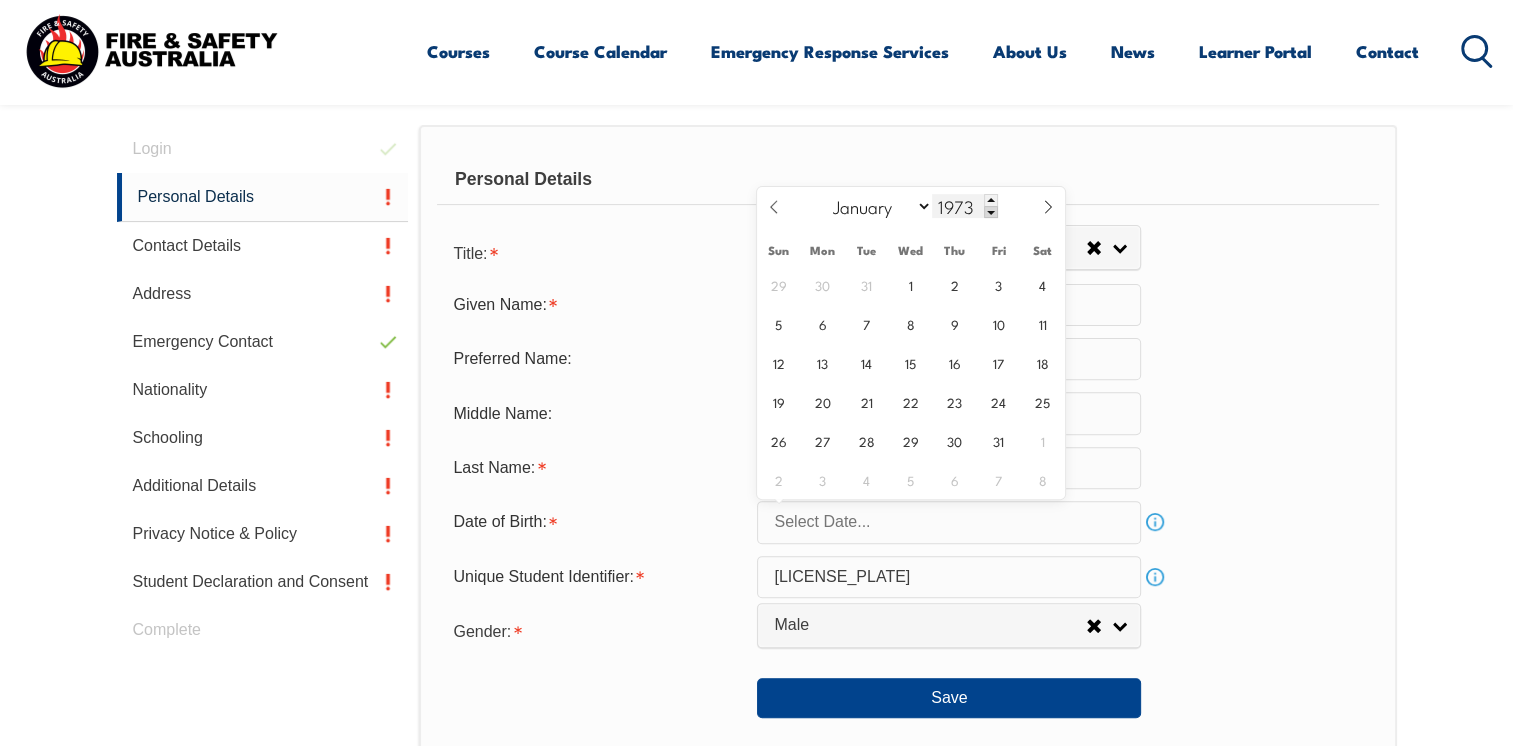 click at bounding box center [991, 212] 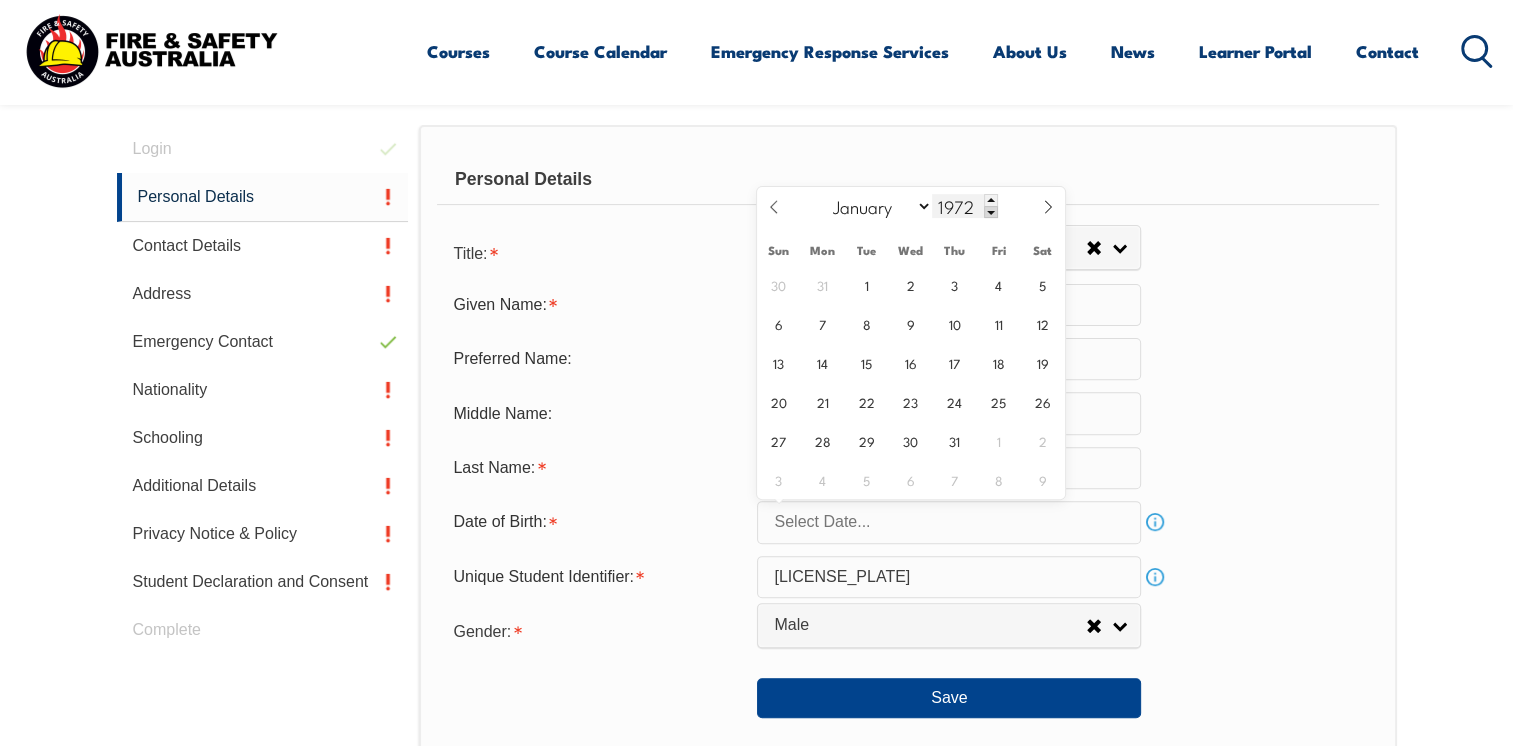 click at bounding box center (991, 212) 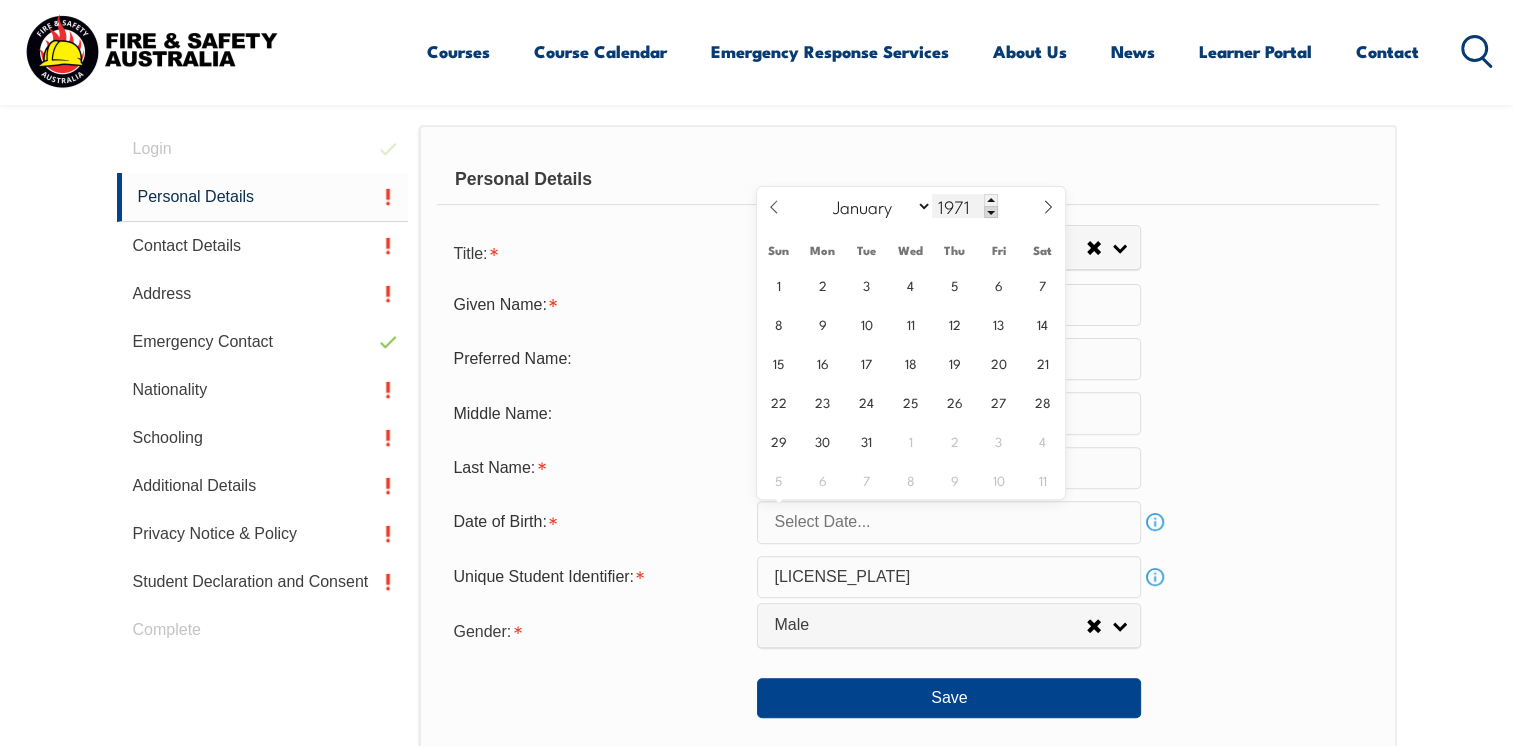 click at bounding box center (991, 212) 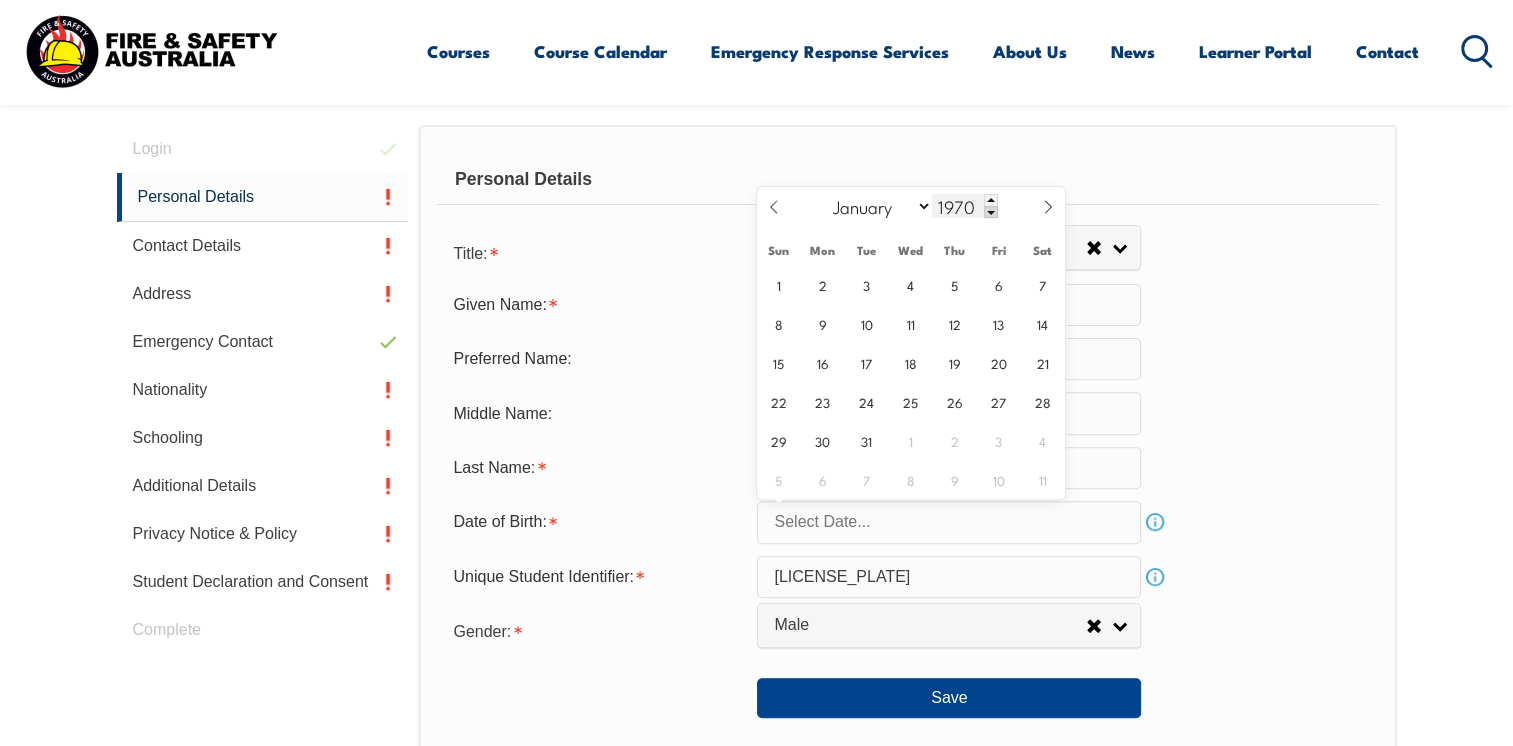 click at bounding box center (991, 212) 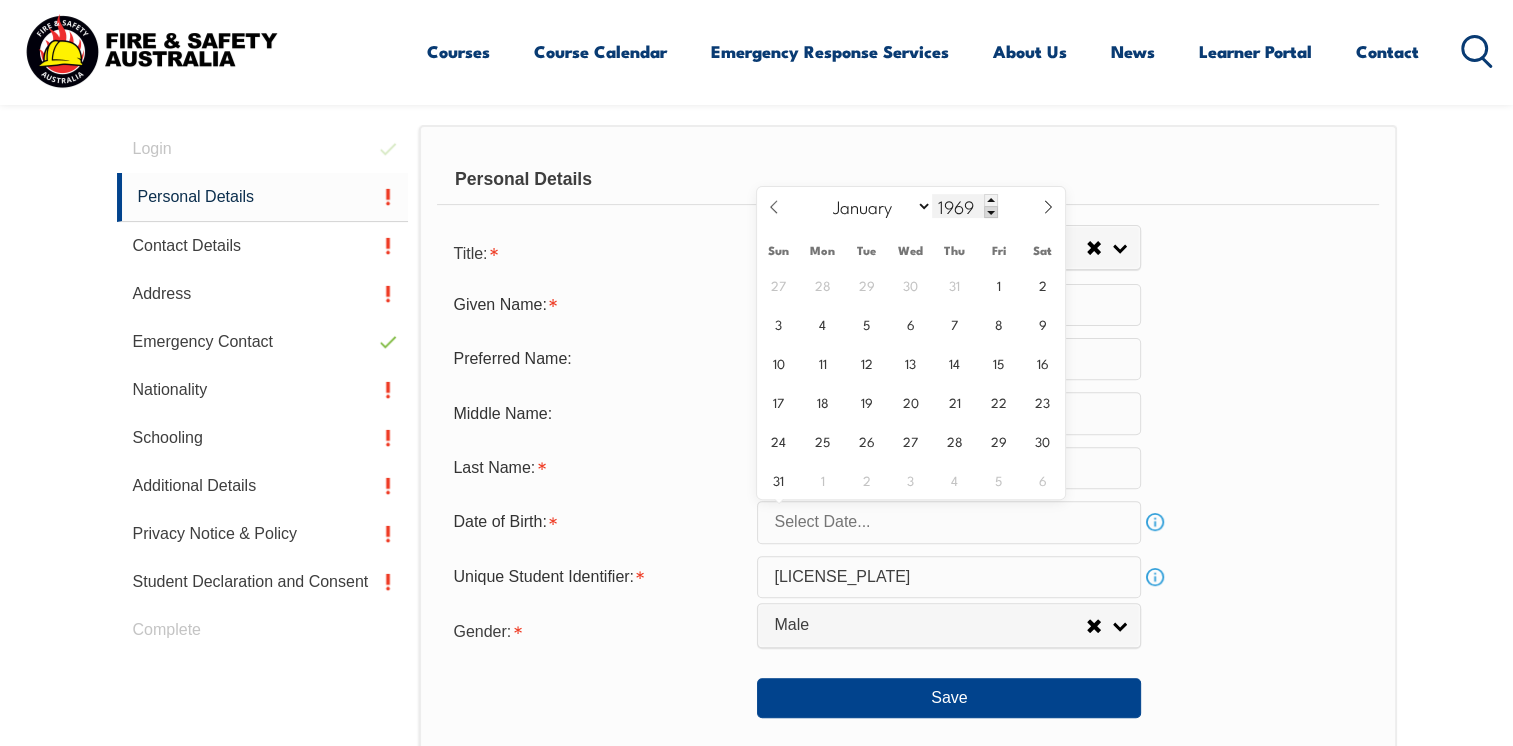 click at bounding box center [991, 212] 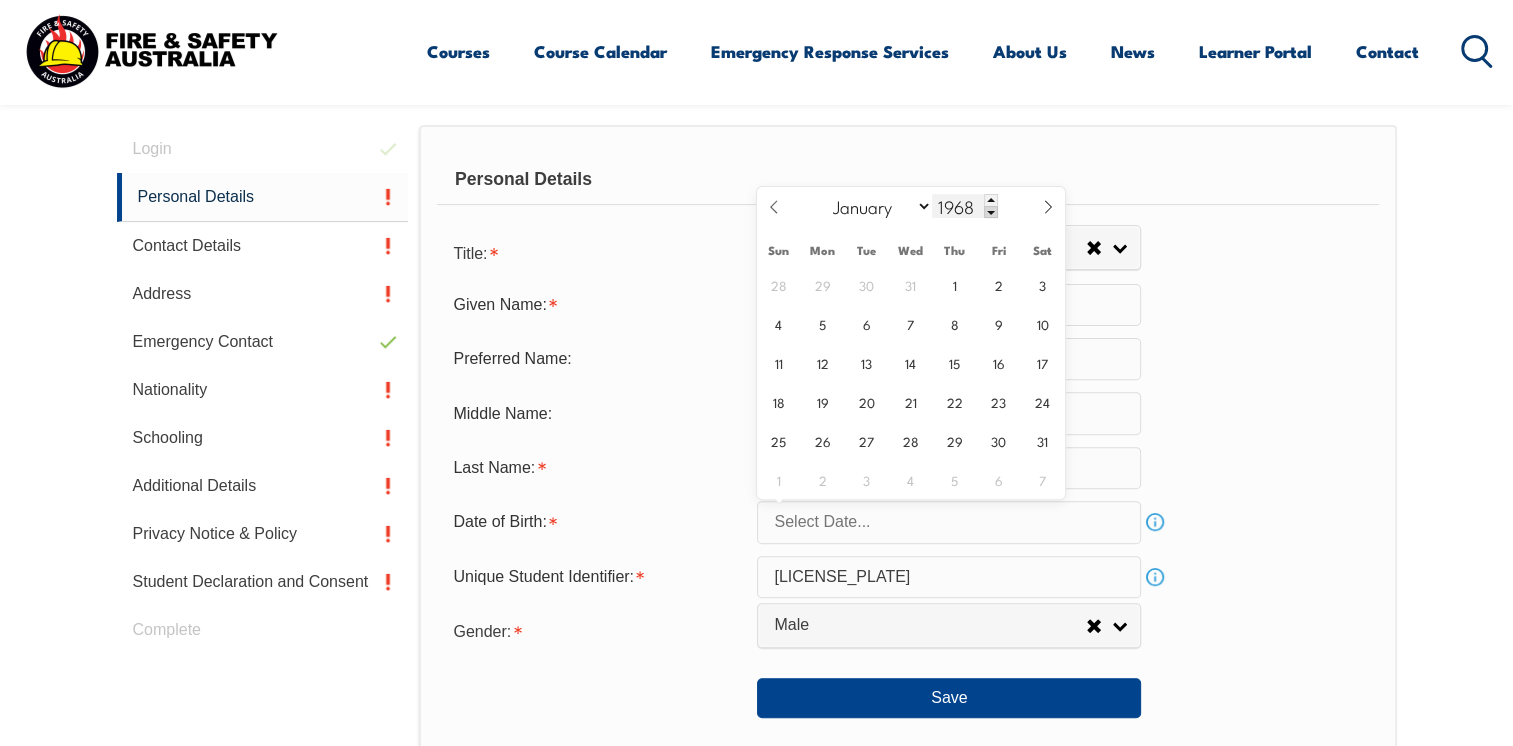 click at bounding box center [991, 212] 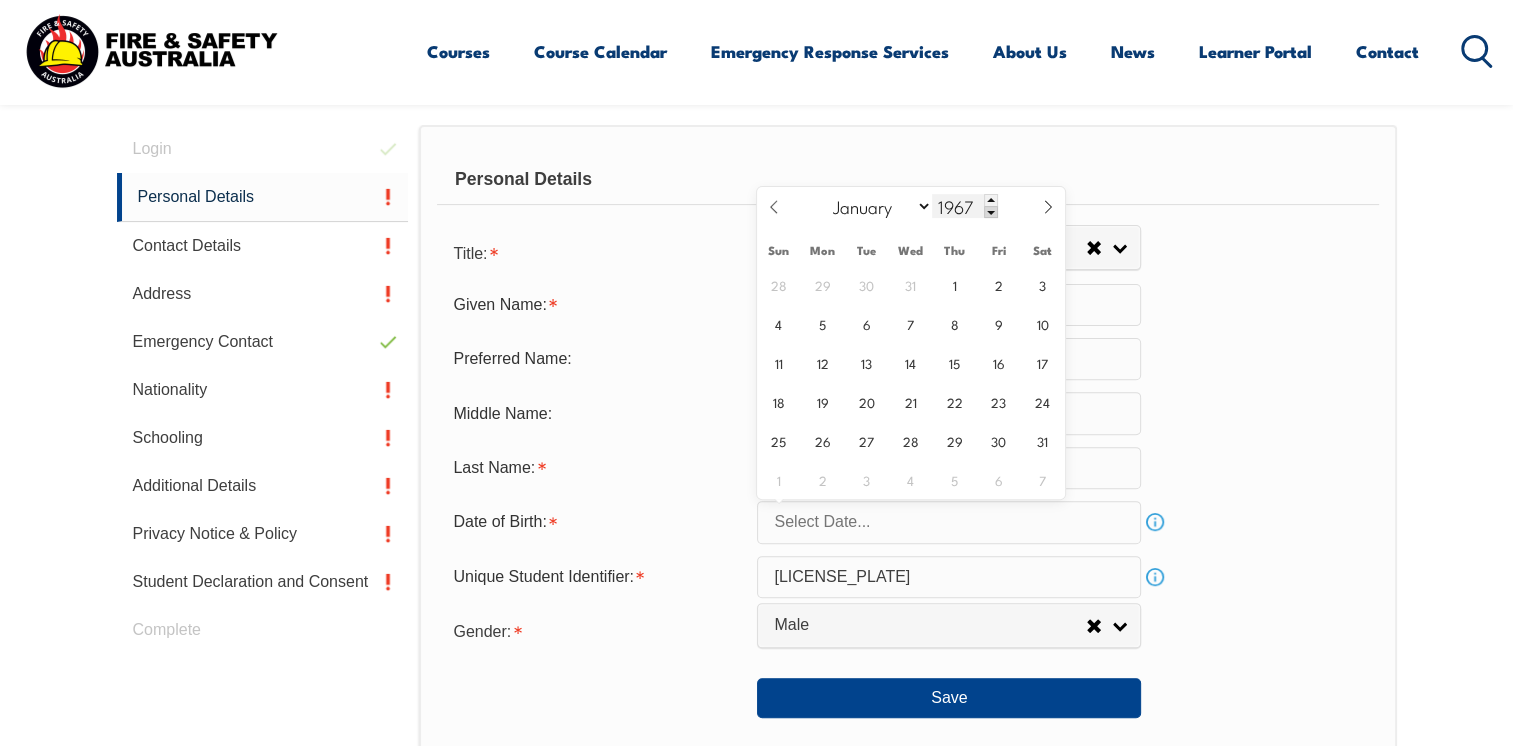 click at bounding box center (991, 212) 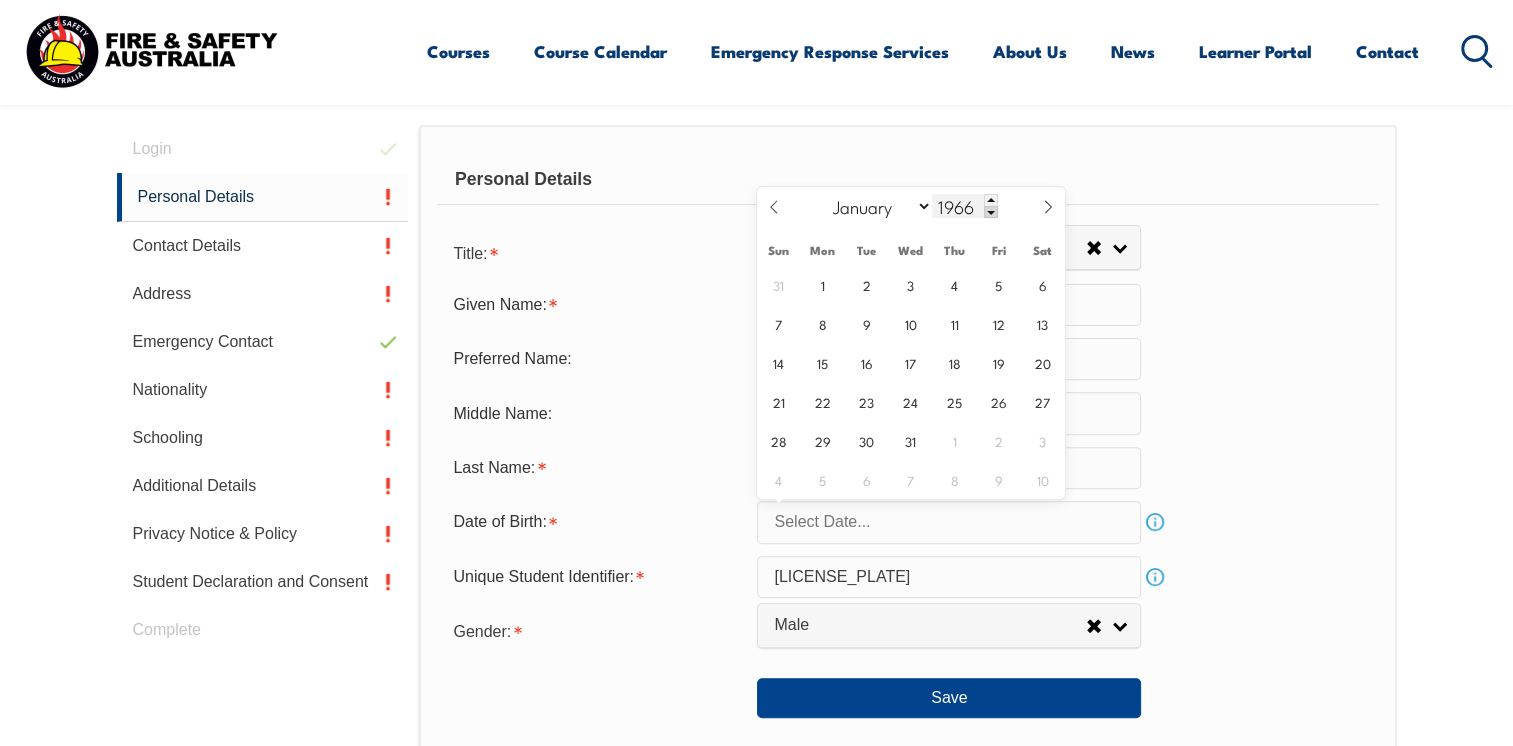 click at bounding box center (991, 212) 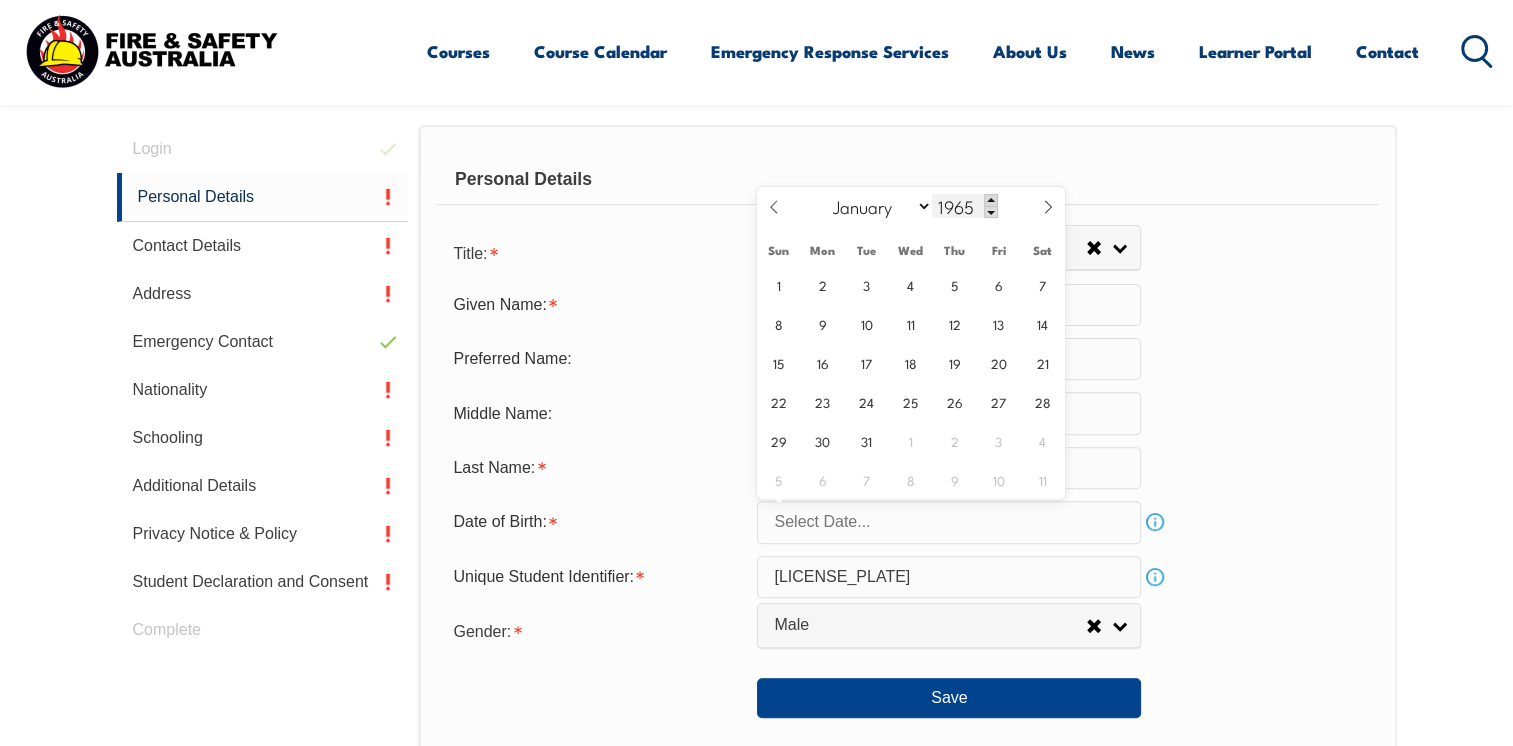 click at bounding box center [991, 200] 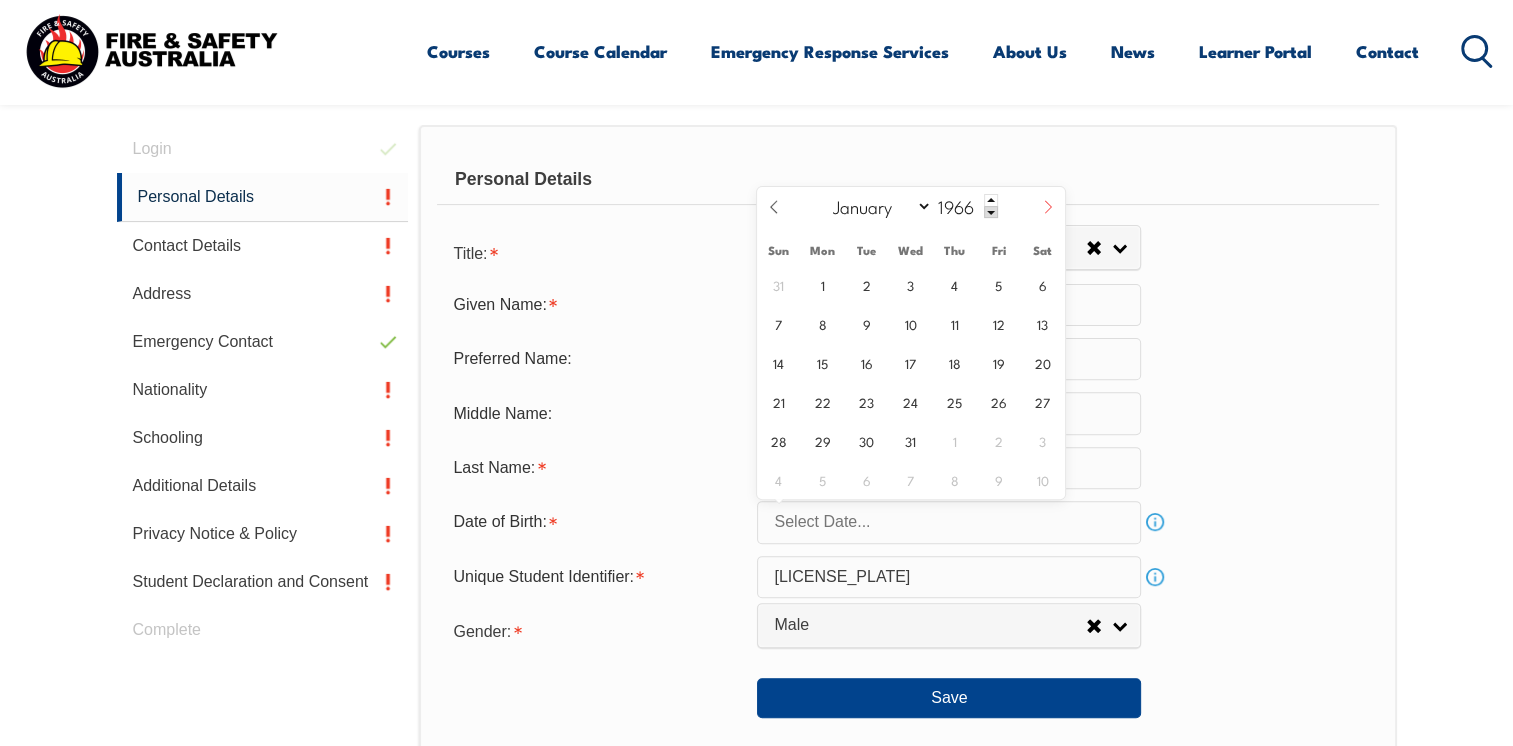 click 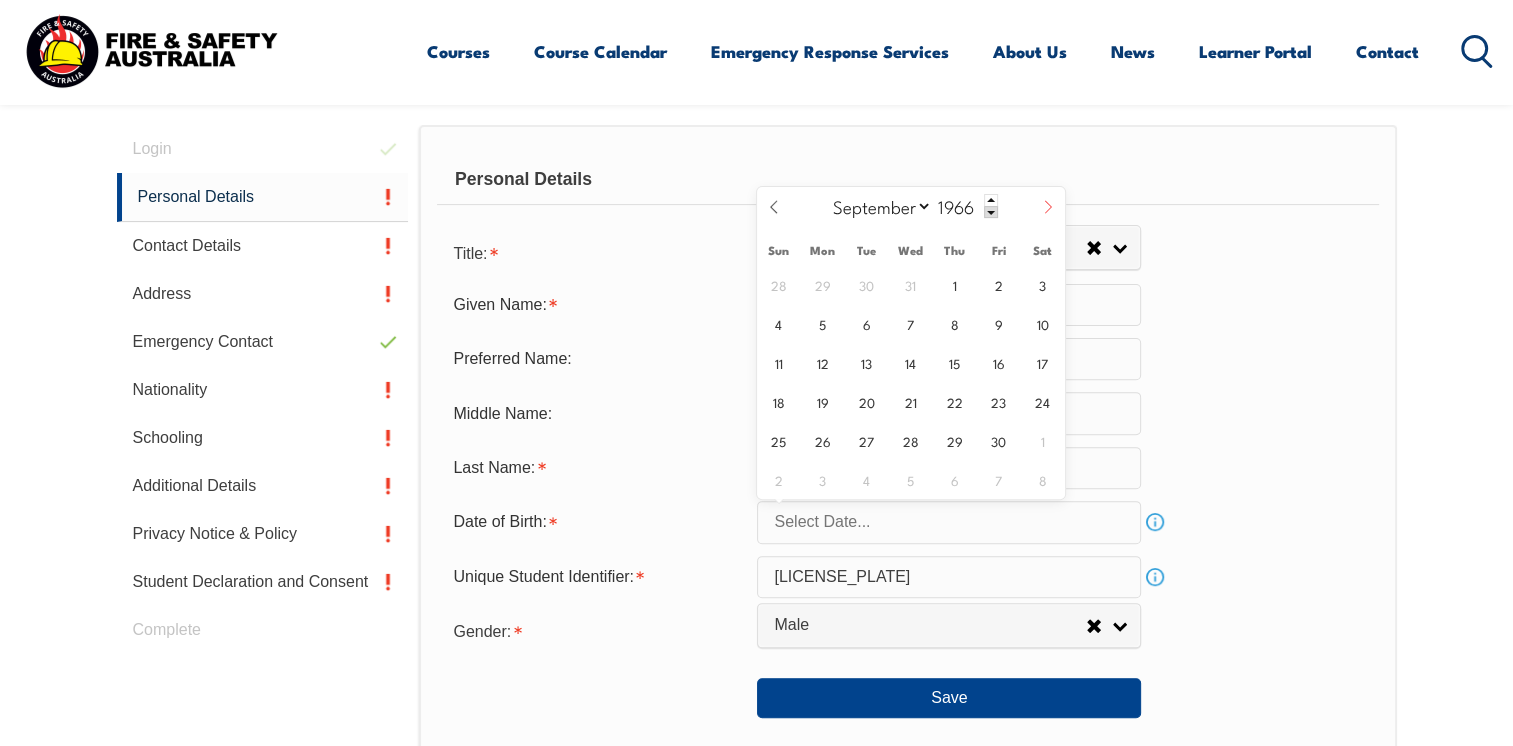 click 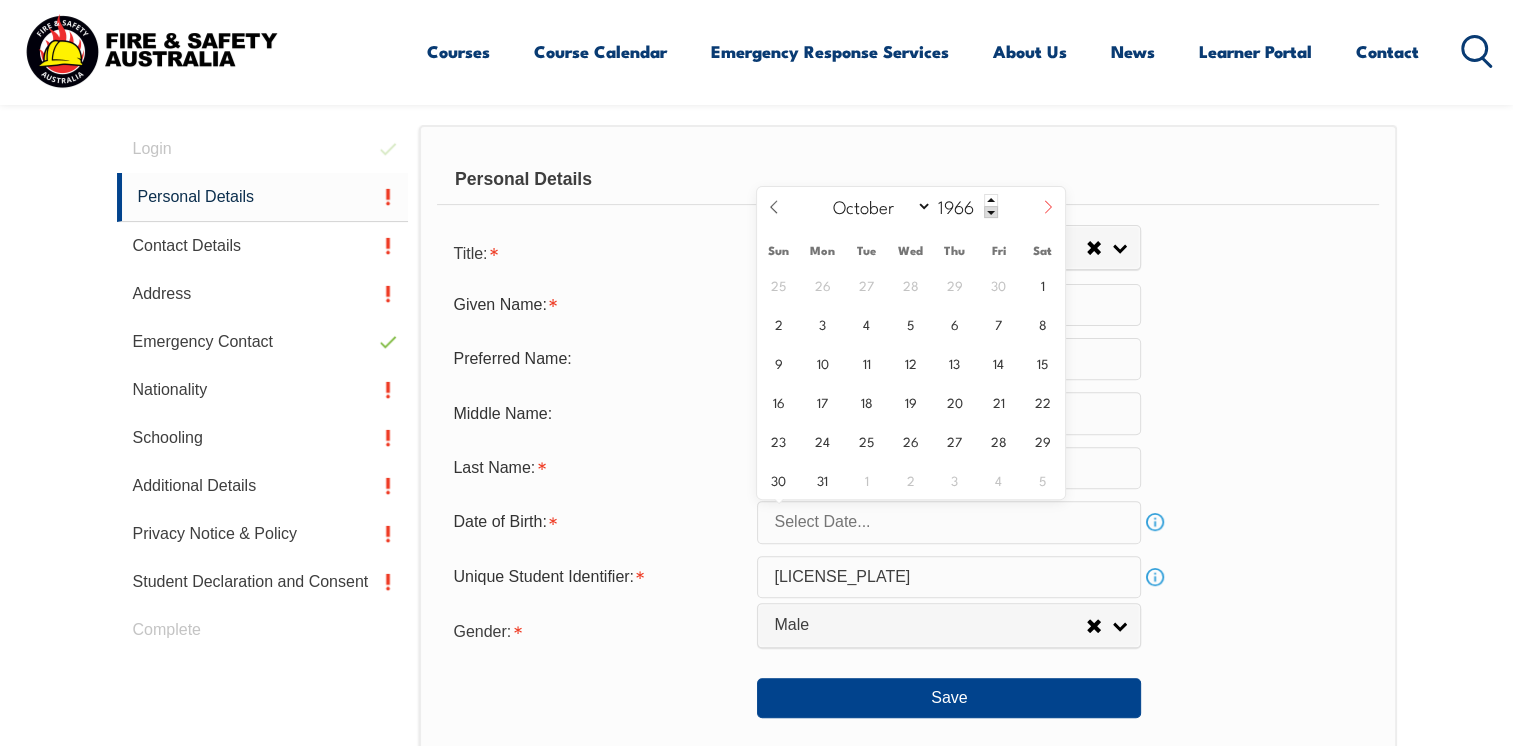 click 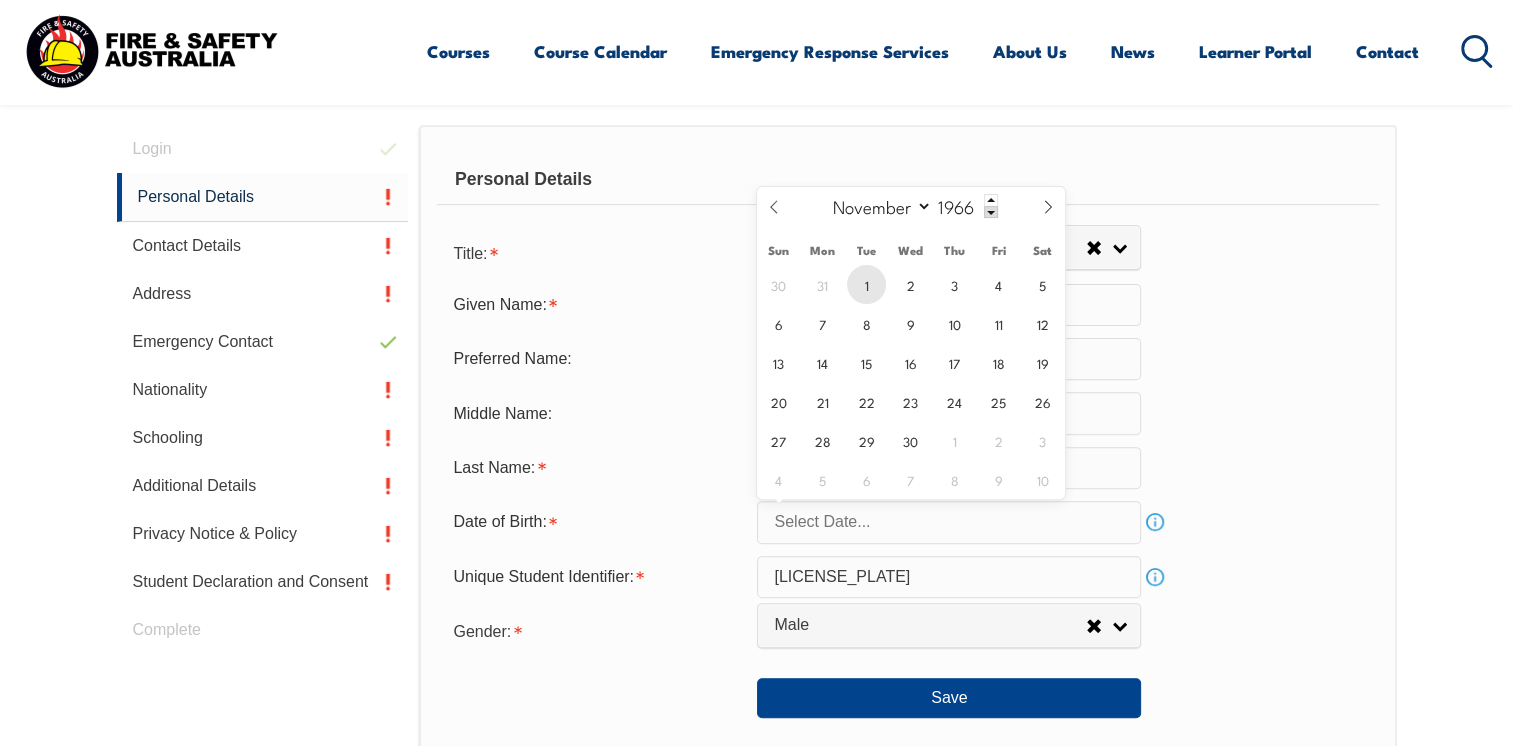click on "1" at bounding box center [866, 284] 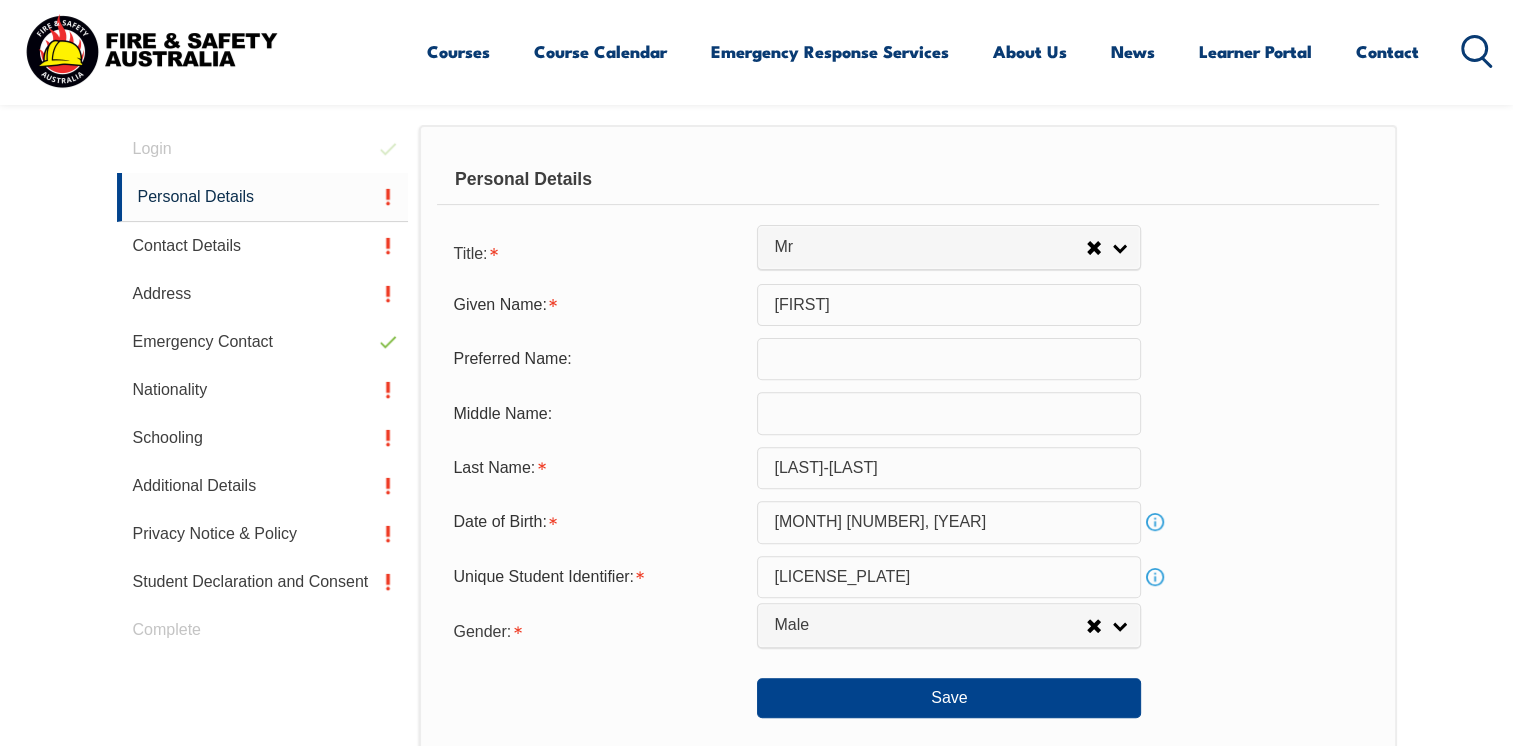 click on "Middle Name:" at bounding box center (907, 413) 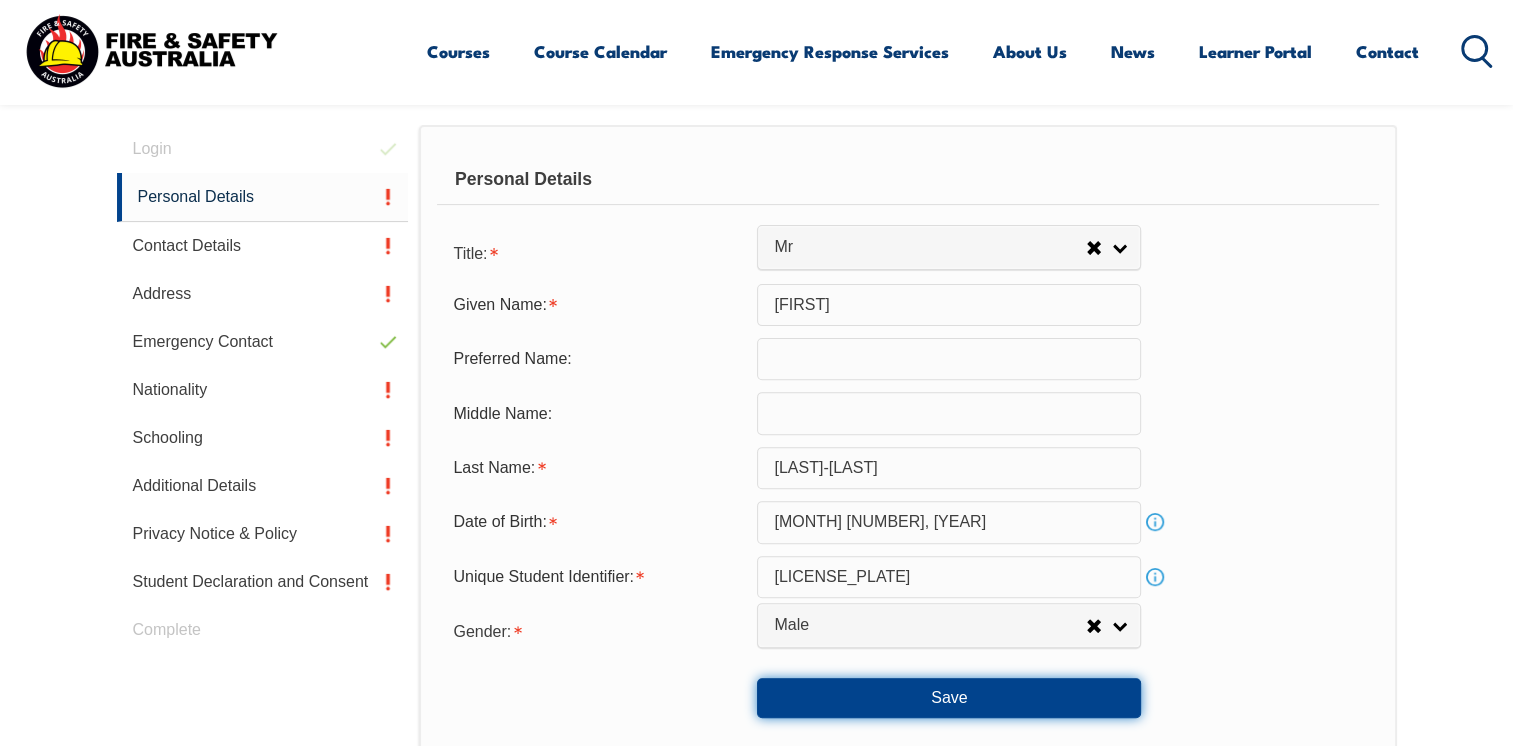 click on "Save" at bounding box center (949, 698) 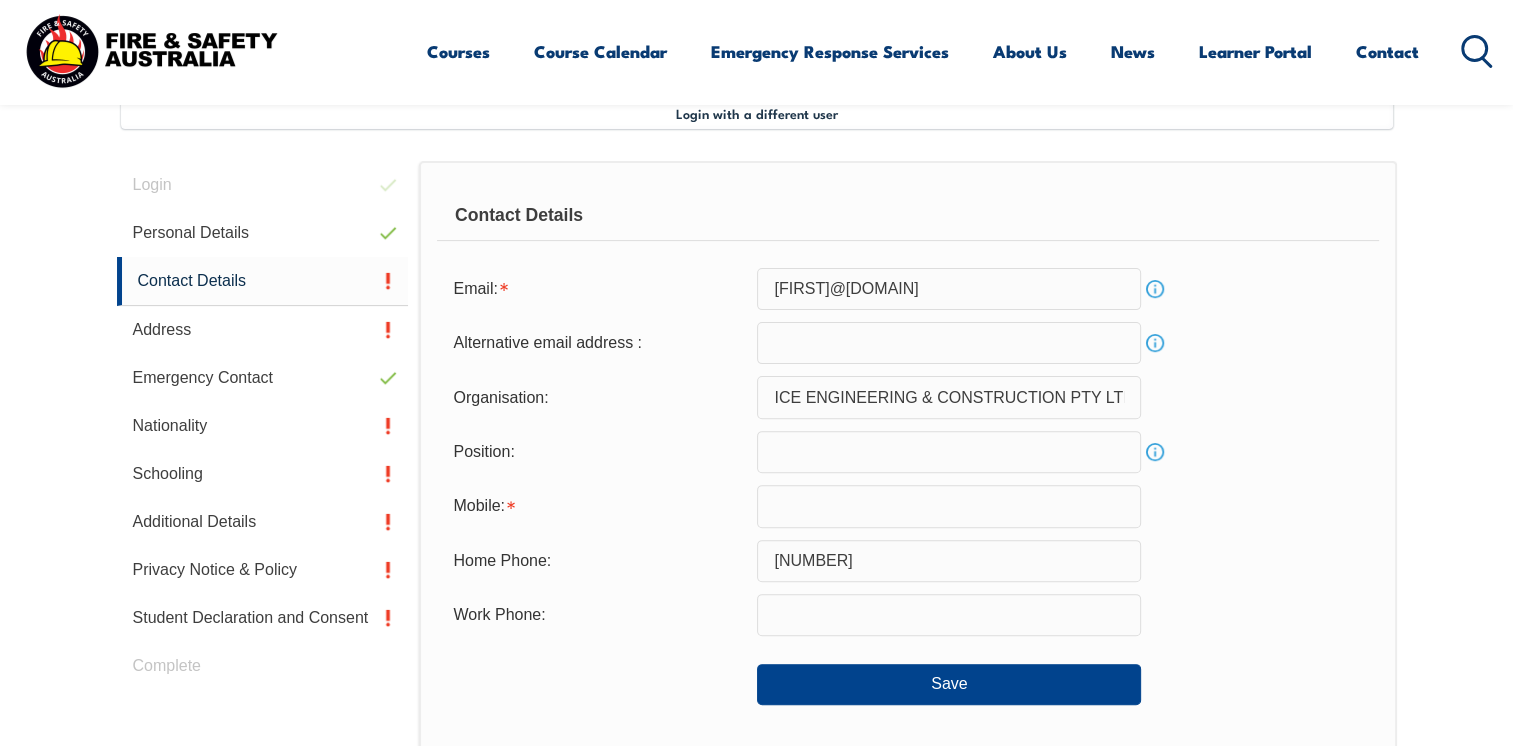 scroll, scrollTop: 544, scrollLeft: 0, axis: vertical 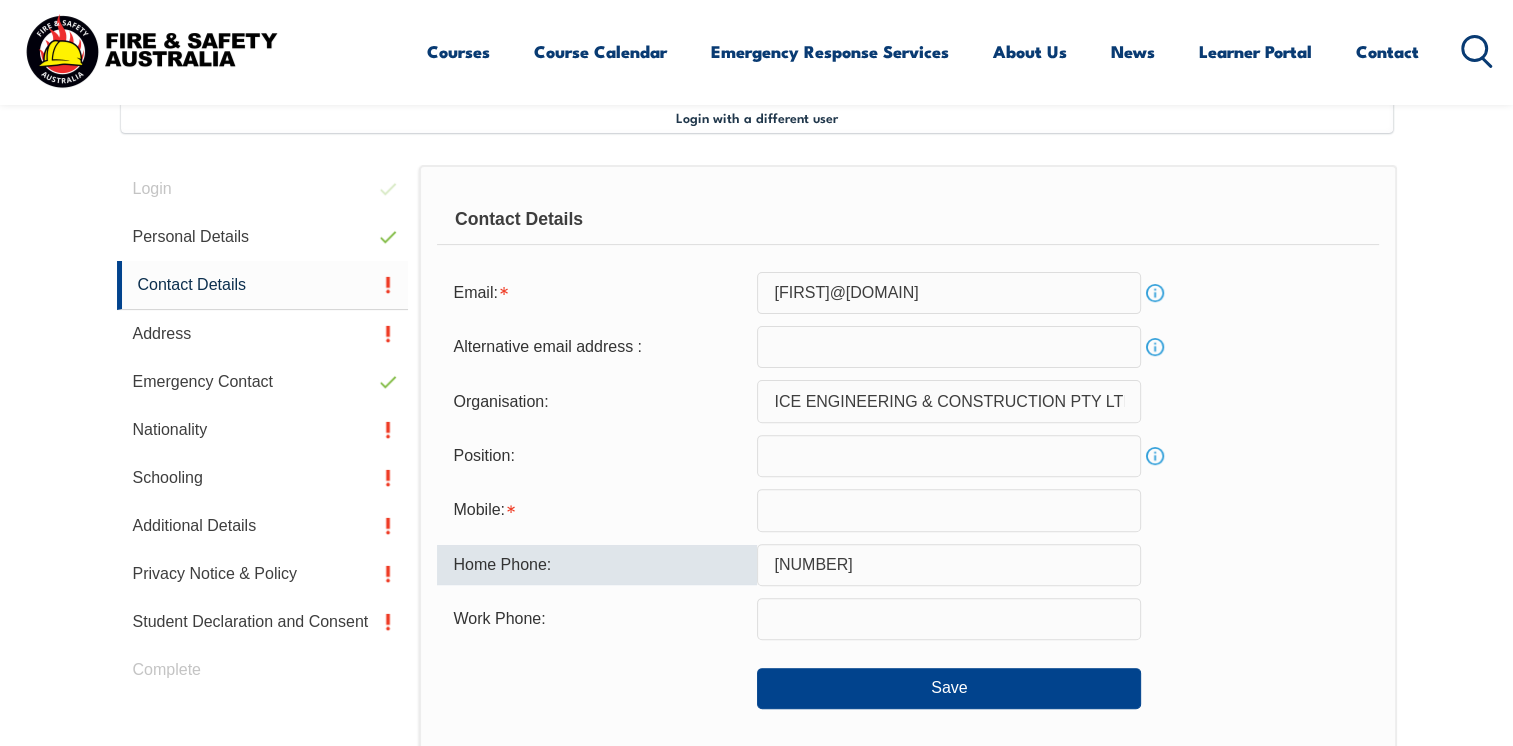 click on "0419845205" at bounding box center [949, 565] 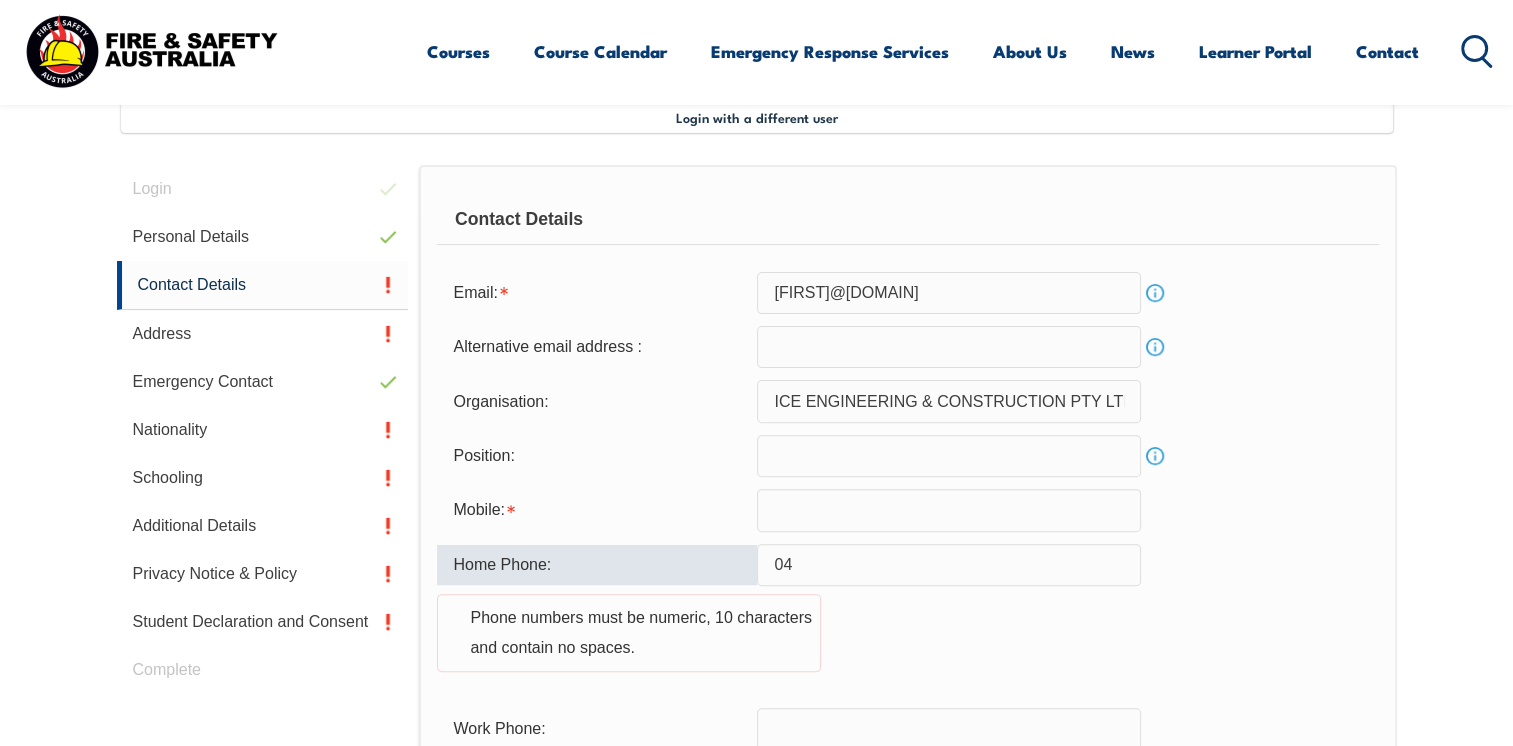 type on "0" 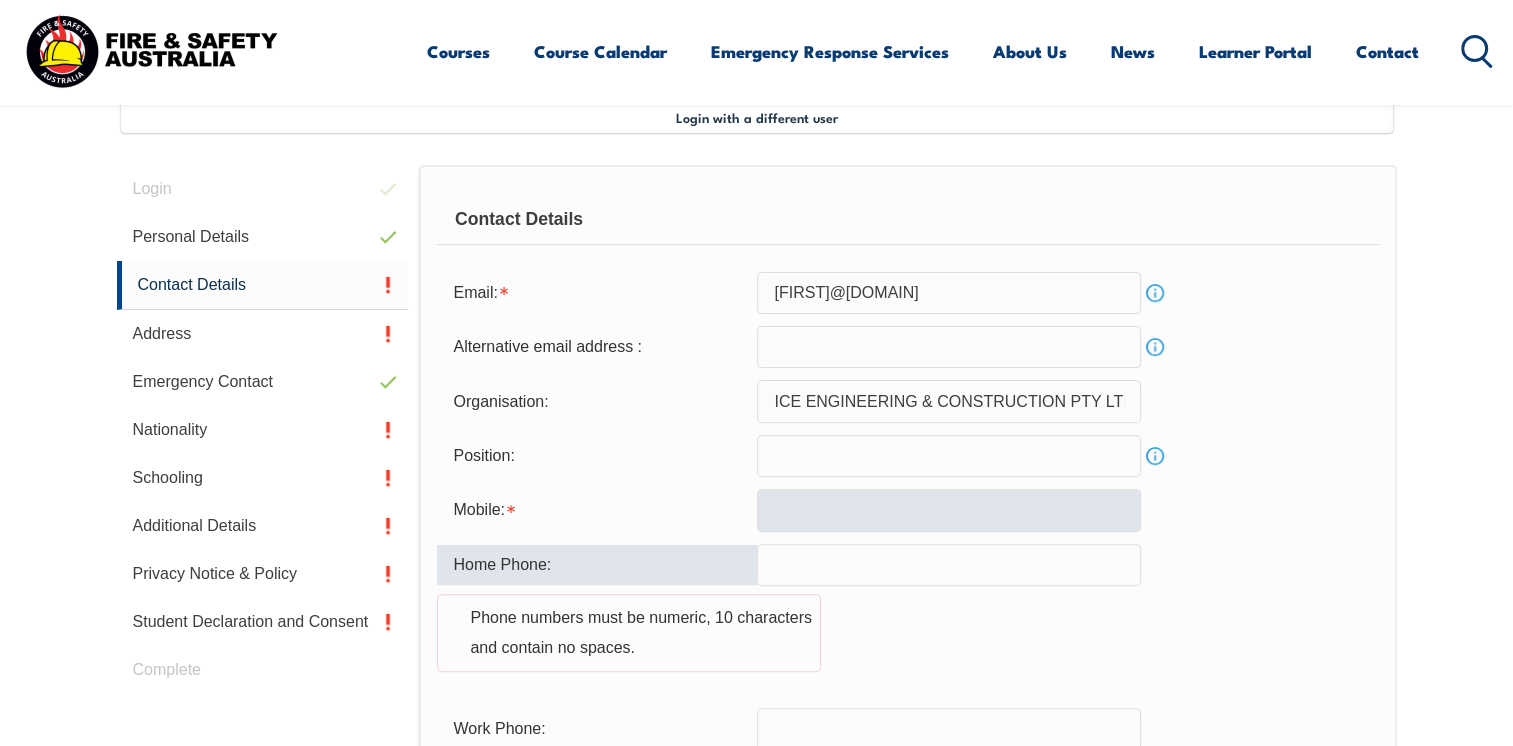 type 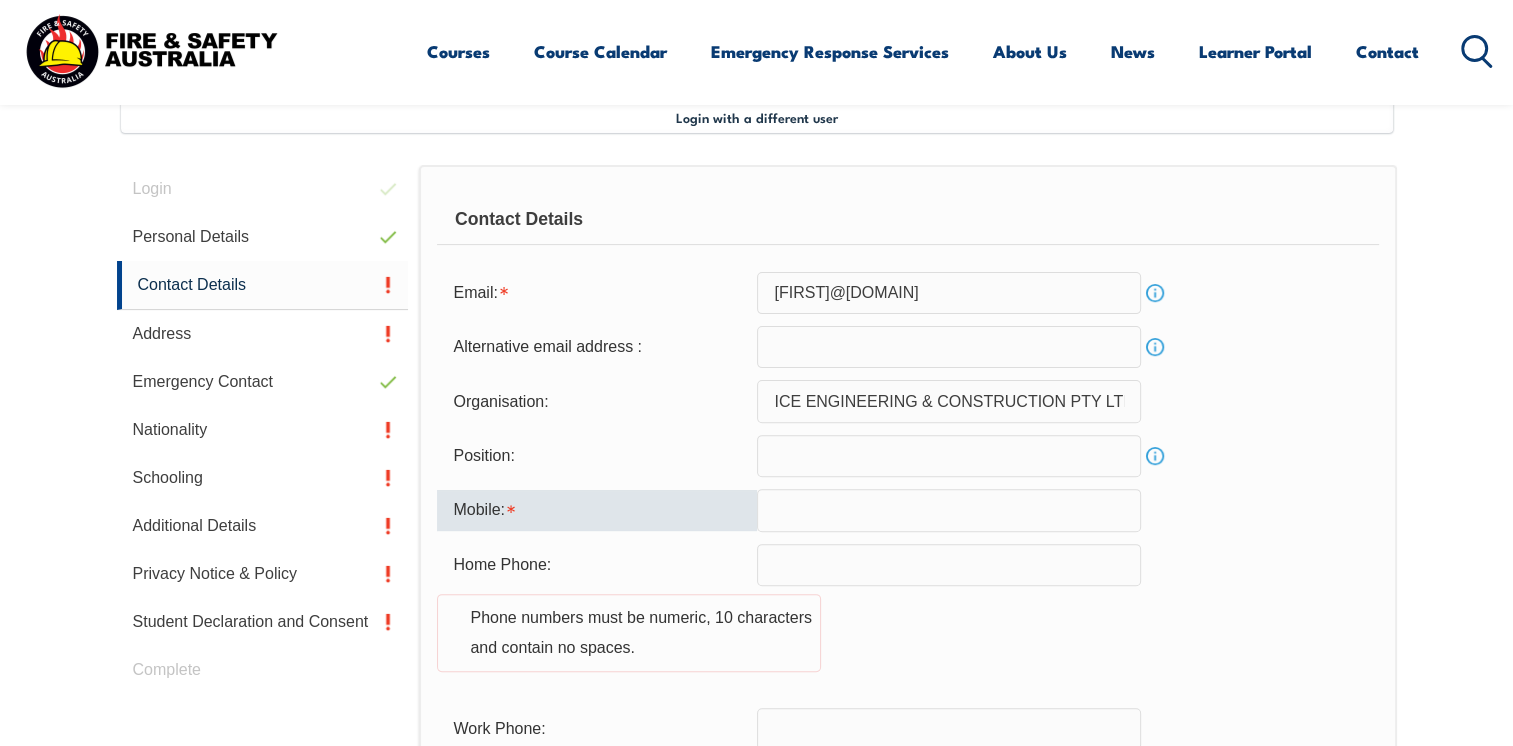 click at bounding box center (949, 510) 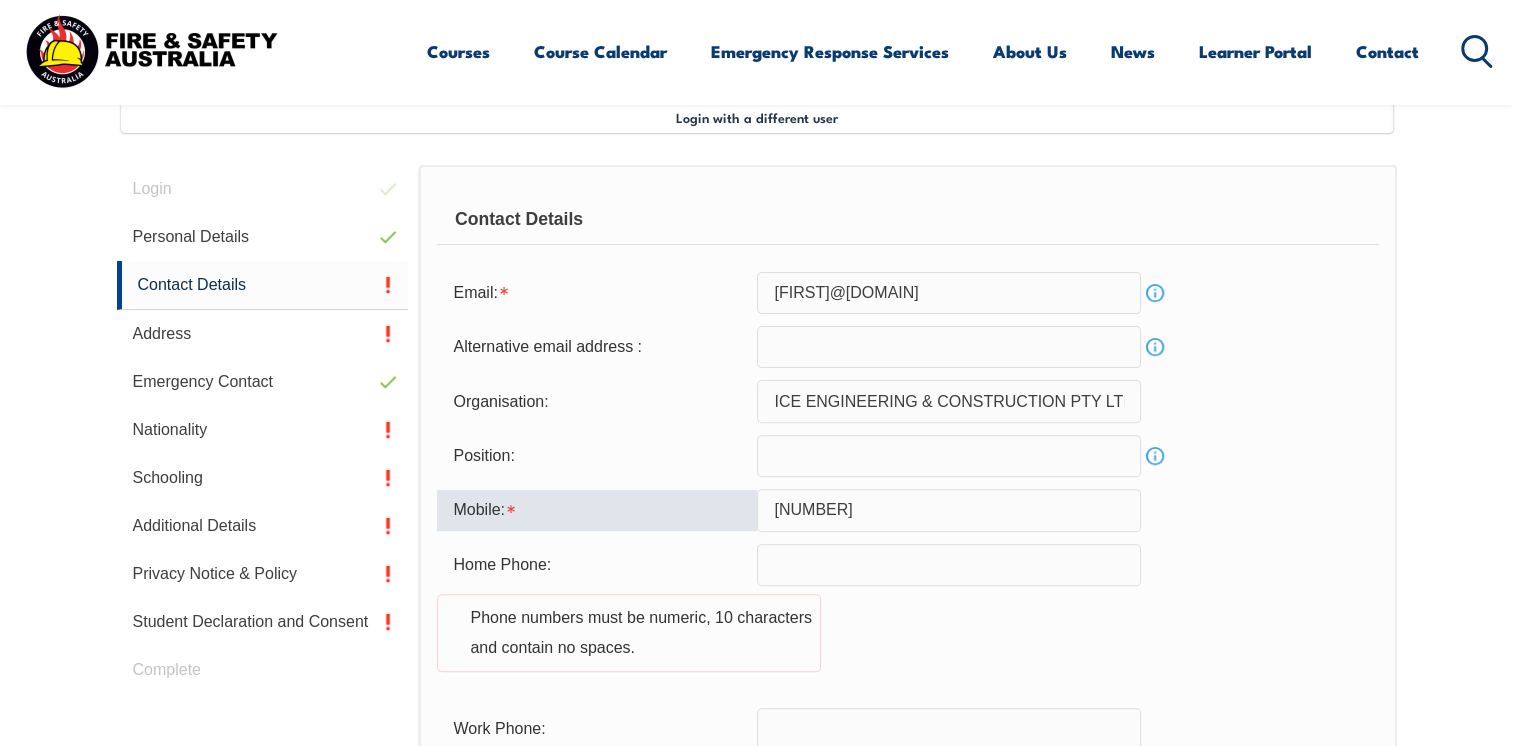 click on "0419845205" at bounding box center (949, 510) 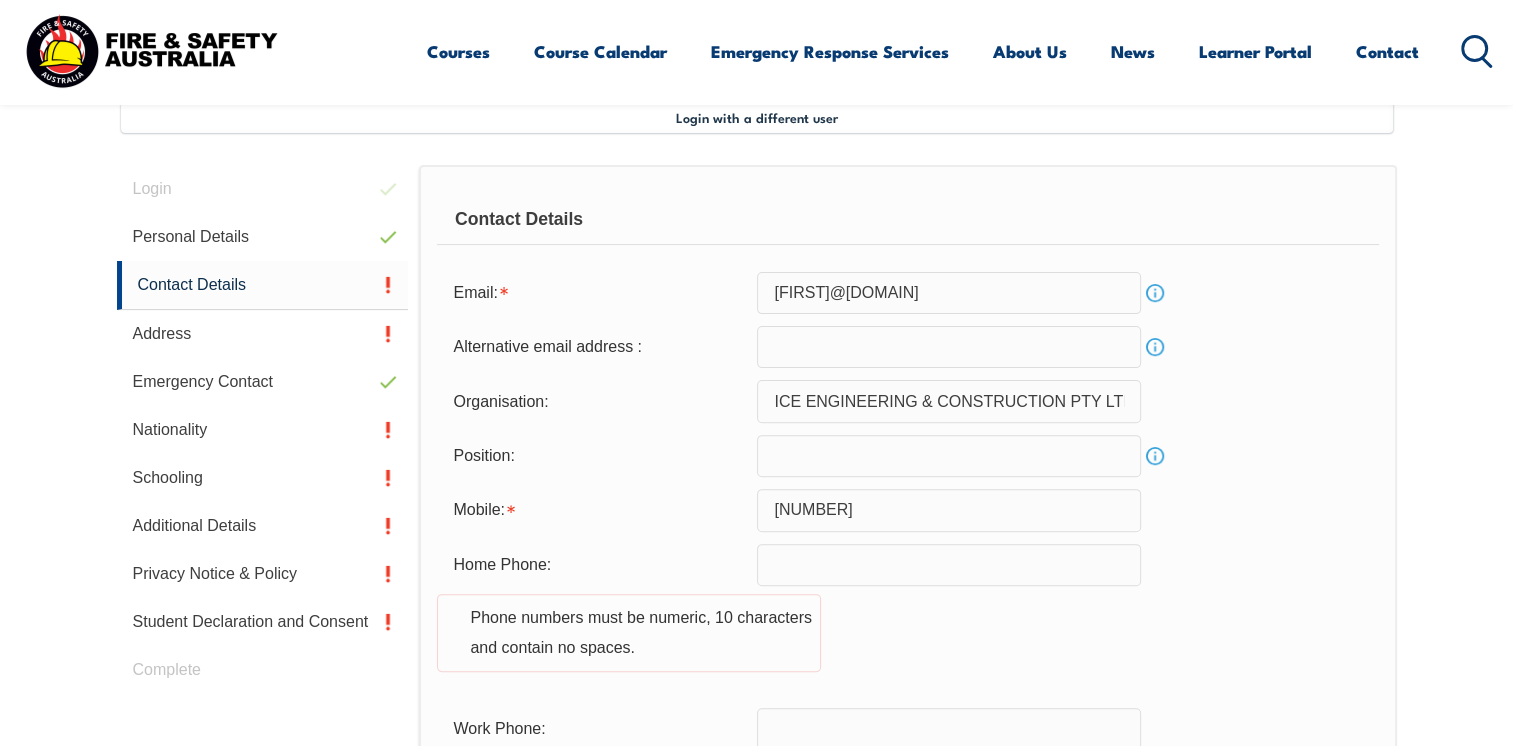click on "Position: Info" at bounding box center (907, 456) 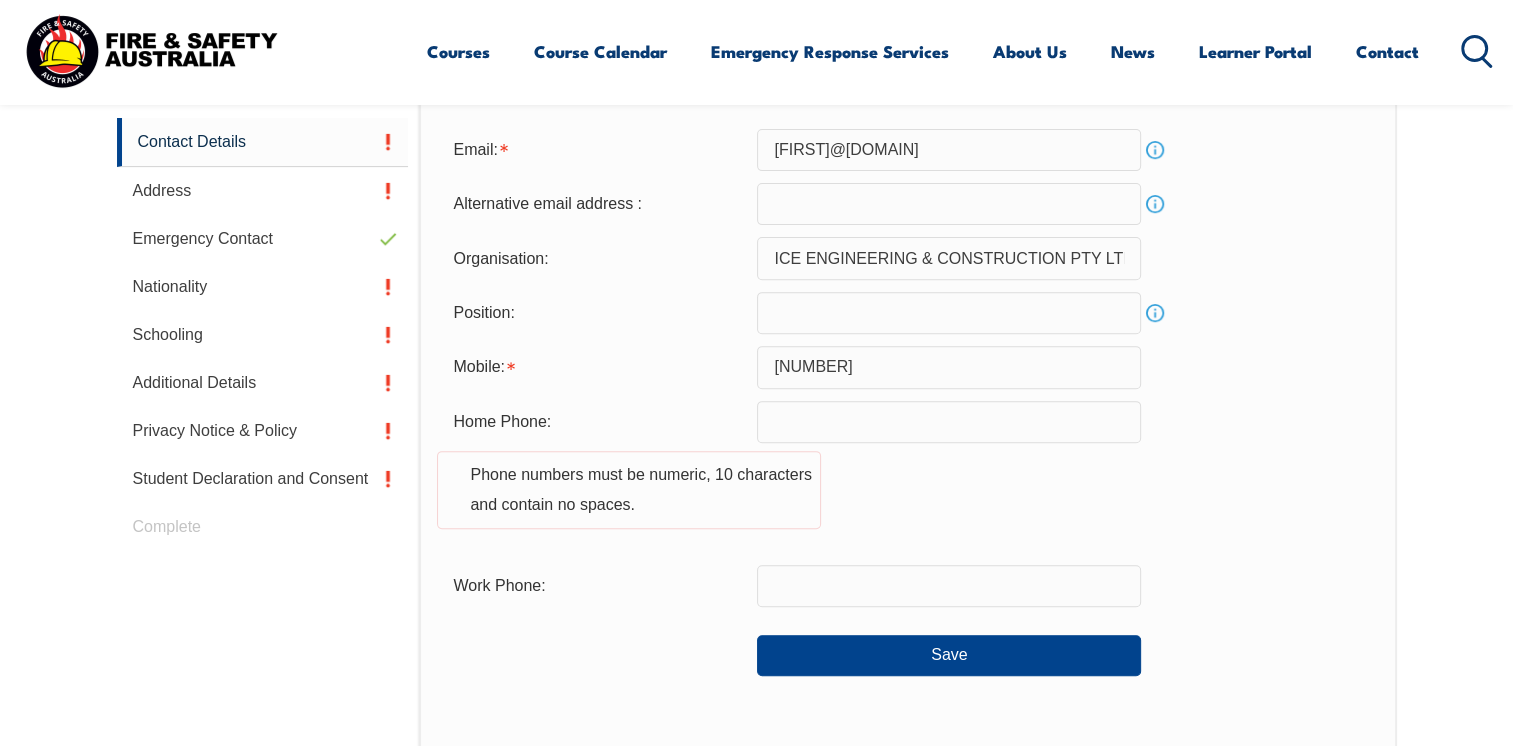scroll, scrollTop: 704, scrollLeft: 0, axis: vertical 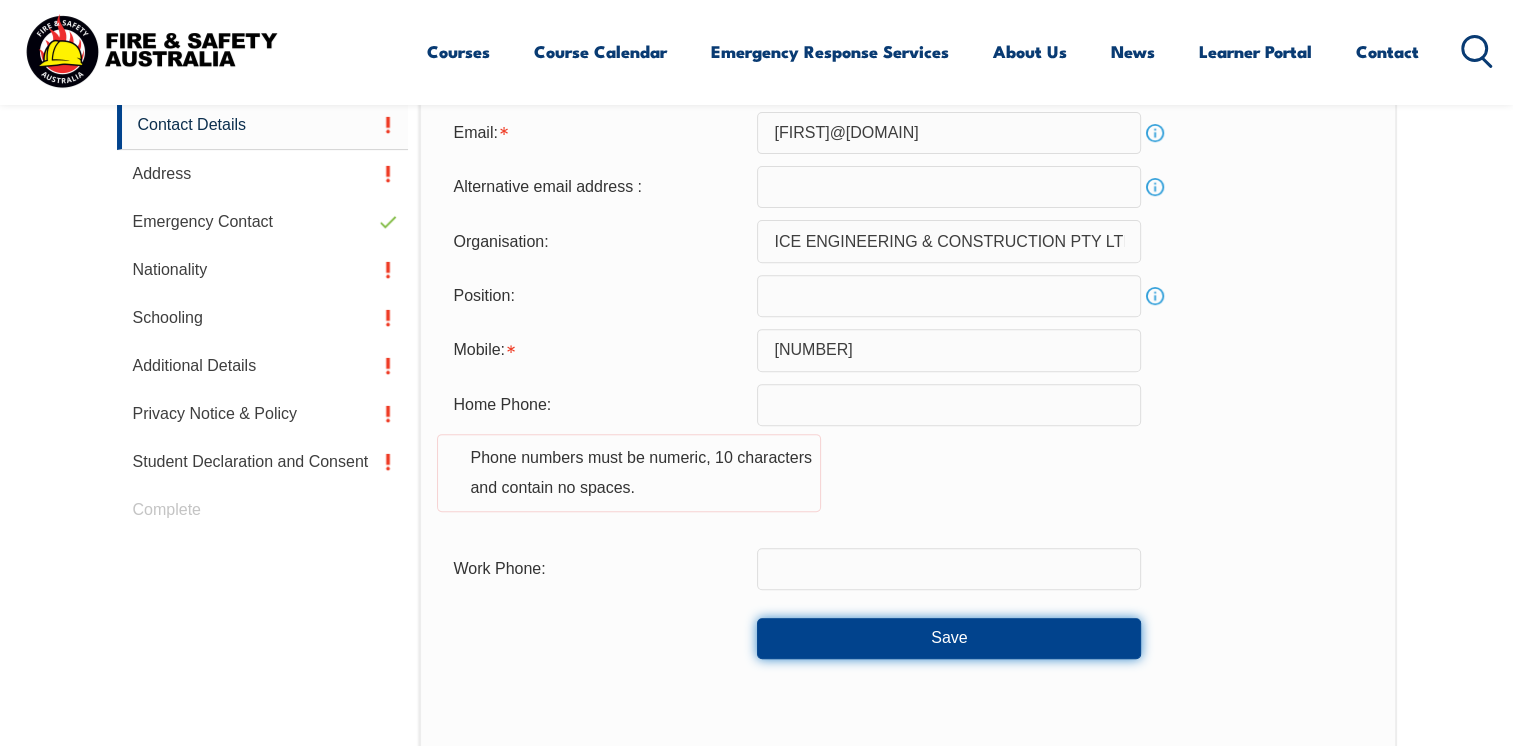click on "Save" at bounding box center [949, 638] 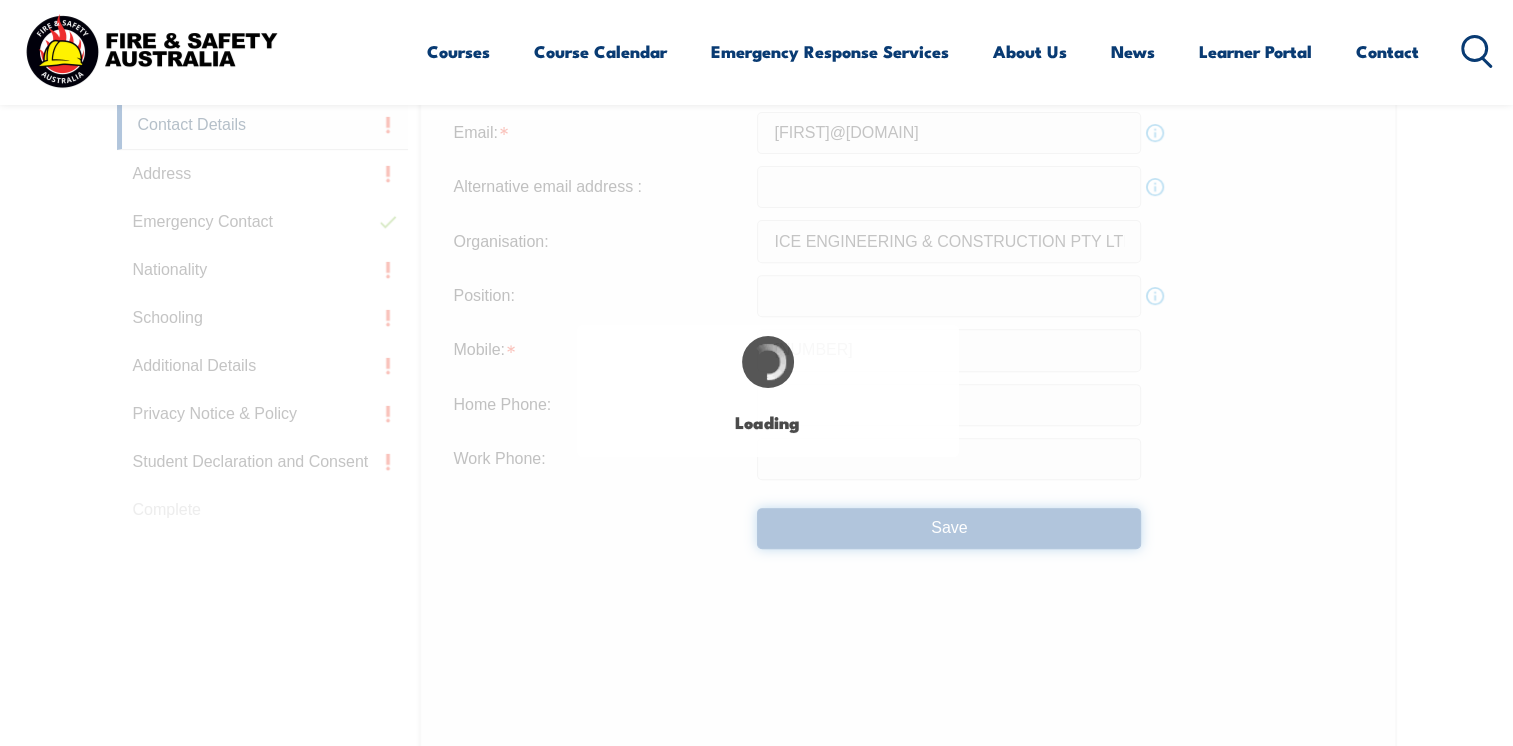 type on "0419845205" 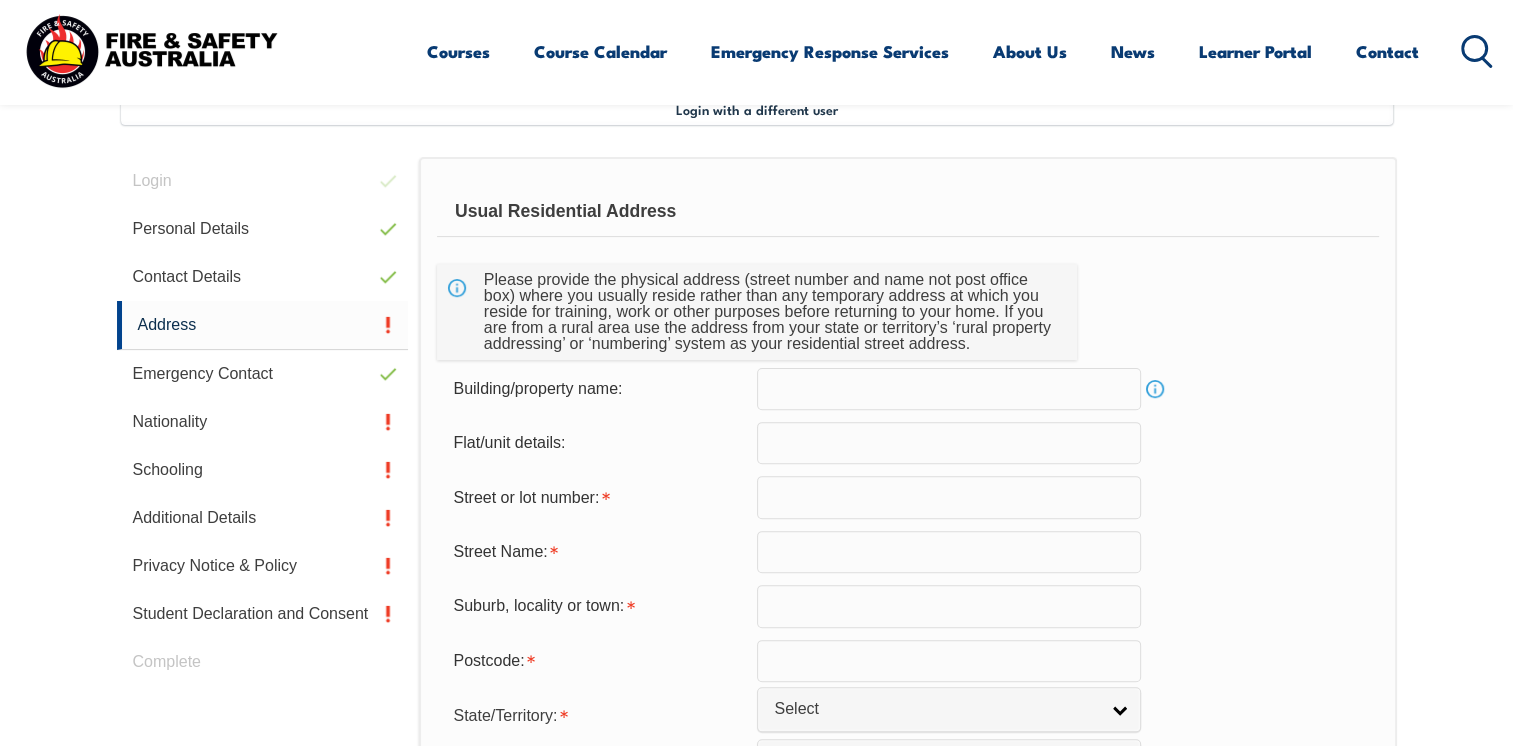 scroll, scrollTop: 544, scrollLeft: 0, axis: vertical 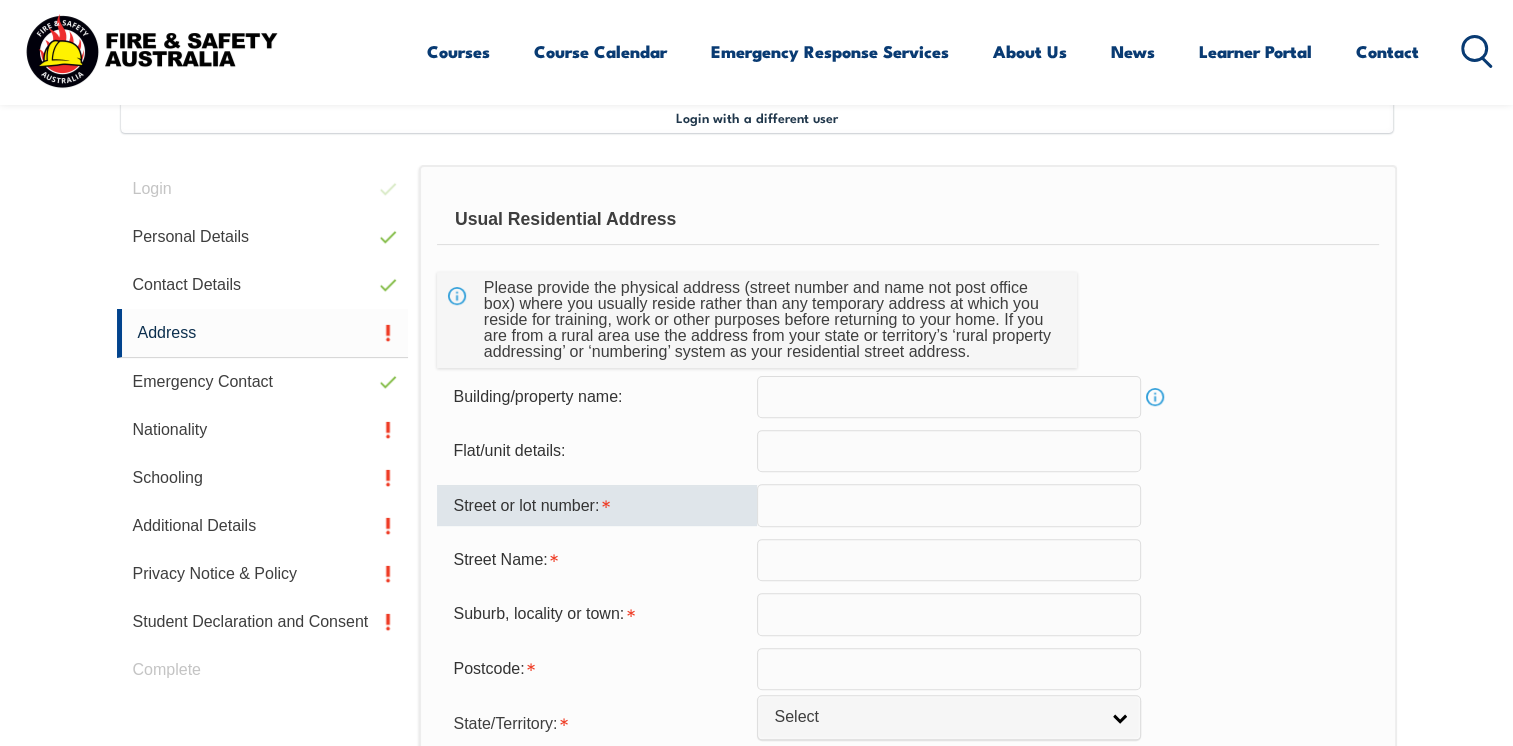 click at bounding box center (949, 505) 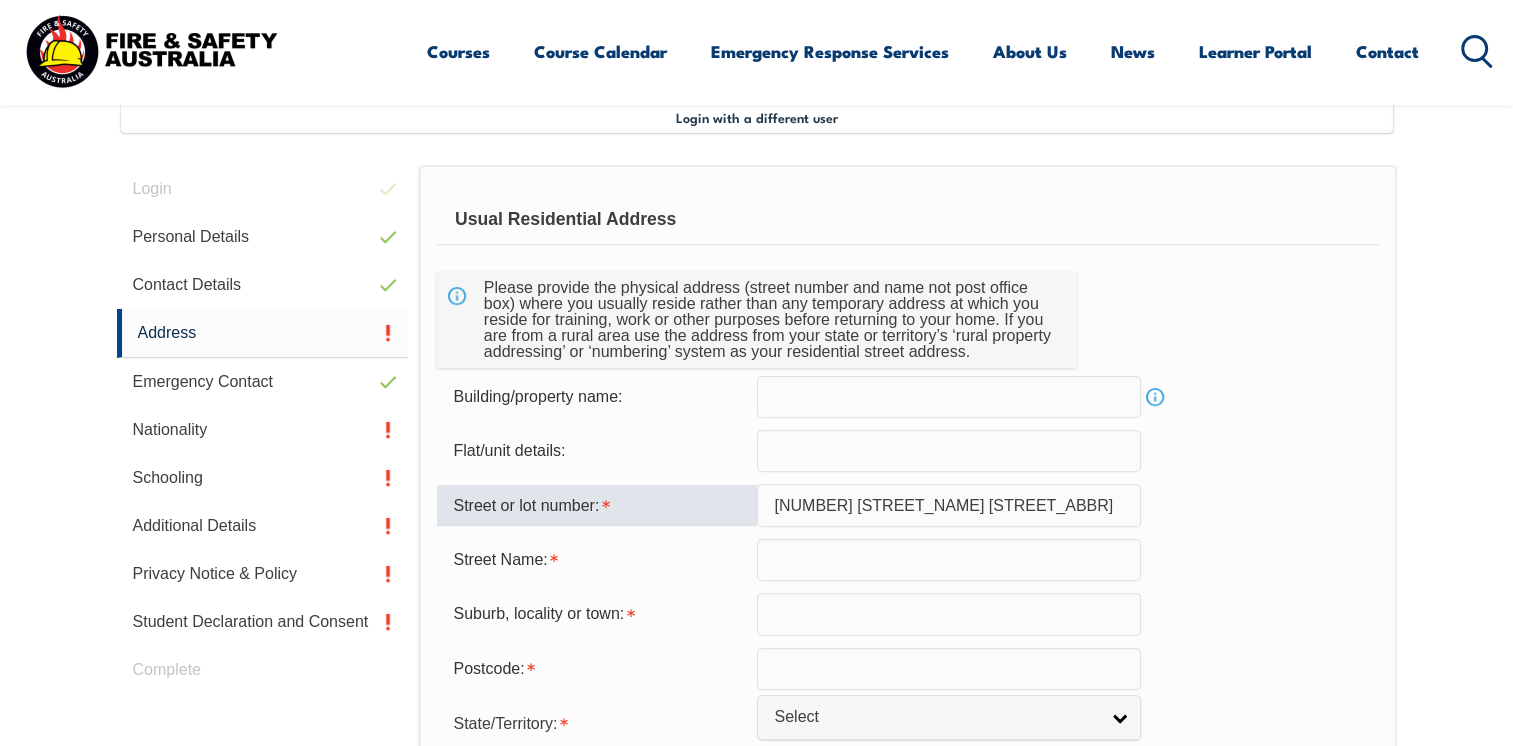 type on "Norrie Avenue" 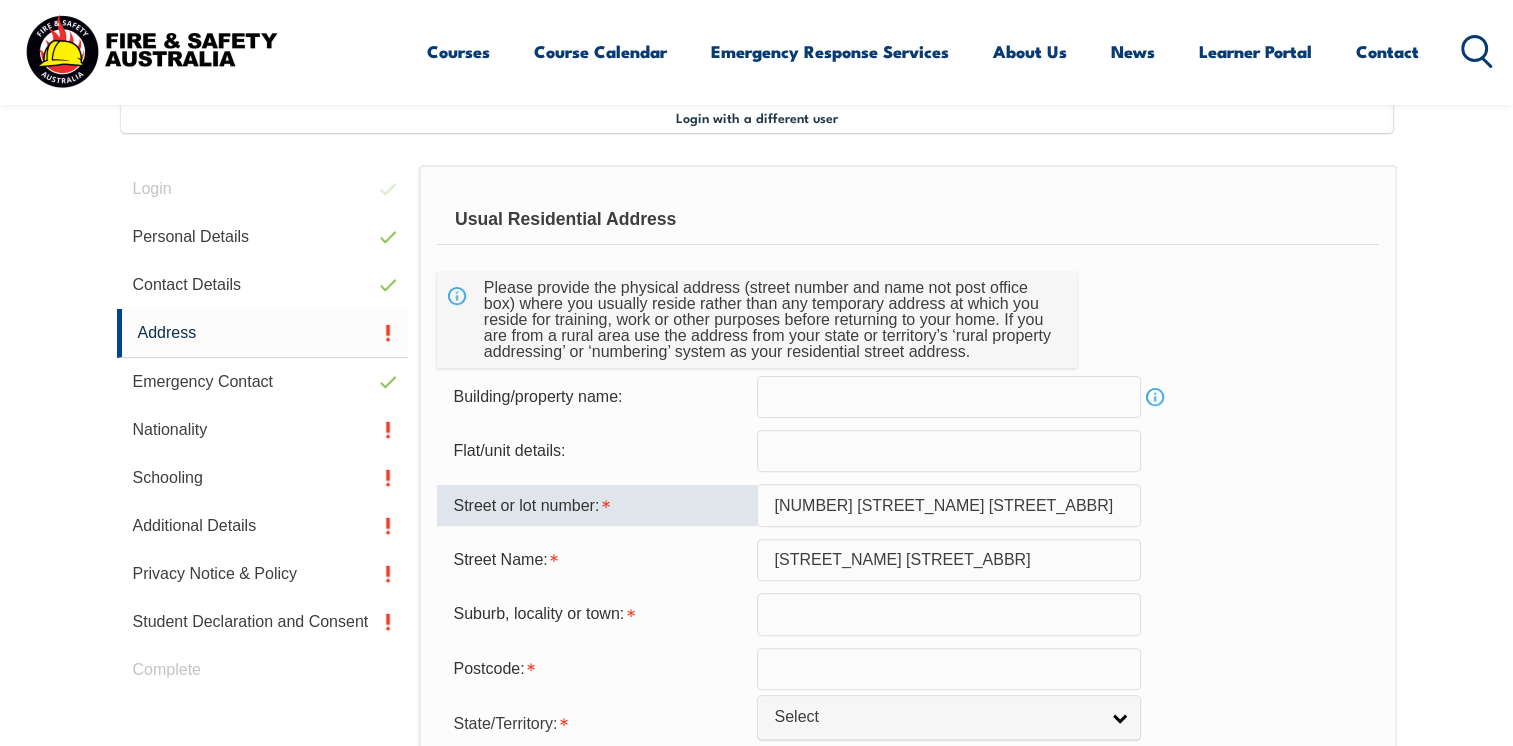 type on "Whyalla Norrie" 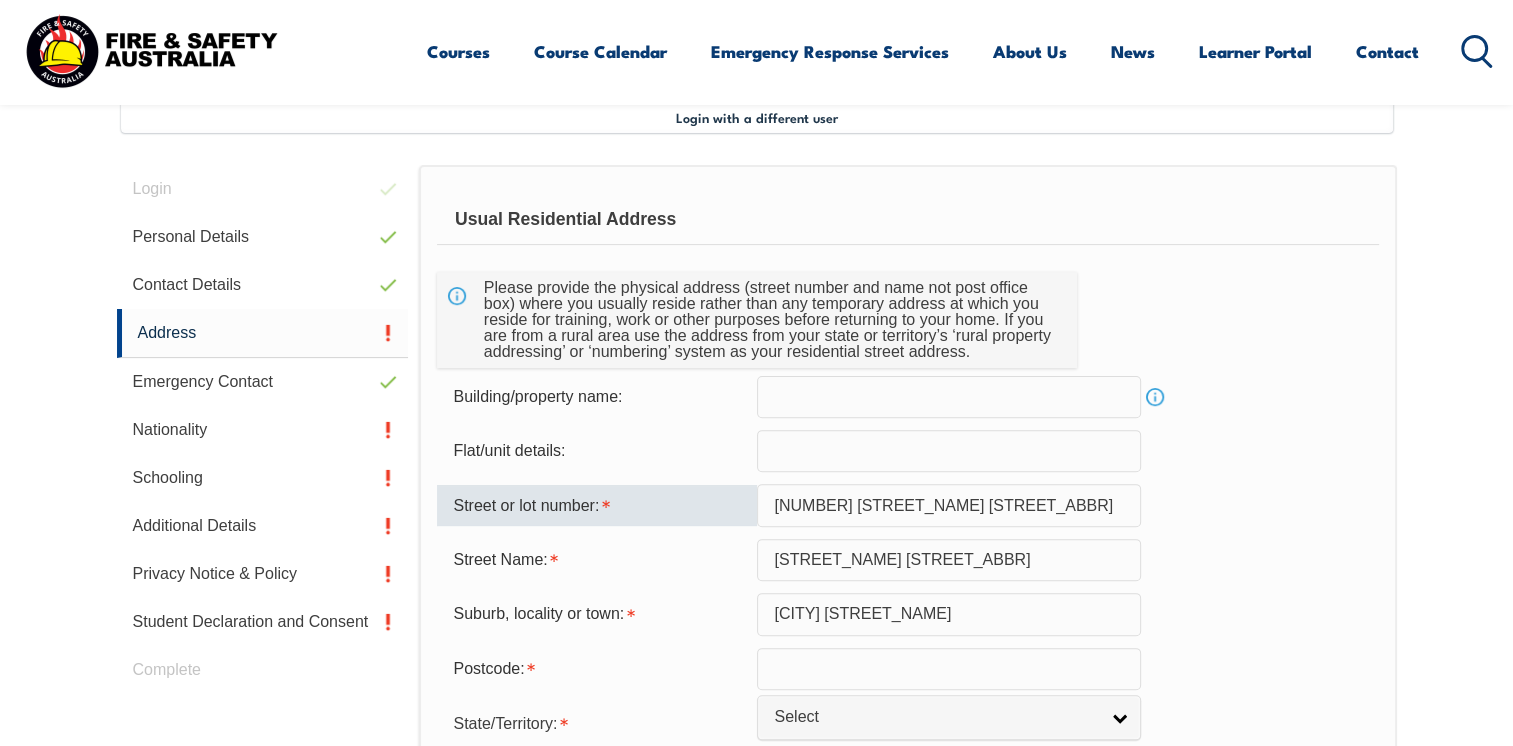 type on "5608" 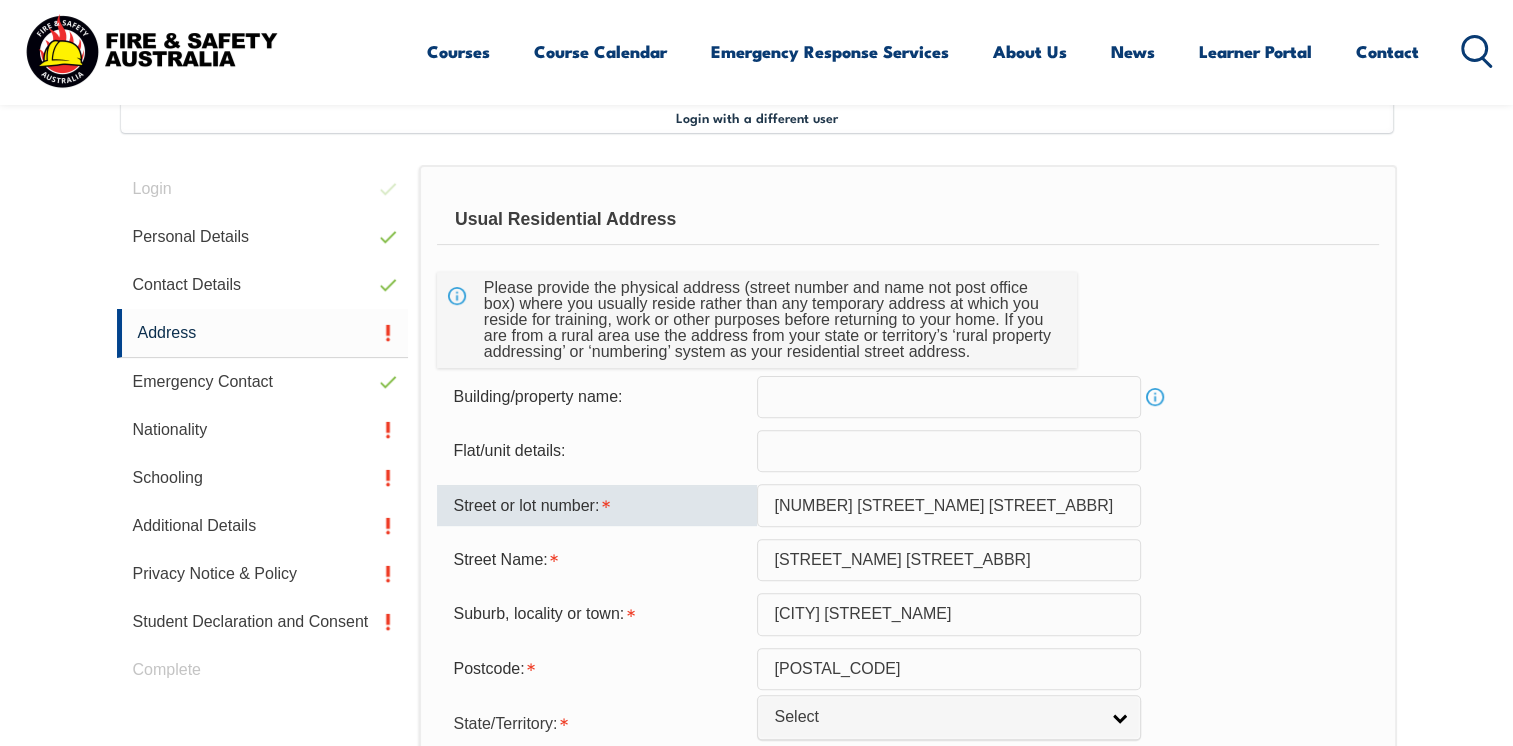 select on "SA" 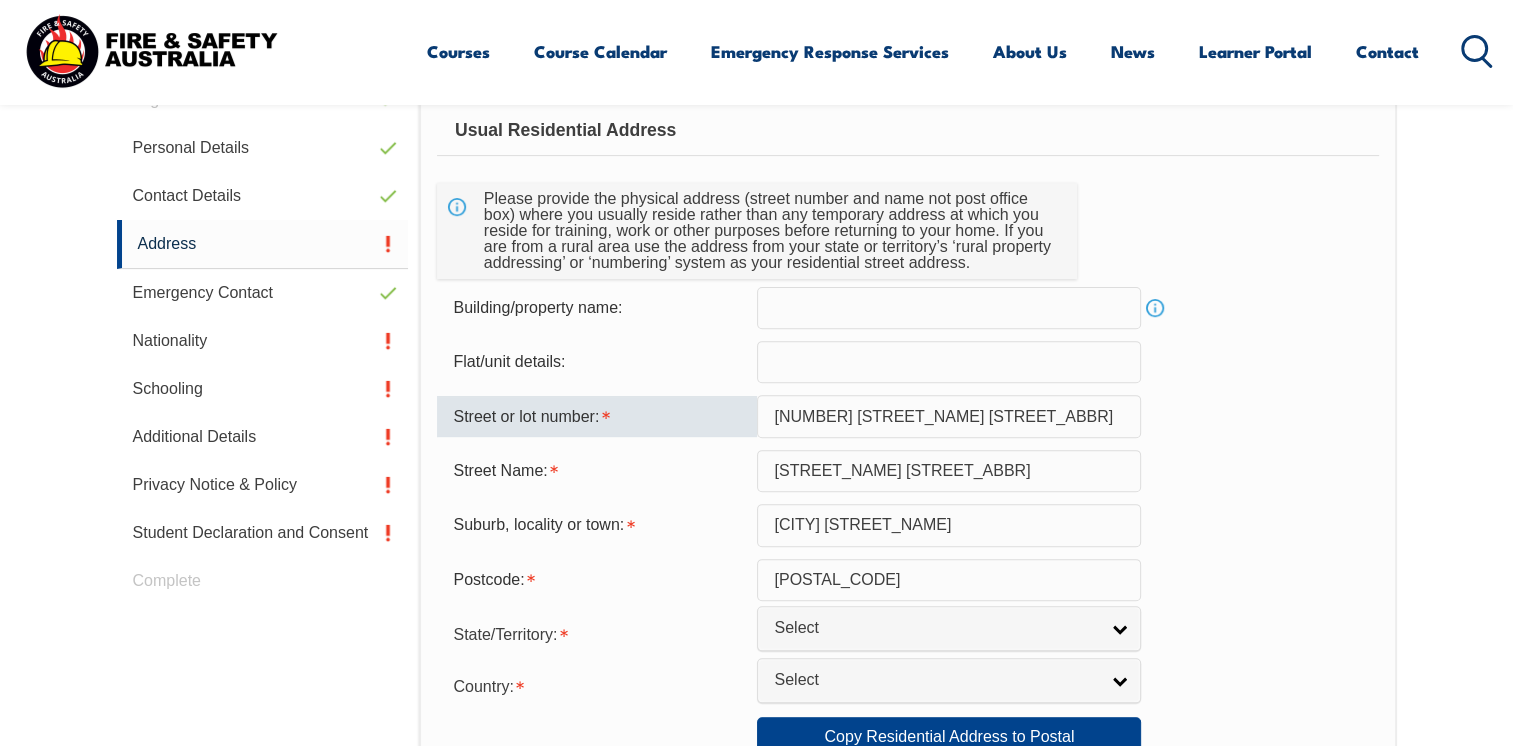 scroll, scrollTop: 664, scrollLeft: 0, axis: vertical 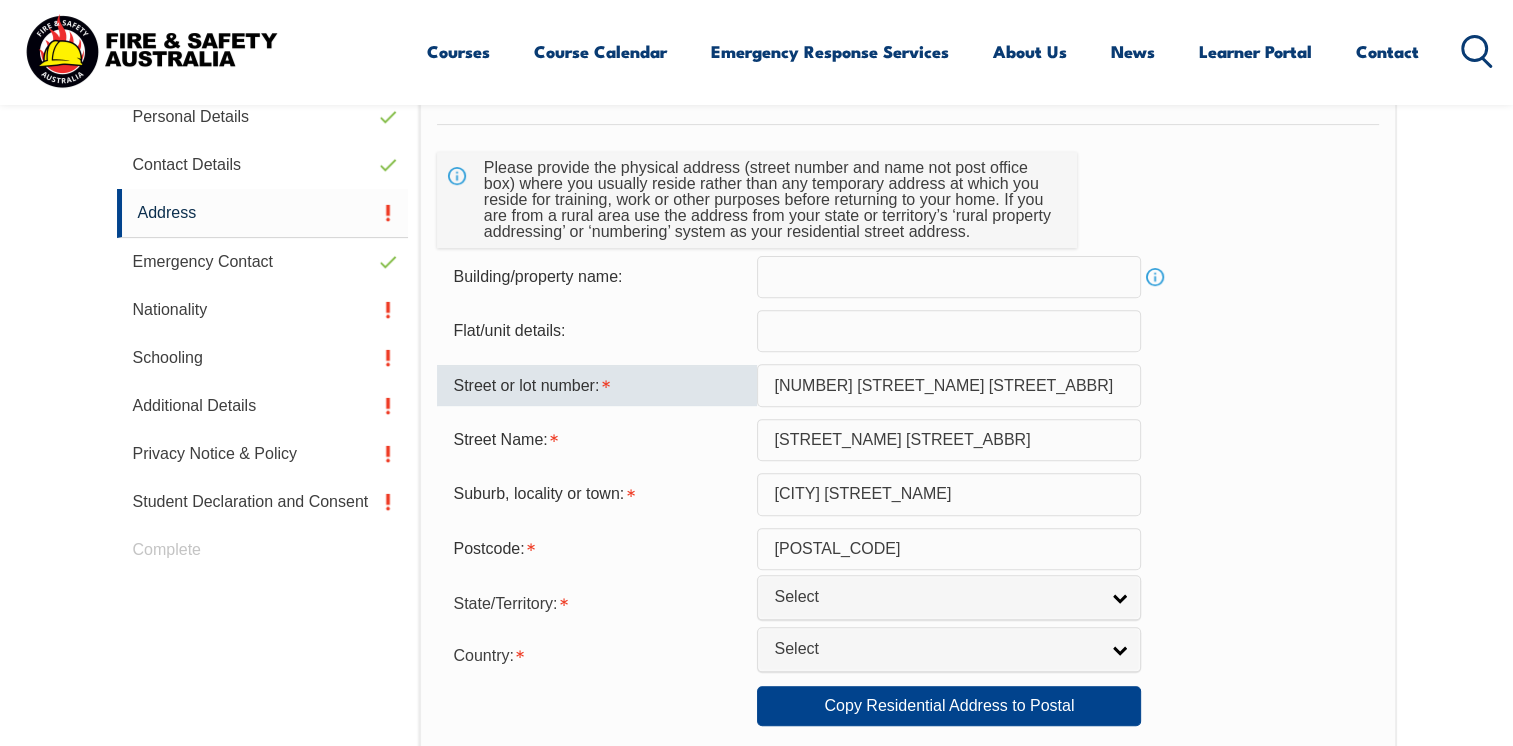 click on "107 Norrie Aven" at bounding box center (949, 385) 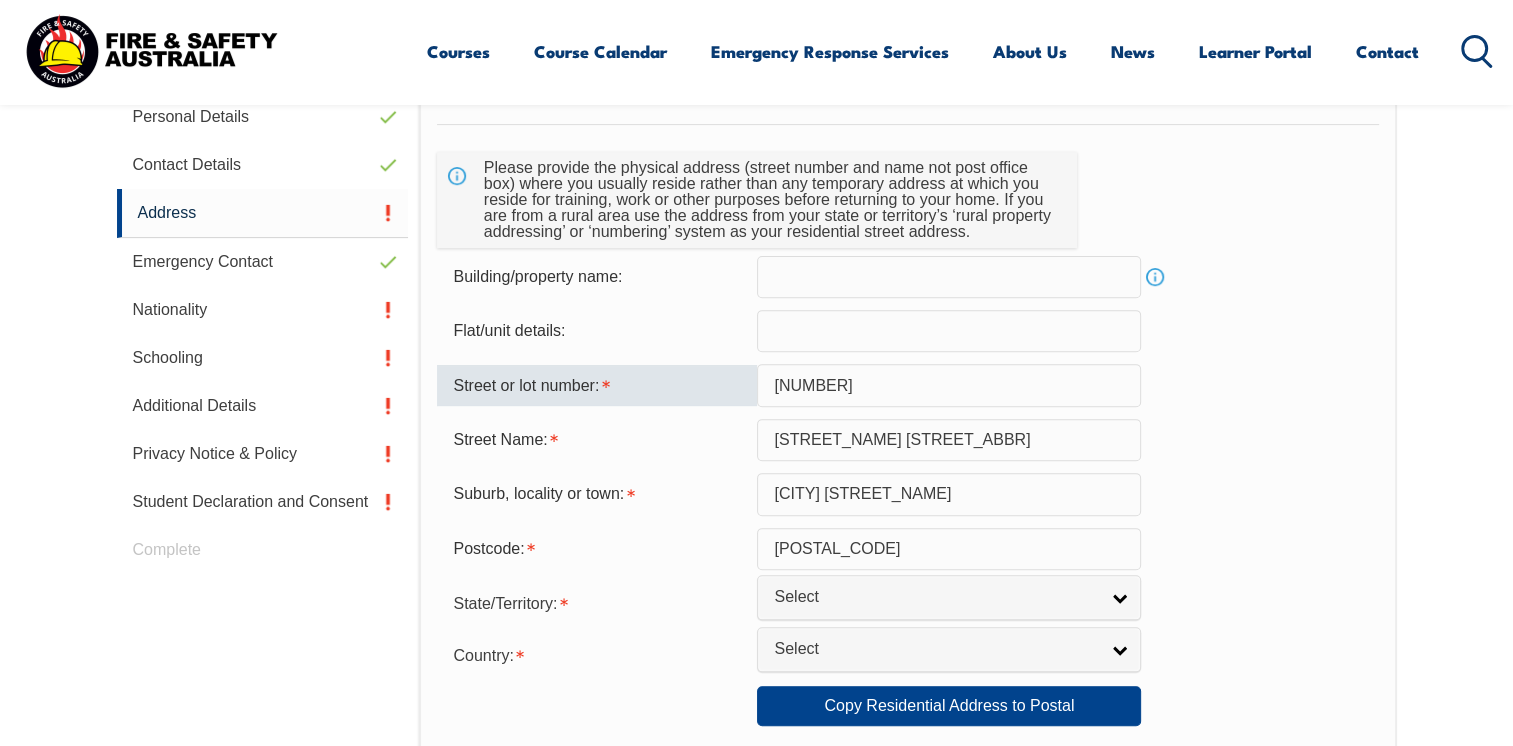 type on "107" 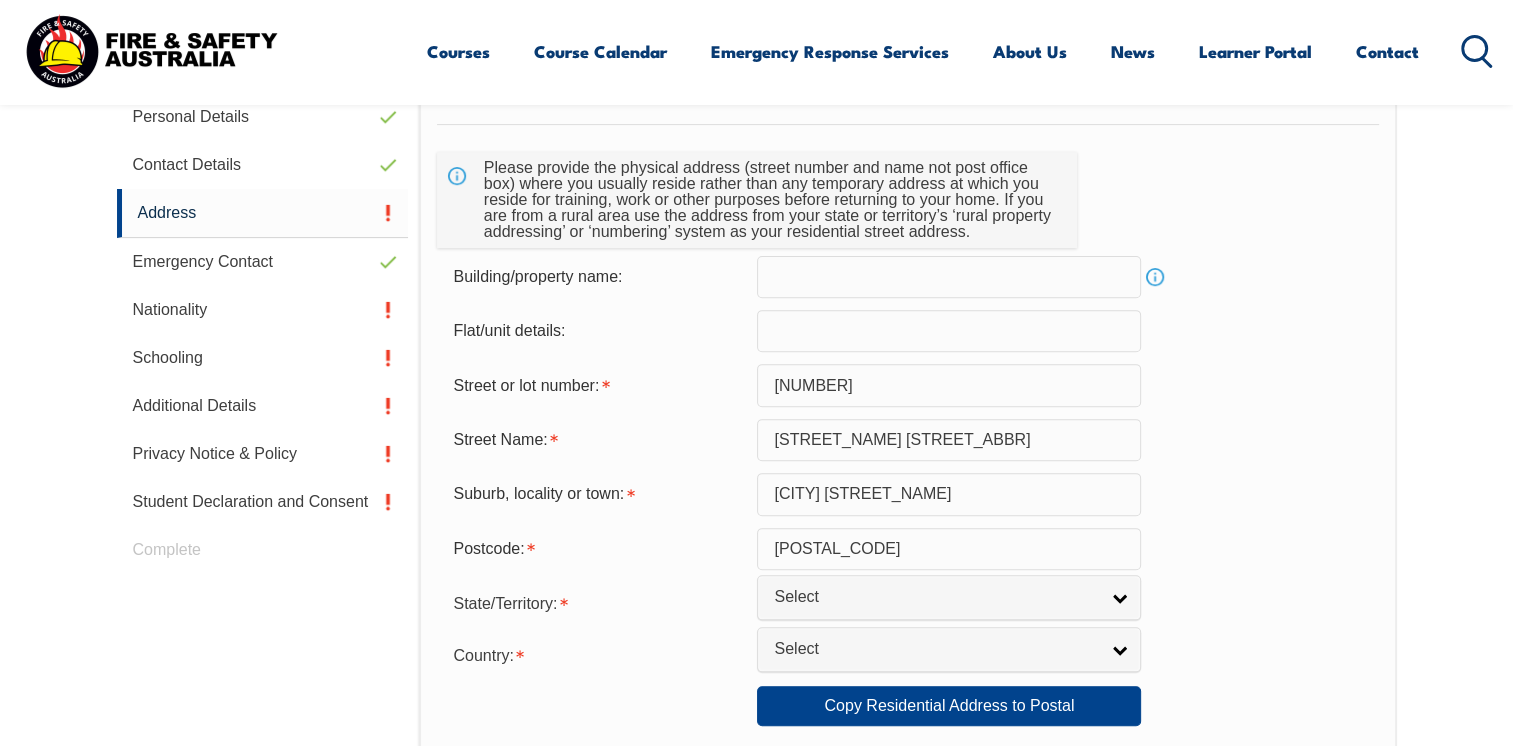 click on "Street Name: Norrie Avenue" at bounding box center [907, 440] 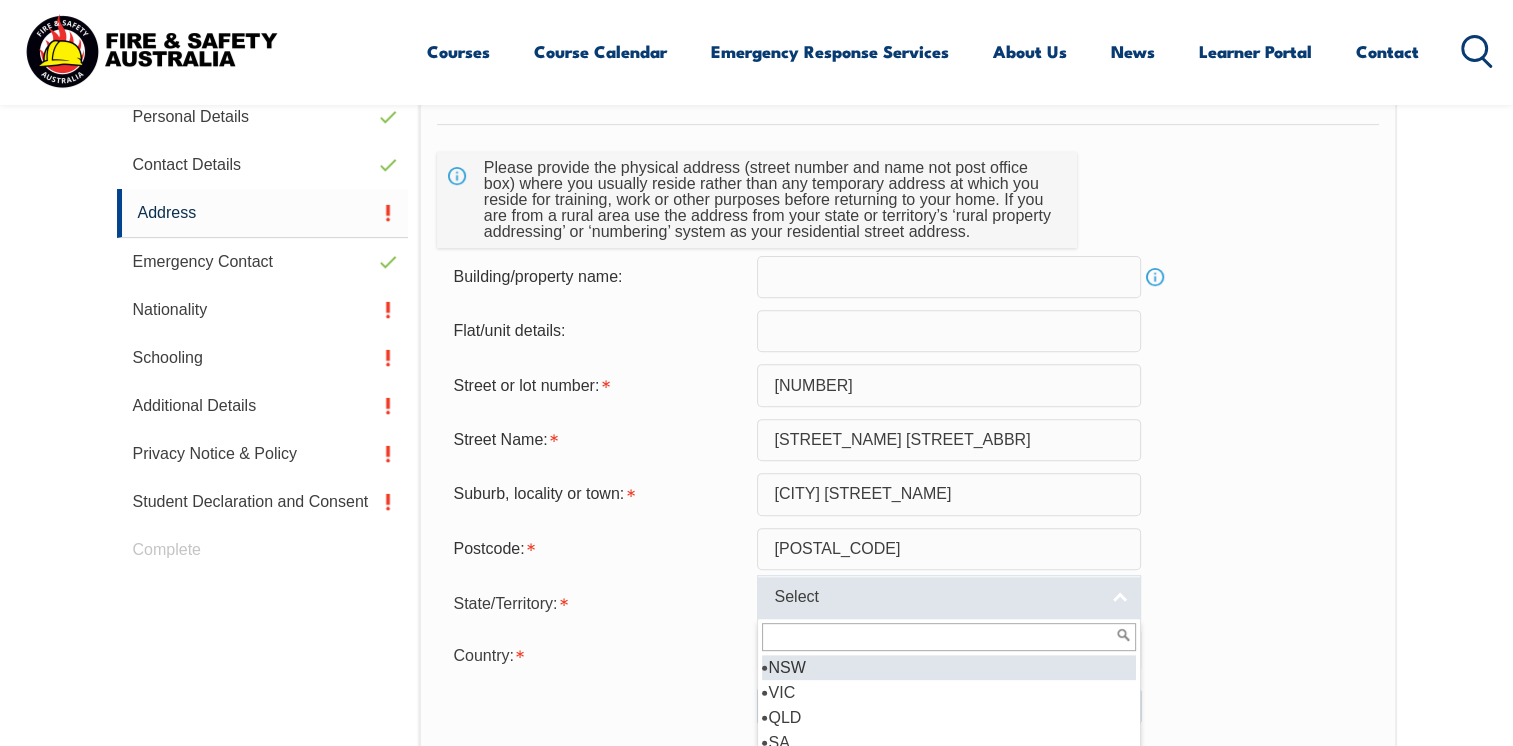 click on "Select" at bounding box center (949, 597) 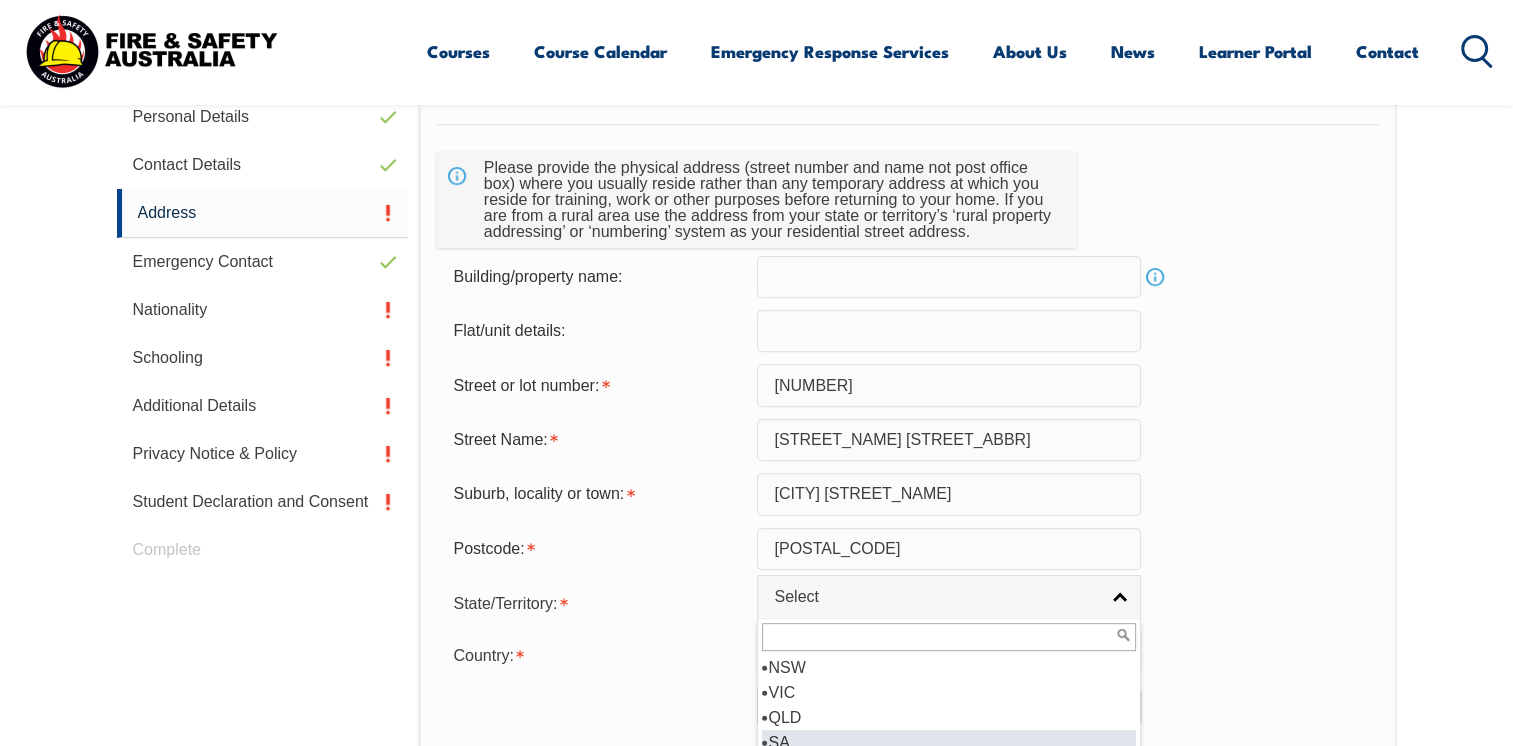 click on "SA" at bounding box center (949, 742) 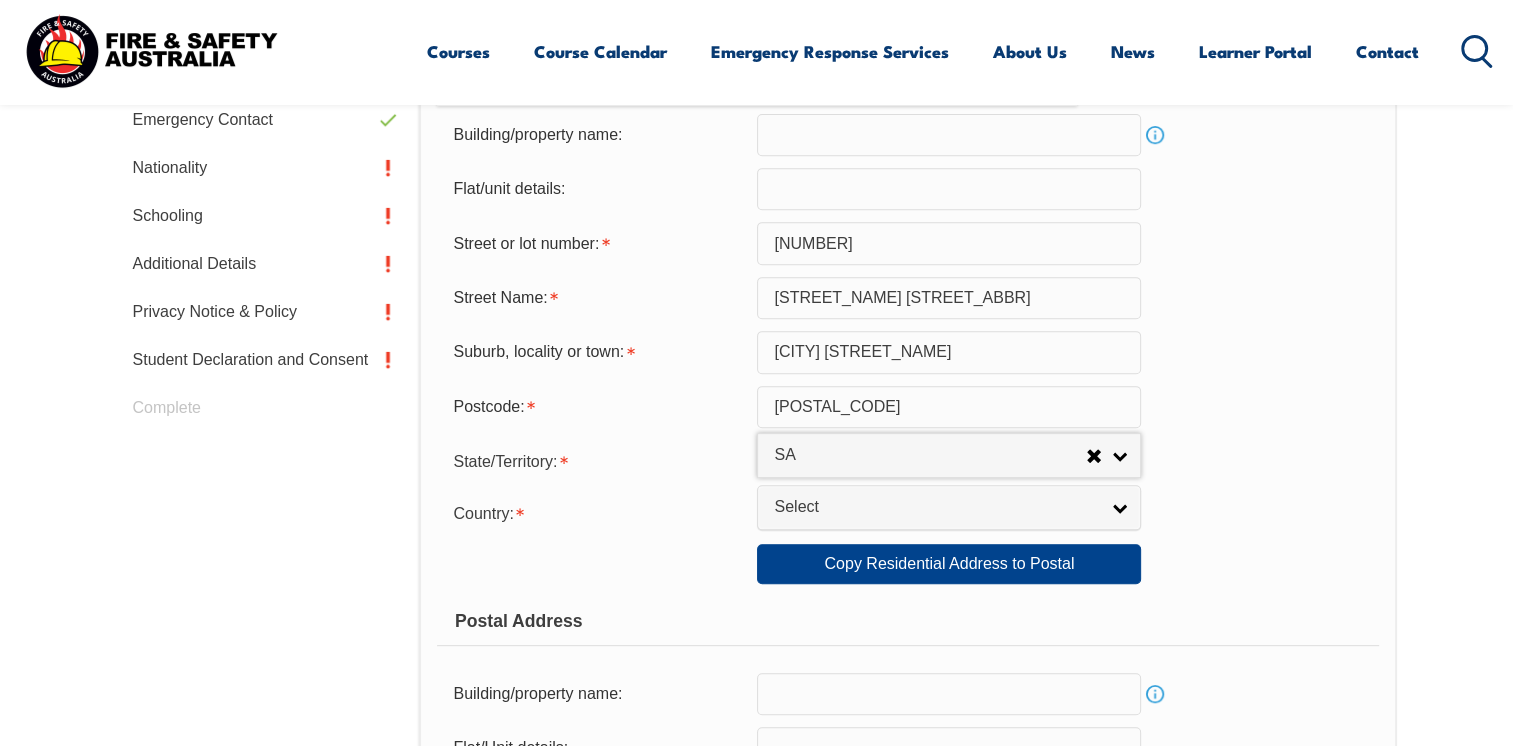 scroll, scrollTop: 824, scrollLeft: 0, axis: vertical 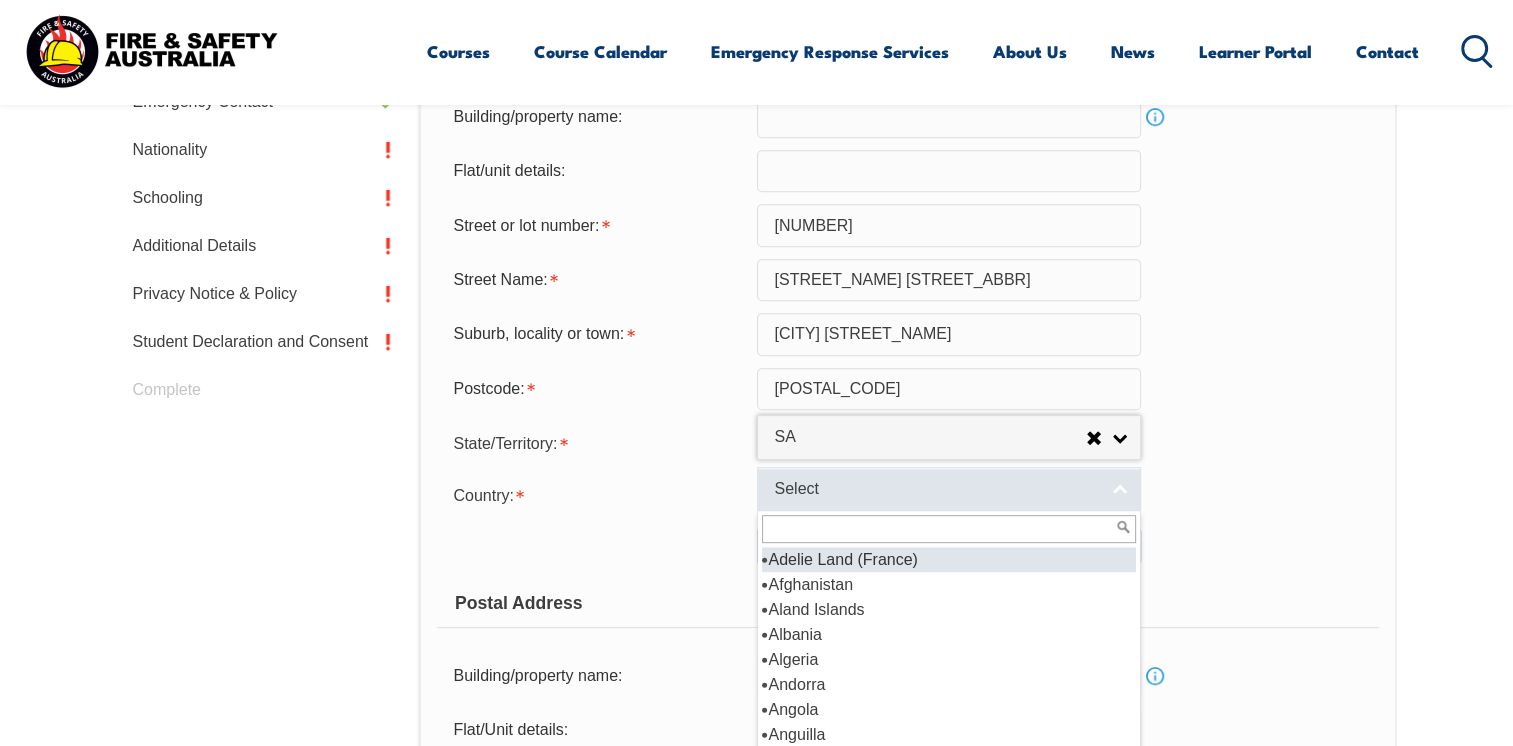 click on "Select" at bounding box center (949, 489) 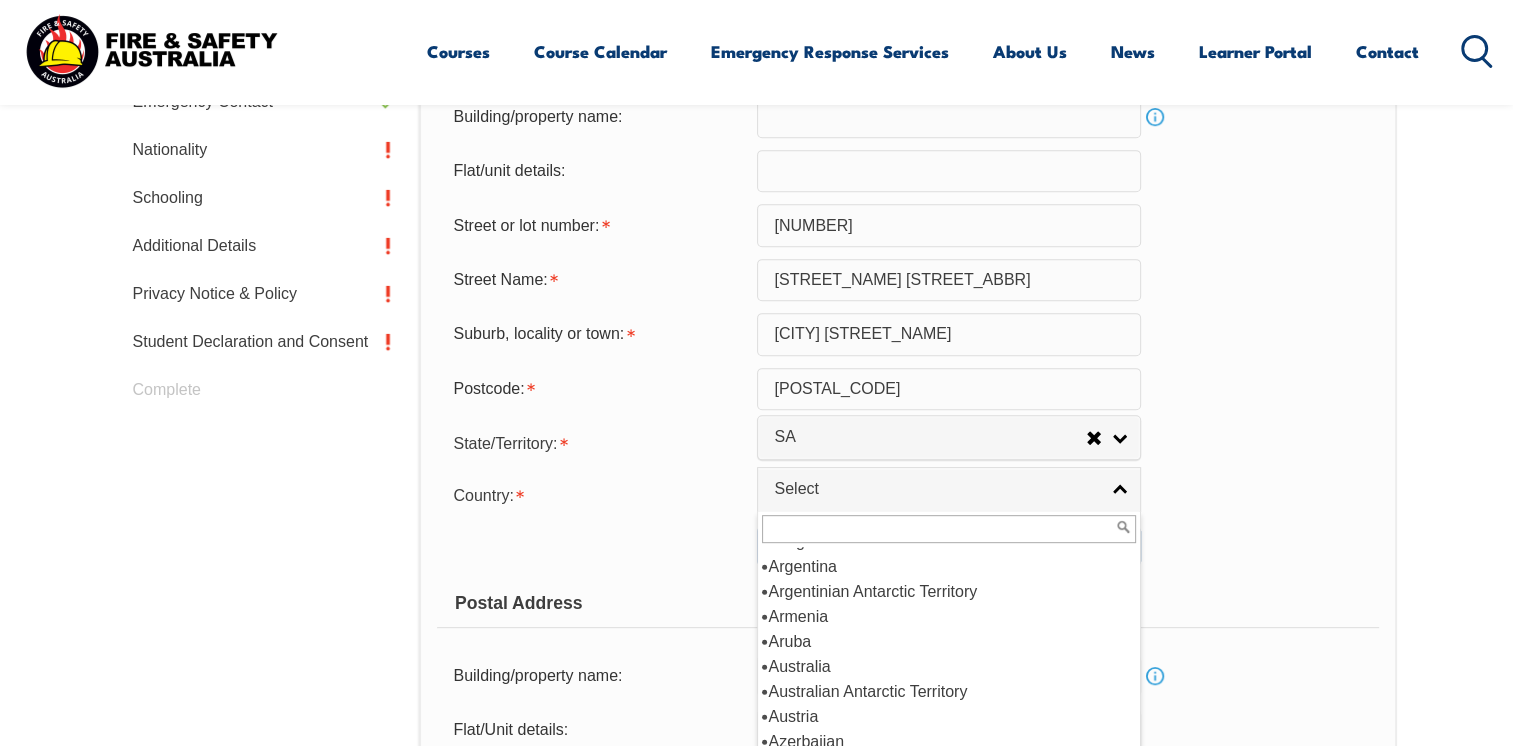 scroll, scrollTop: 191, scrollLeft: 0, axis: vertical 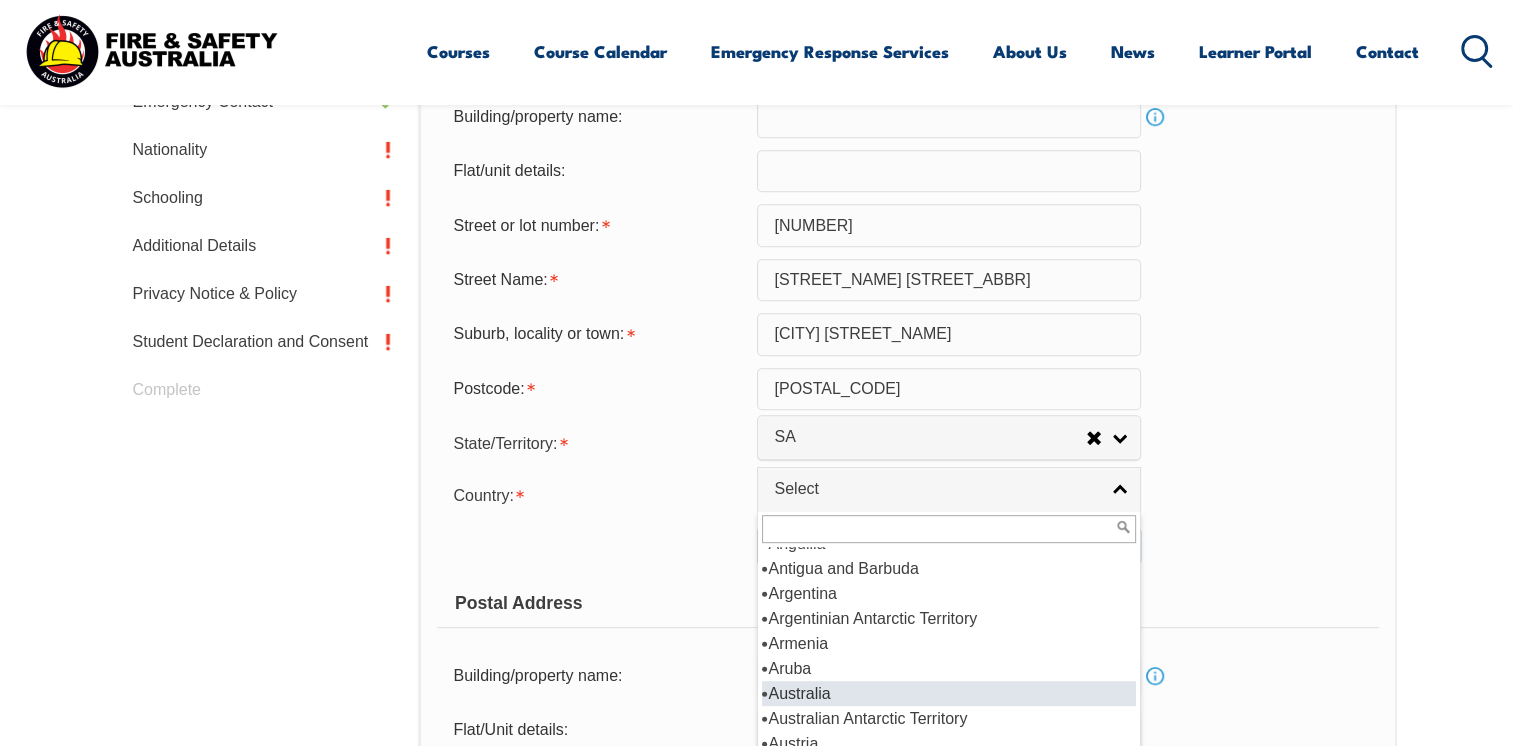 click on "Australia" at bounding box center (949, 693) 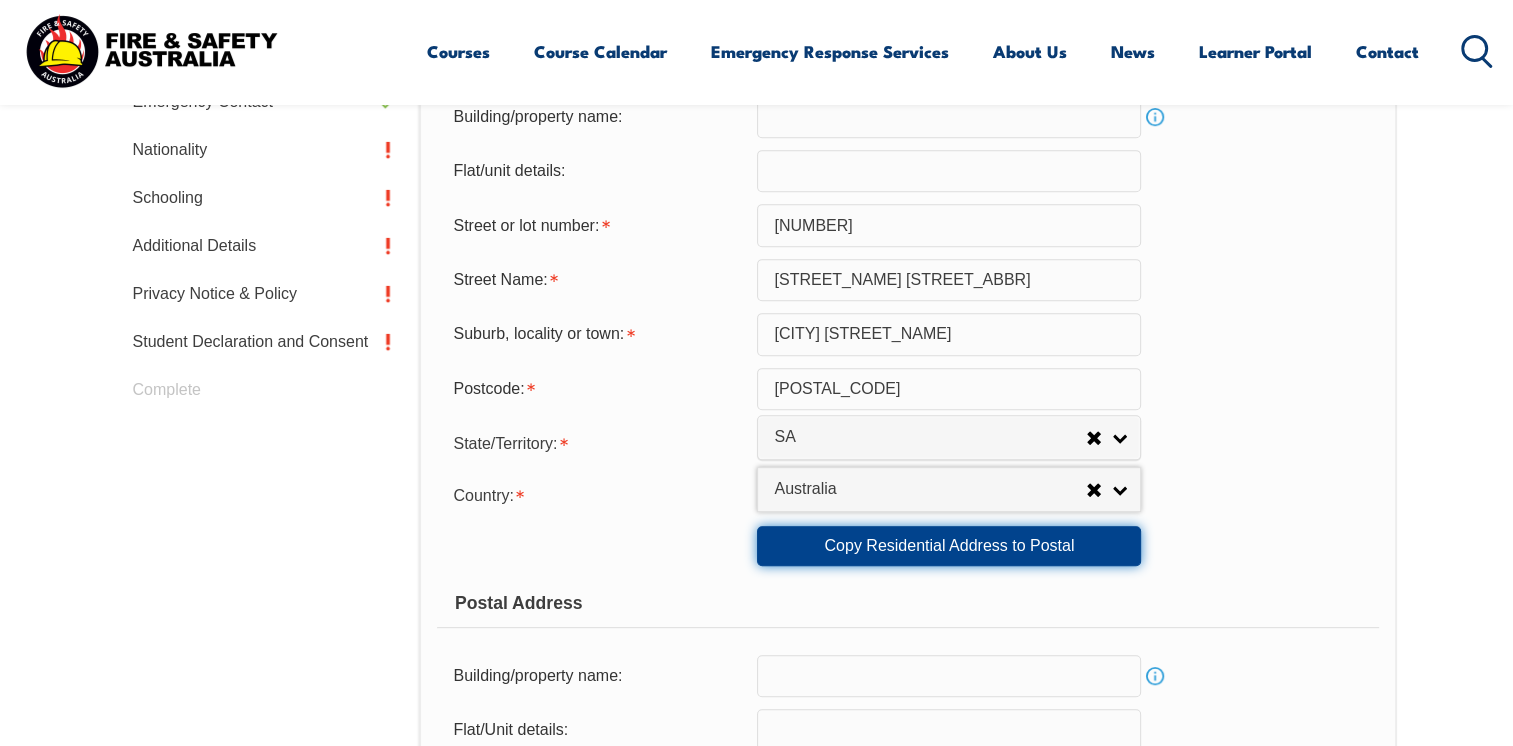 click on "Copy Residential Address to Postal" at bounding box center [949, 546] 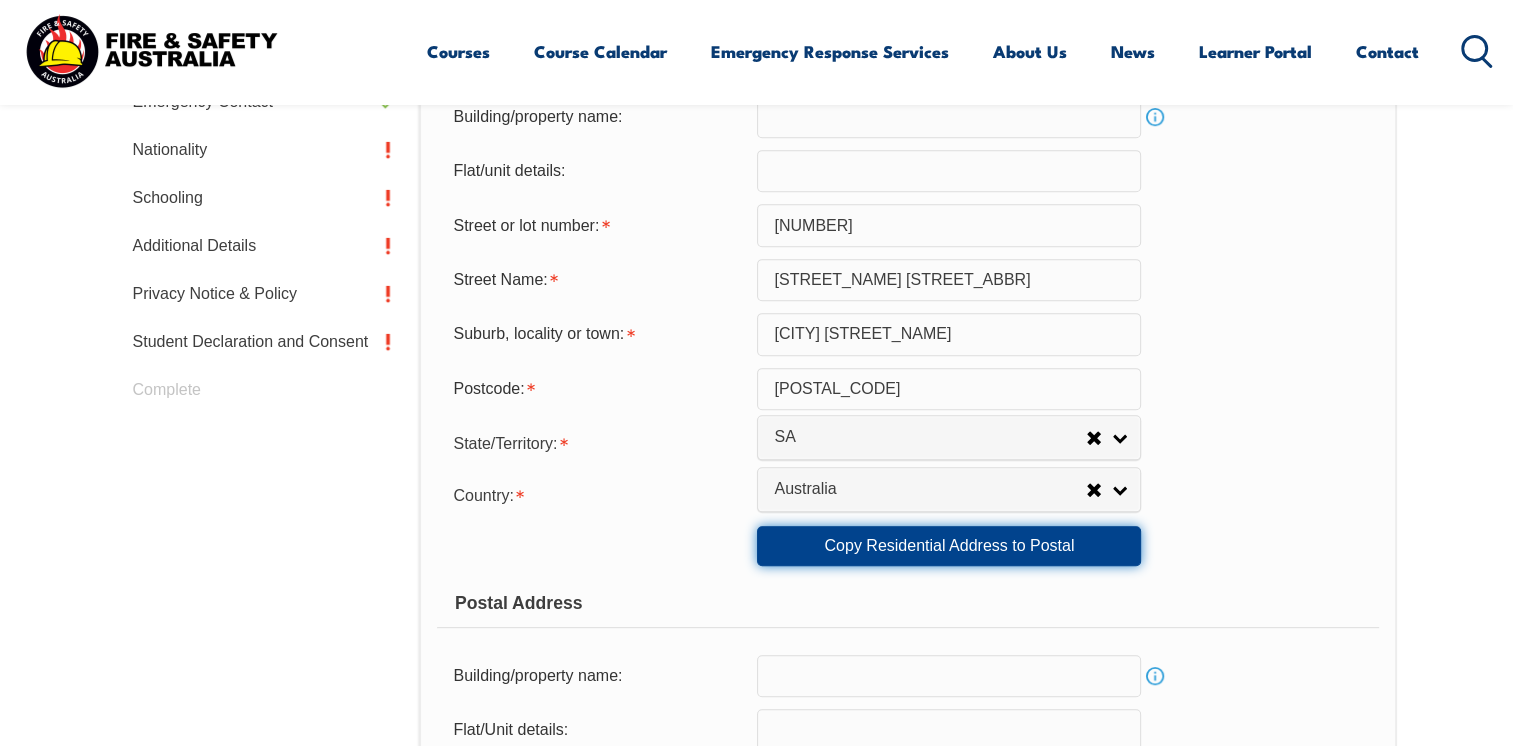 click on "Copy Residential Address to Postal" at bounding box center (949, 546) 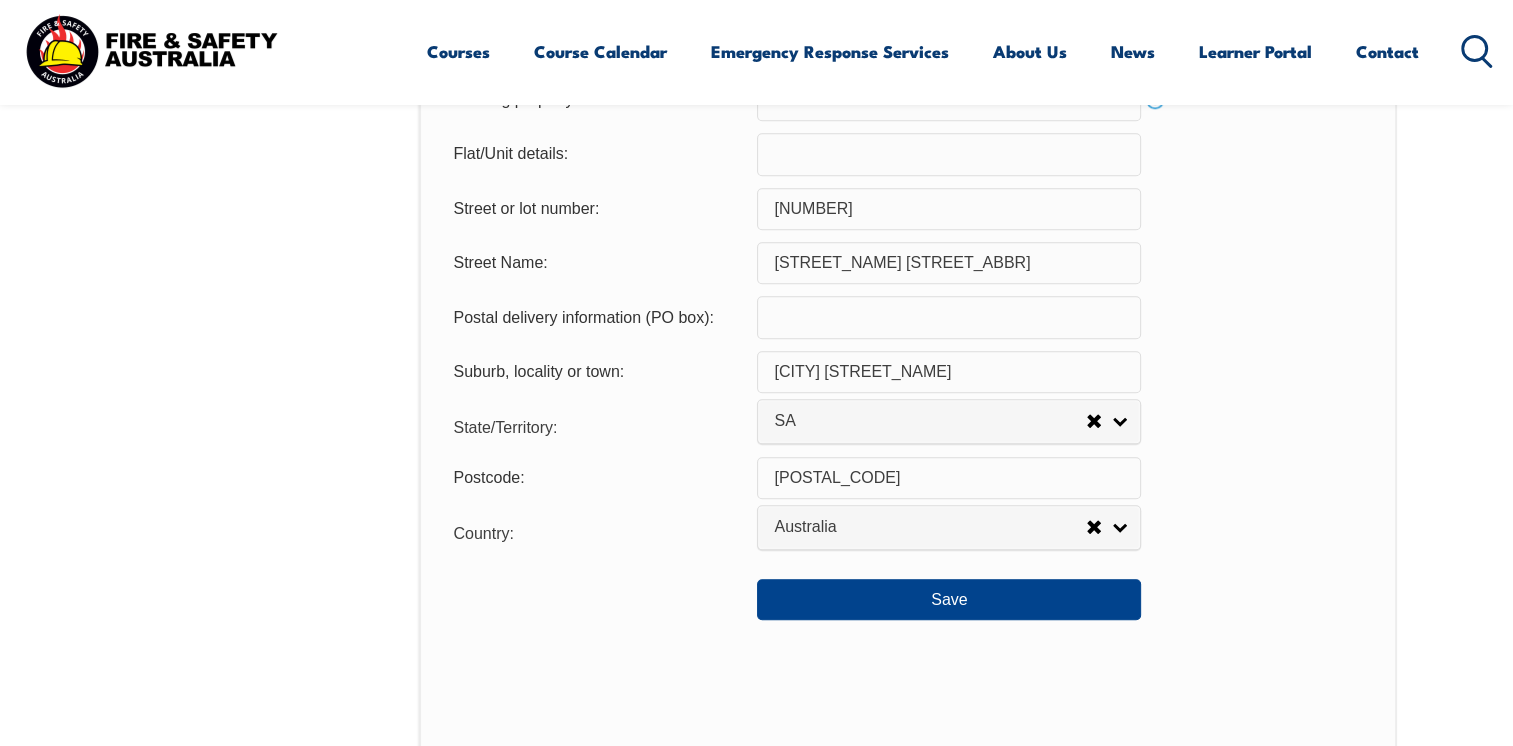 scroll, scrollTop: 1424, scrollLeft: 0, axis: vertical 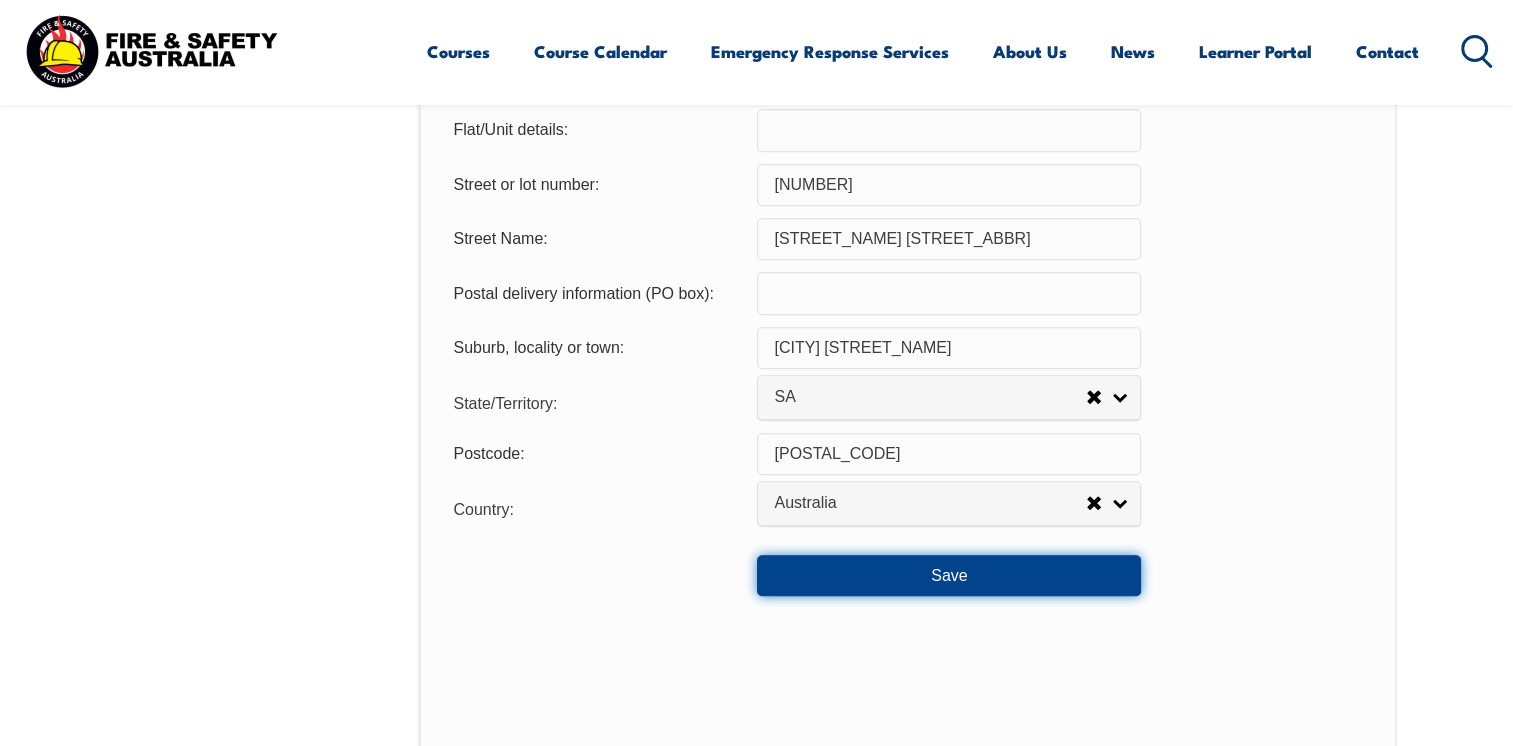 click on "Save" at bounding box center (949, 575) 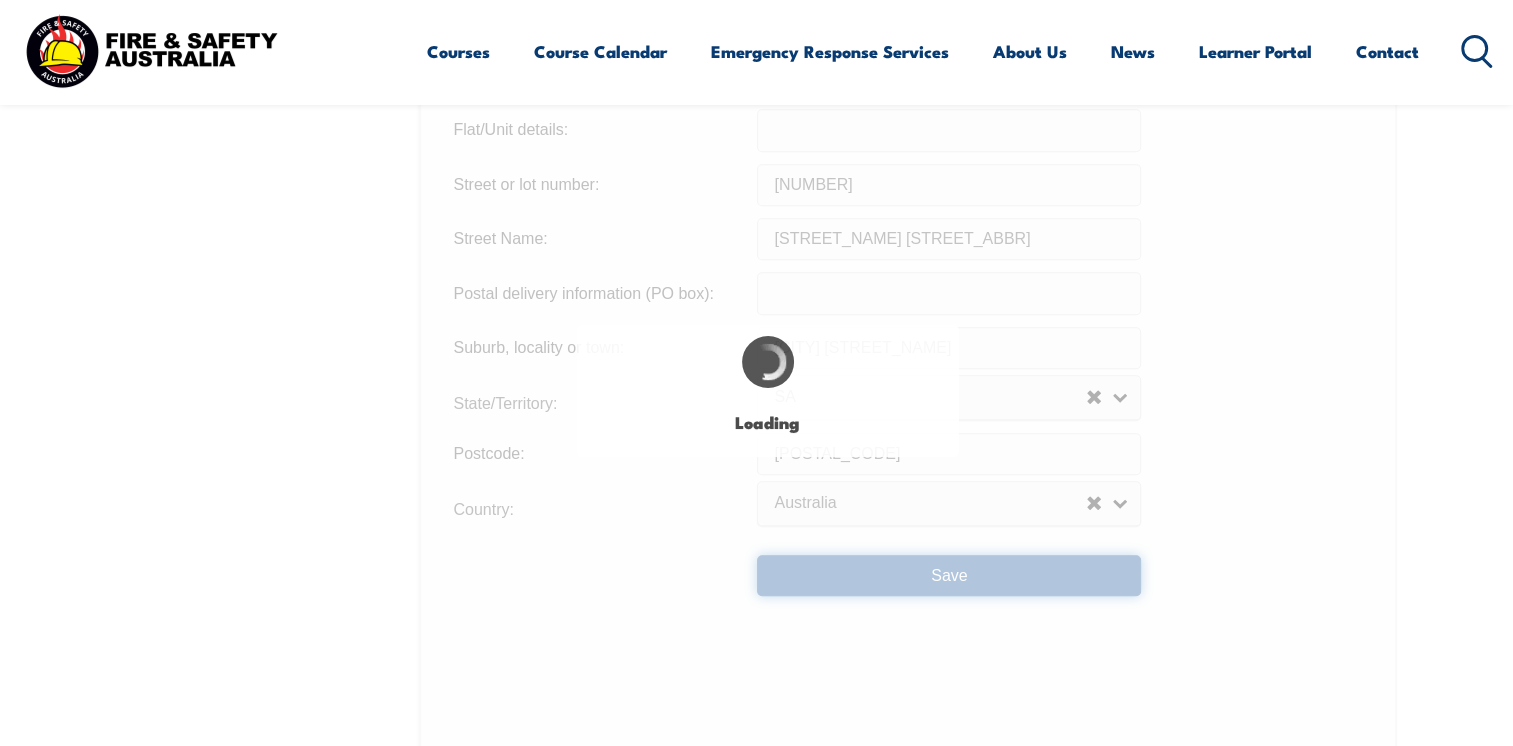 scroll, scrollTop: 0, scrollLeft: 0, axis: both 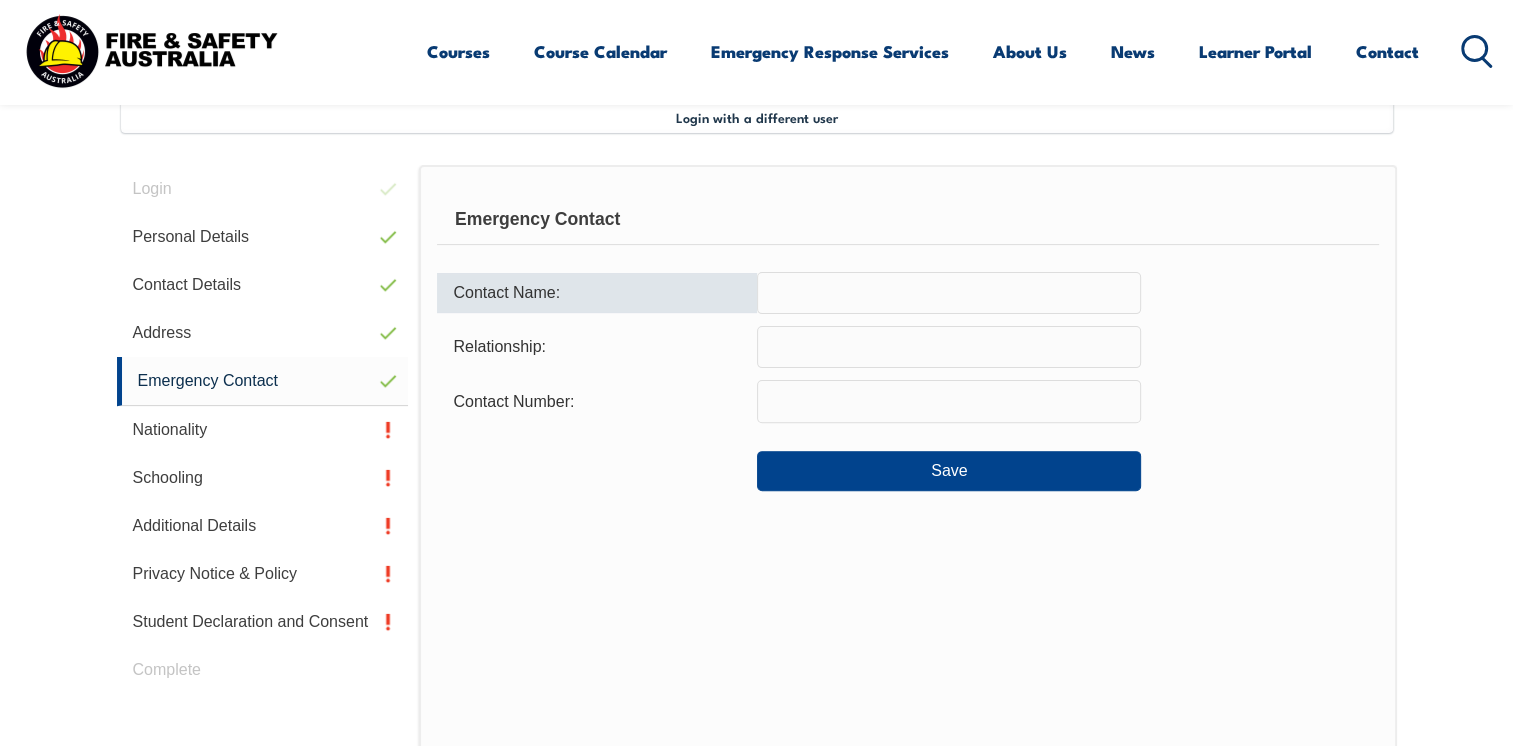click at bounding box center (949, 293) 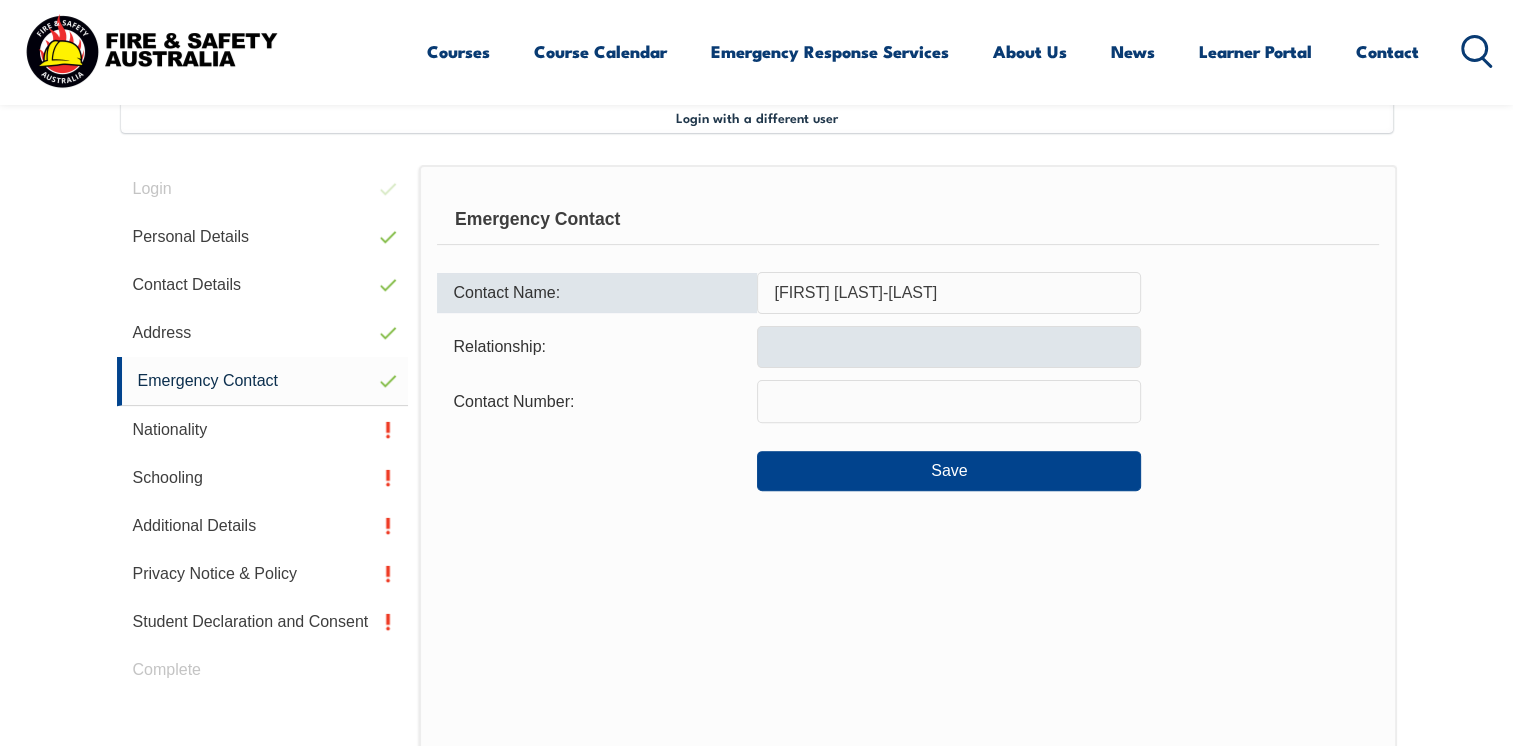 type on "Ryan Wingfield-Hill" 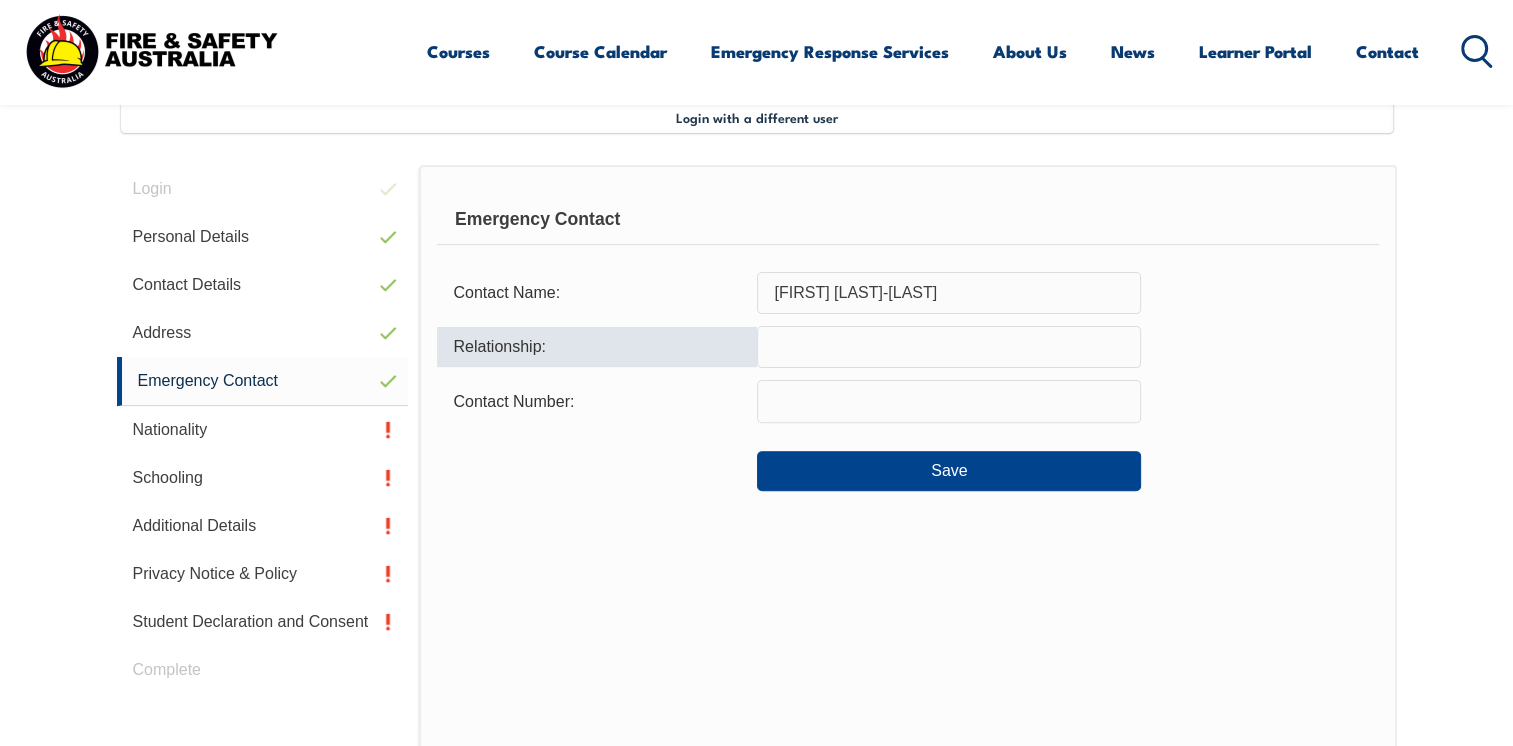 click at bounding box center (949, 347) 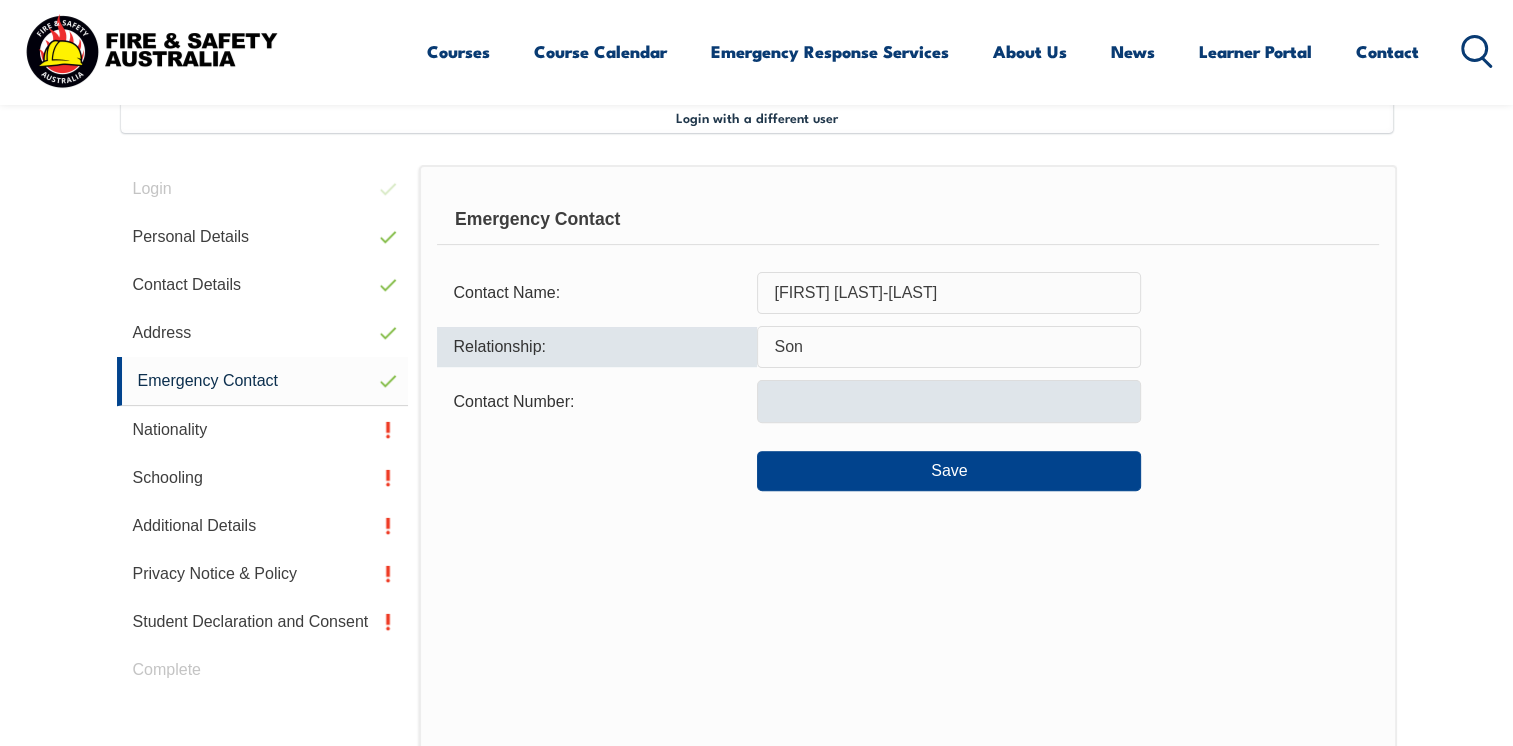 type on "Son" 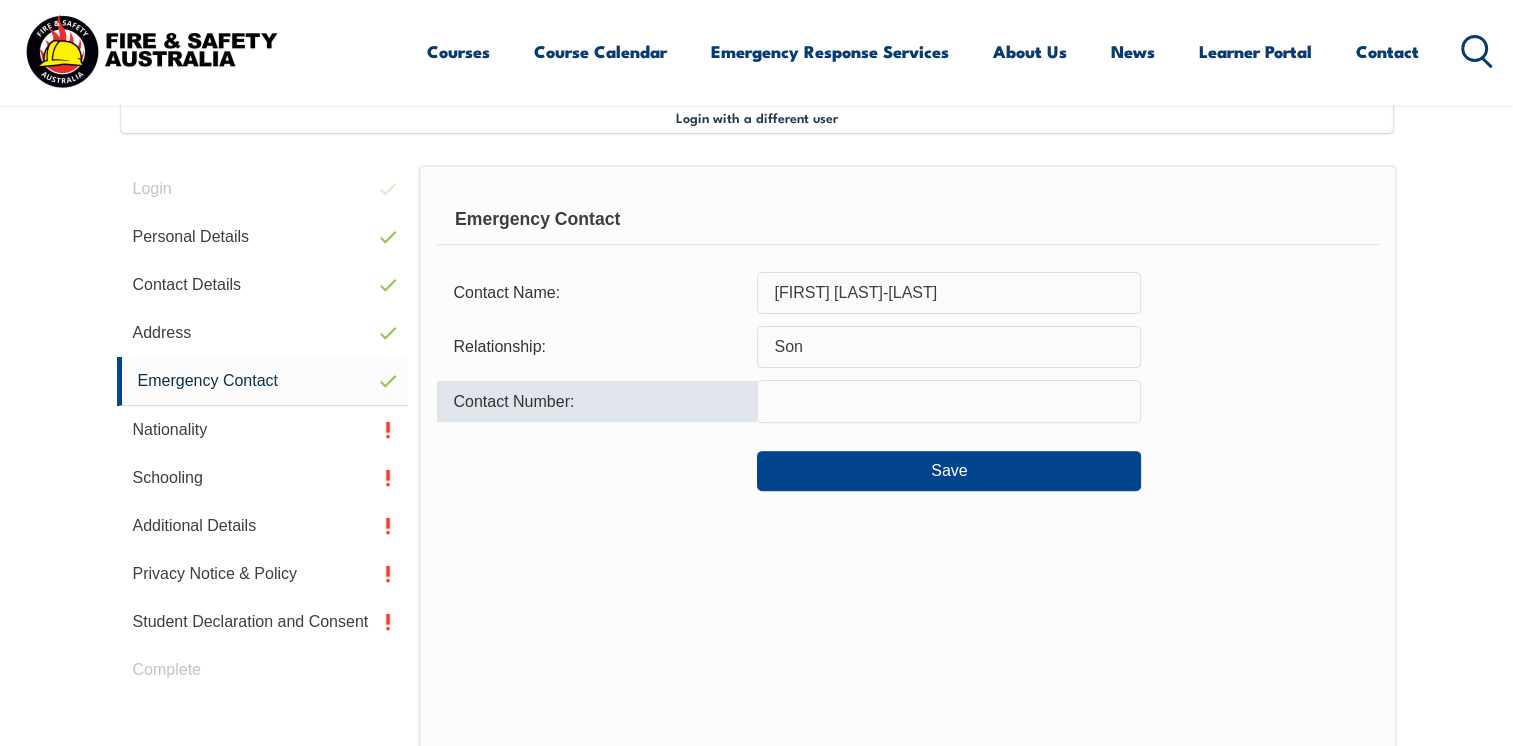 click at bounding box center (949, 401) 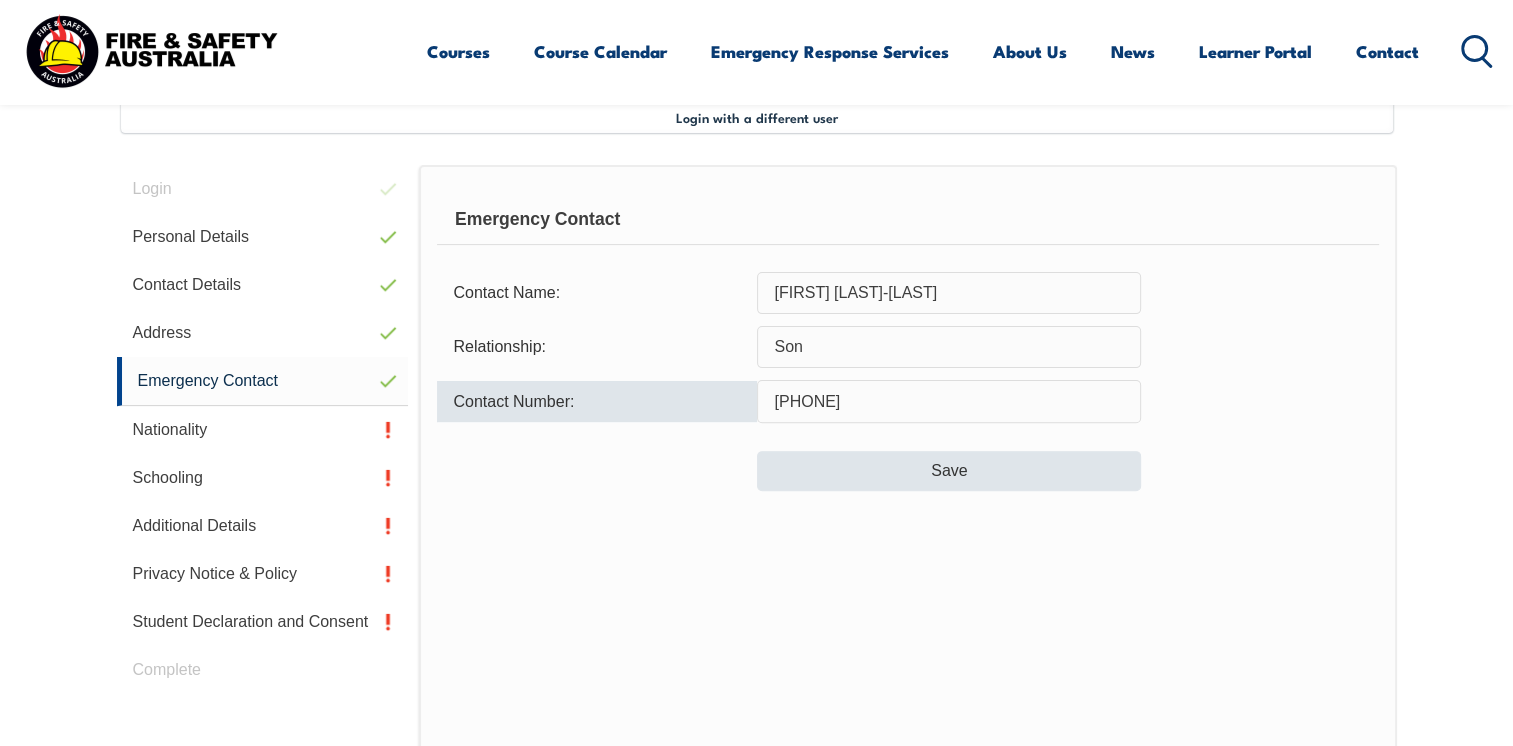 type on "0439967837" 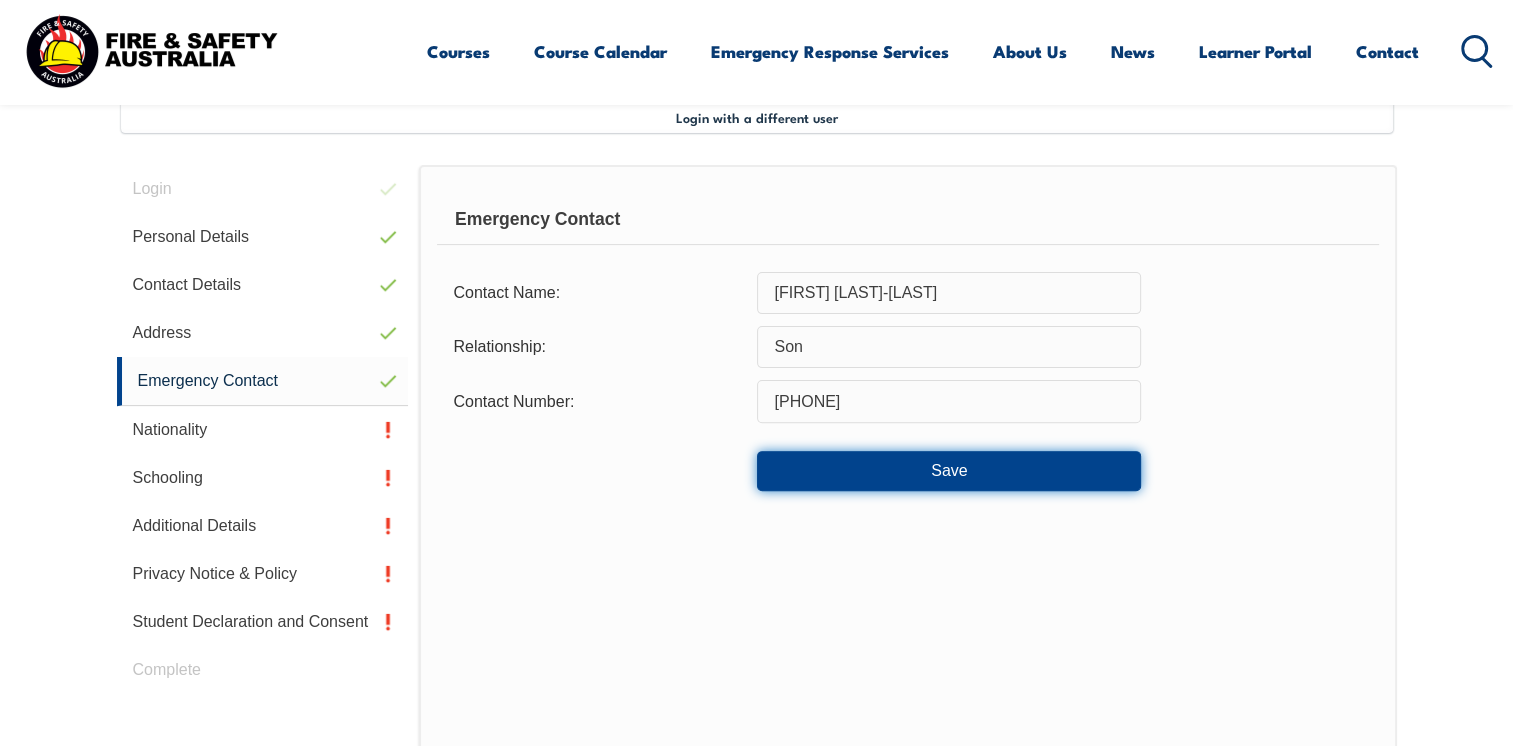 click on "Save" at bounding box center (949, 471) 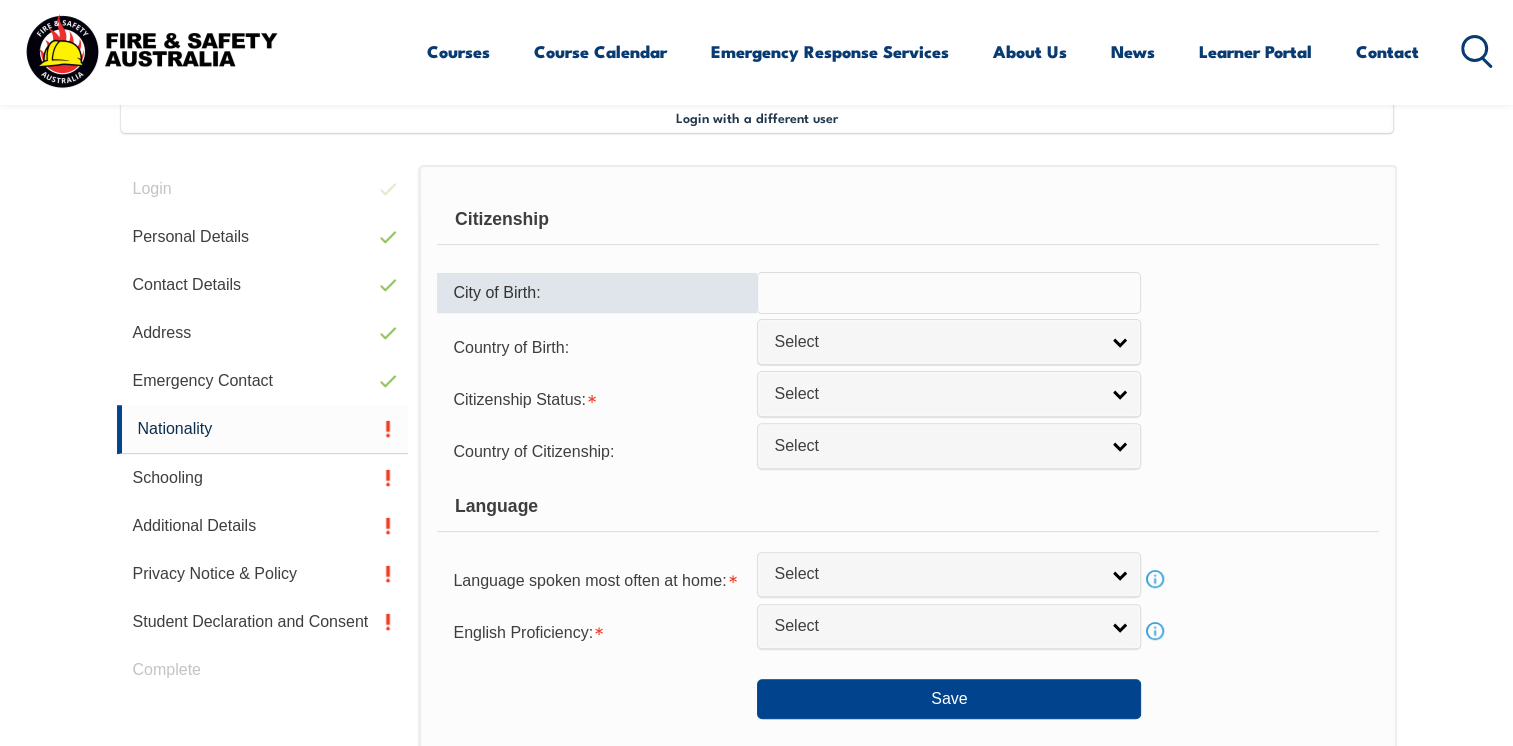click at bounding box center [949, 293] 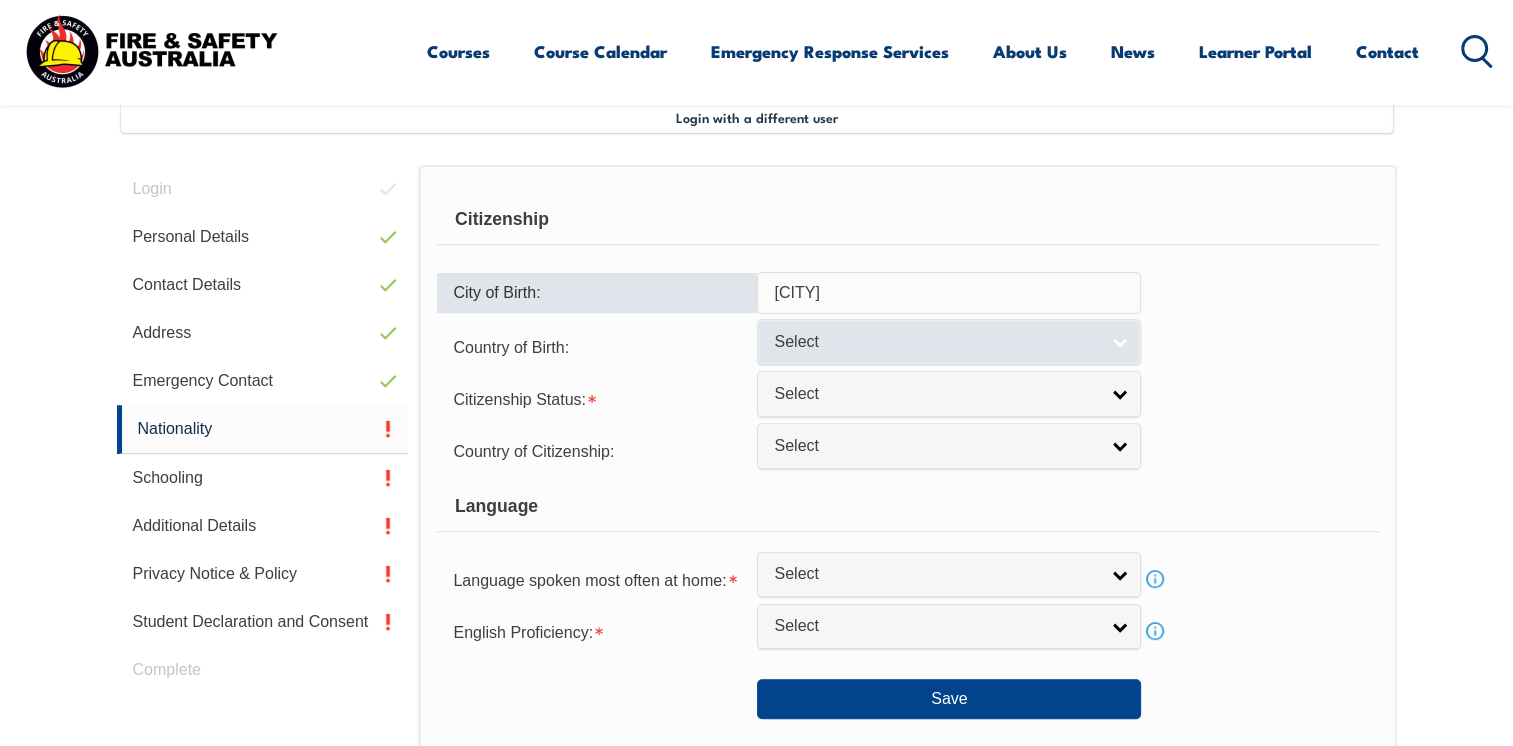 type on "Auckland" 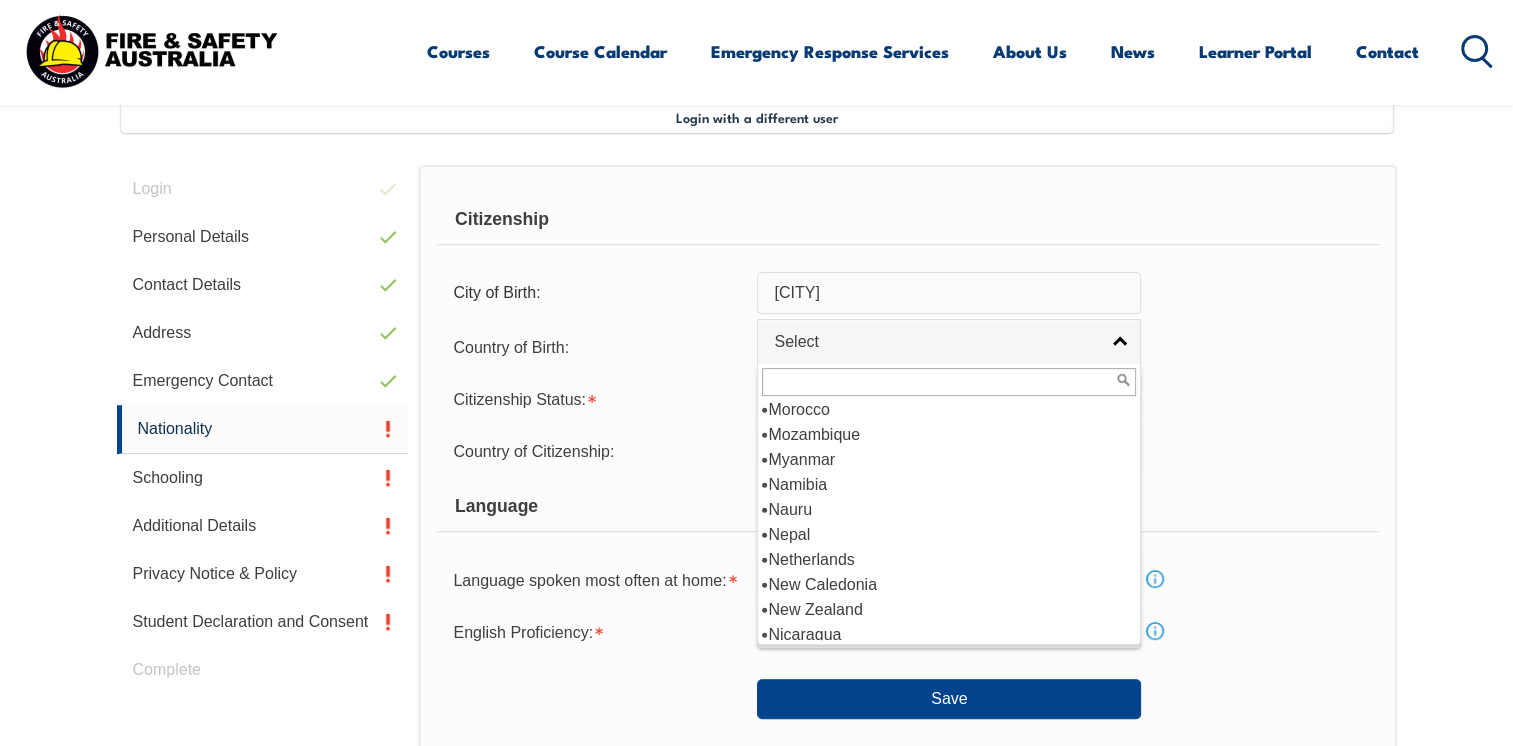 scroll, scrollTop: 3755, scrollLeft: 0, axis: vertical 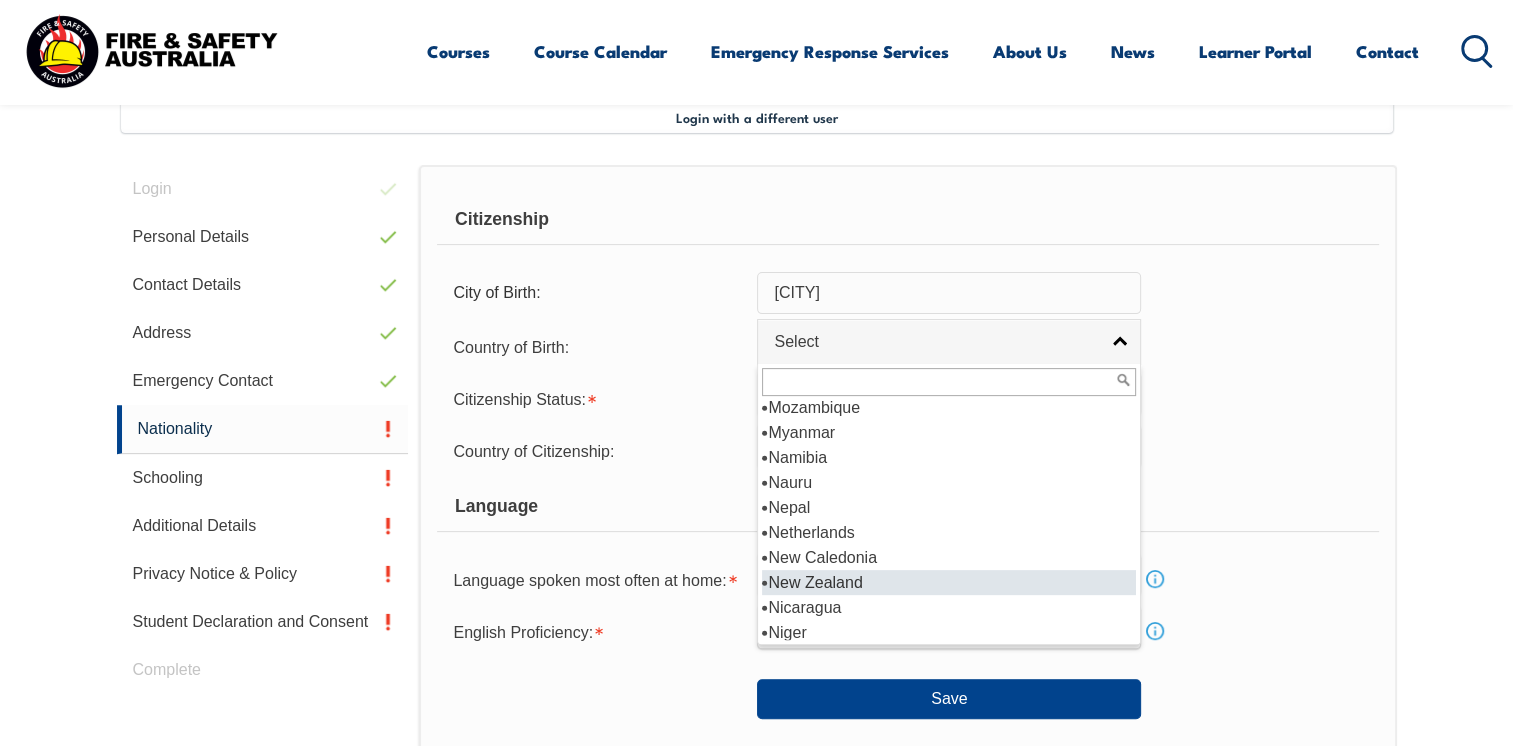 click on "New Zealand" at bounding box center (949, 582) 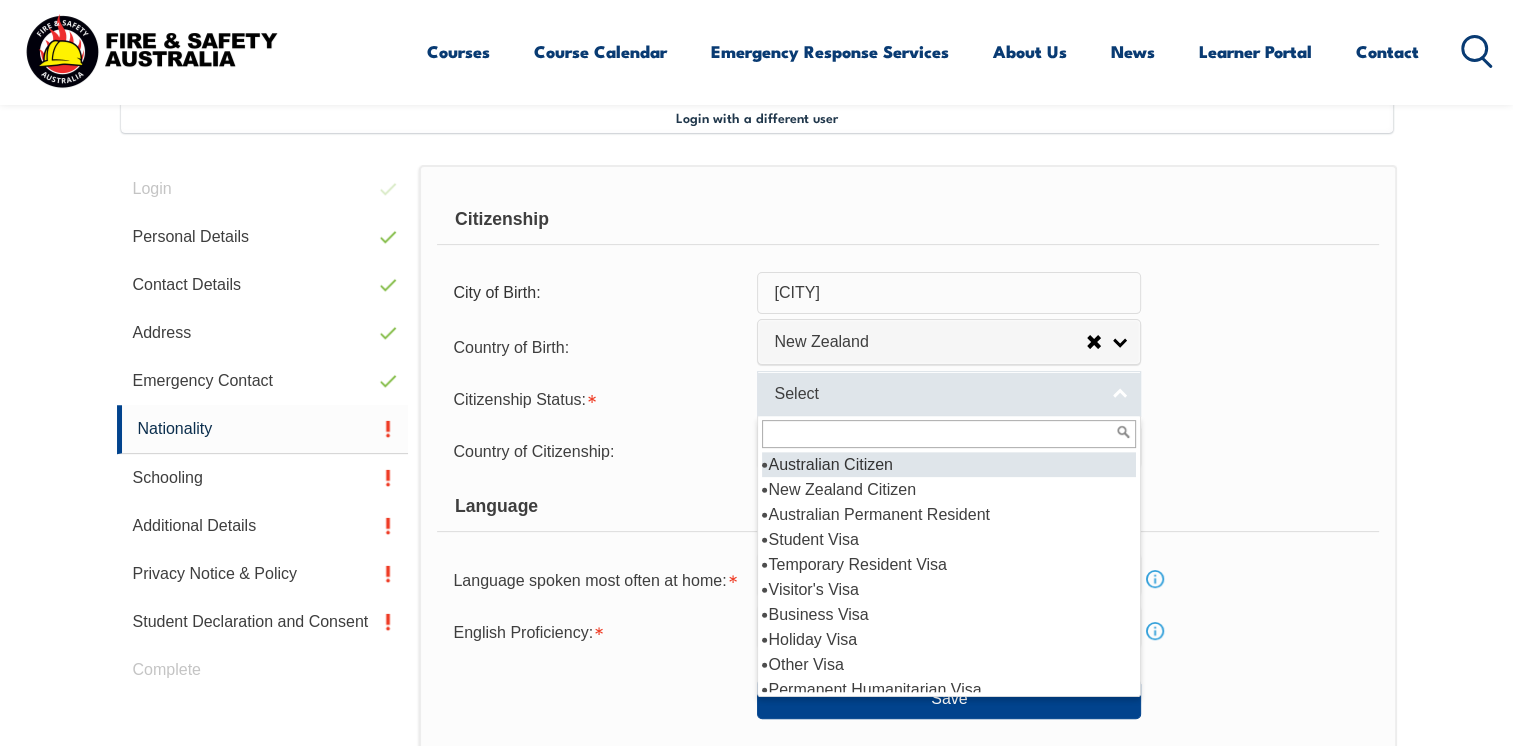 click on "Select" at bounding box center (949, 393) 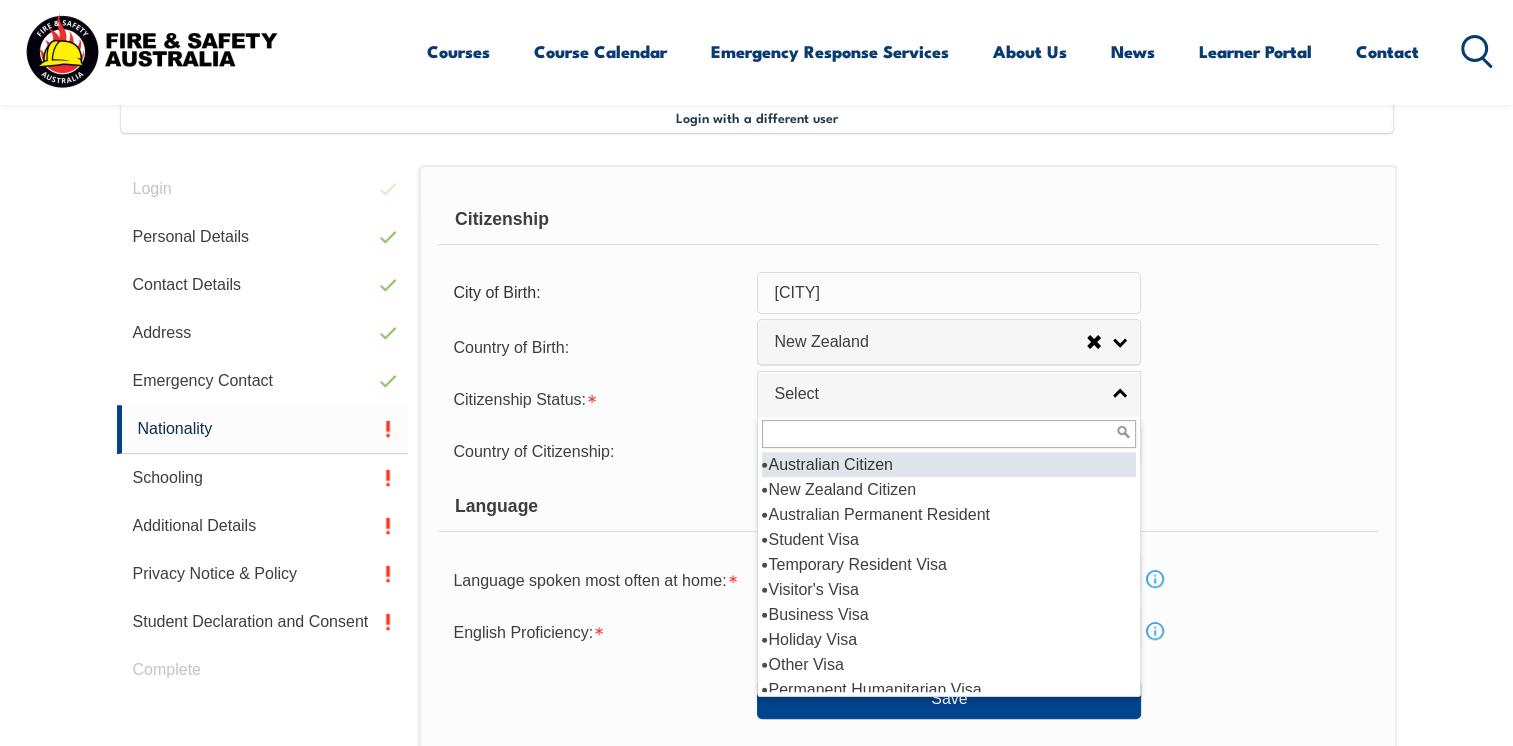 click on "Australian Citizen" at bounding box center (949, 464) 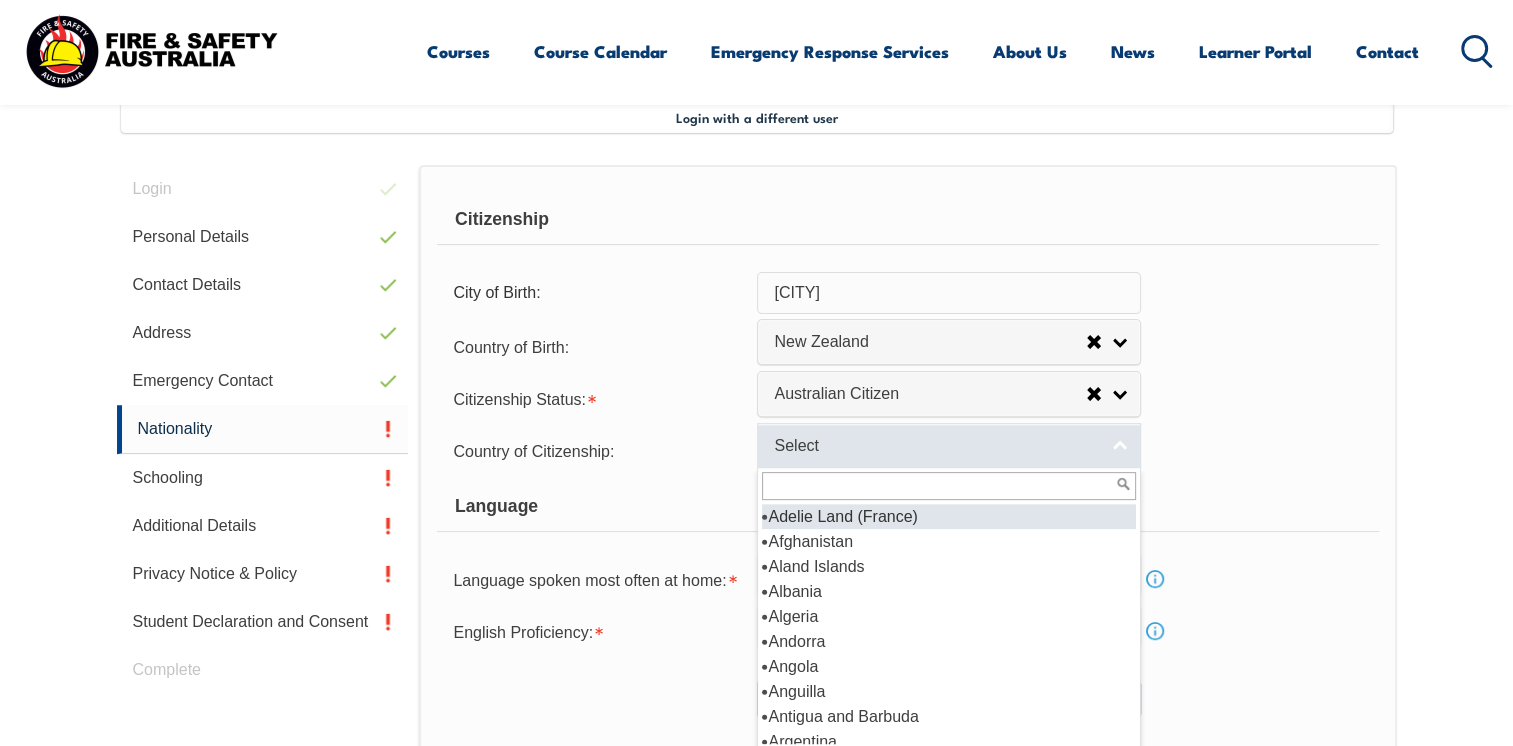click on "Select" at bounding box center (949, 445) 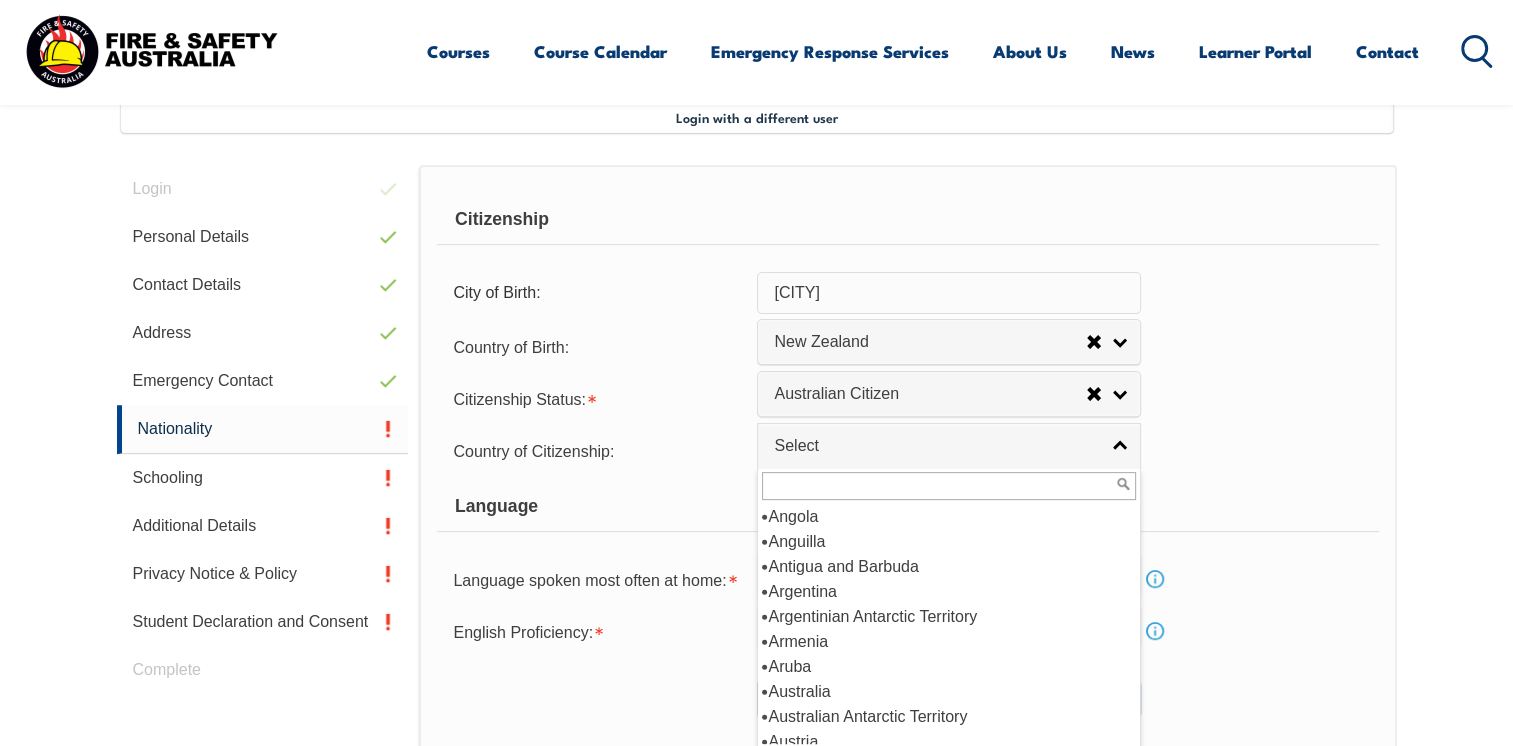scroll, scrollTop: 204, scrollLeft: 0, axis: vertical 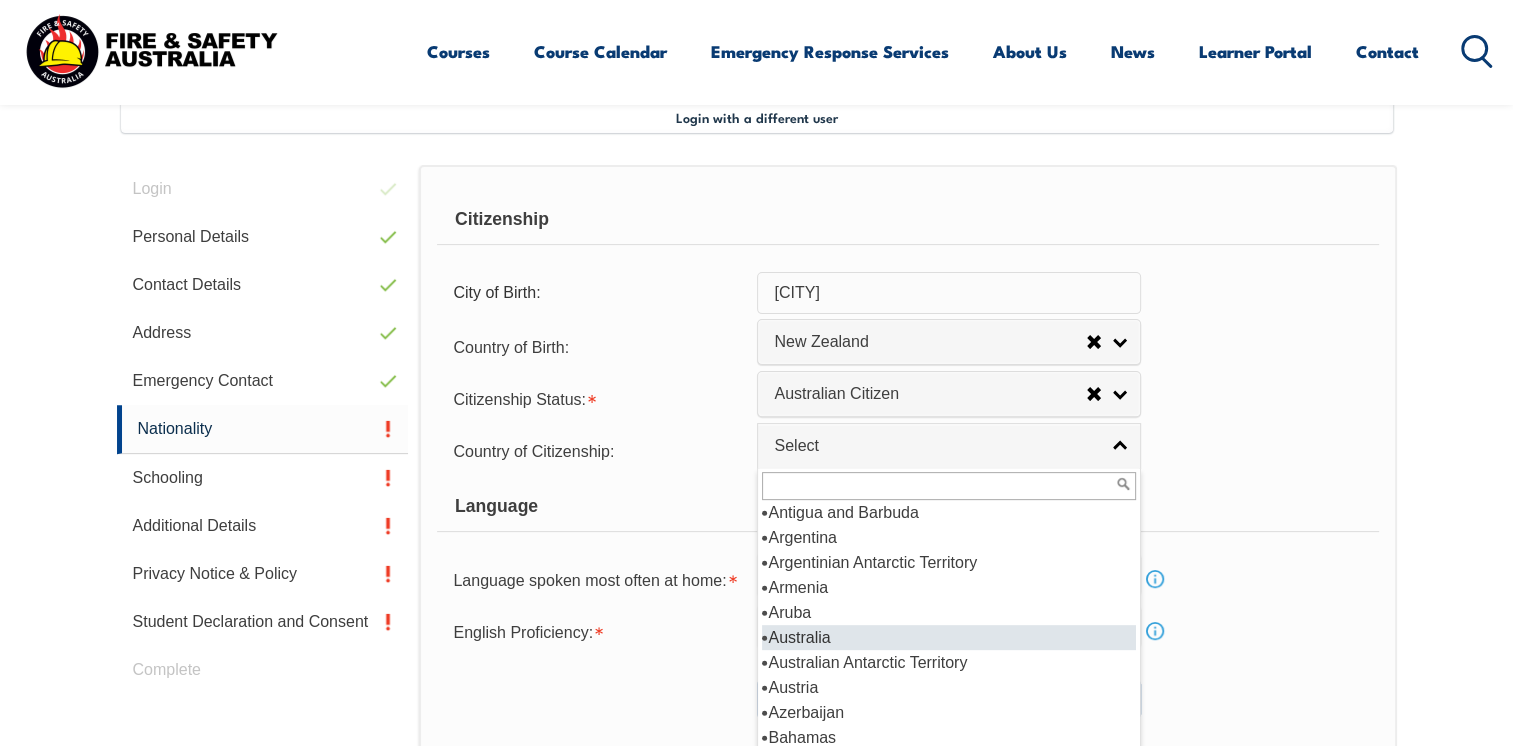 click on "Australia" at bounding box center (949, 637) 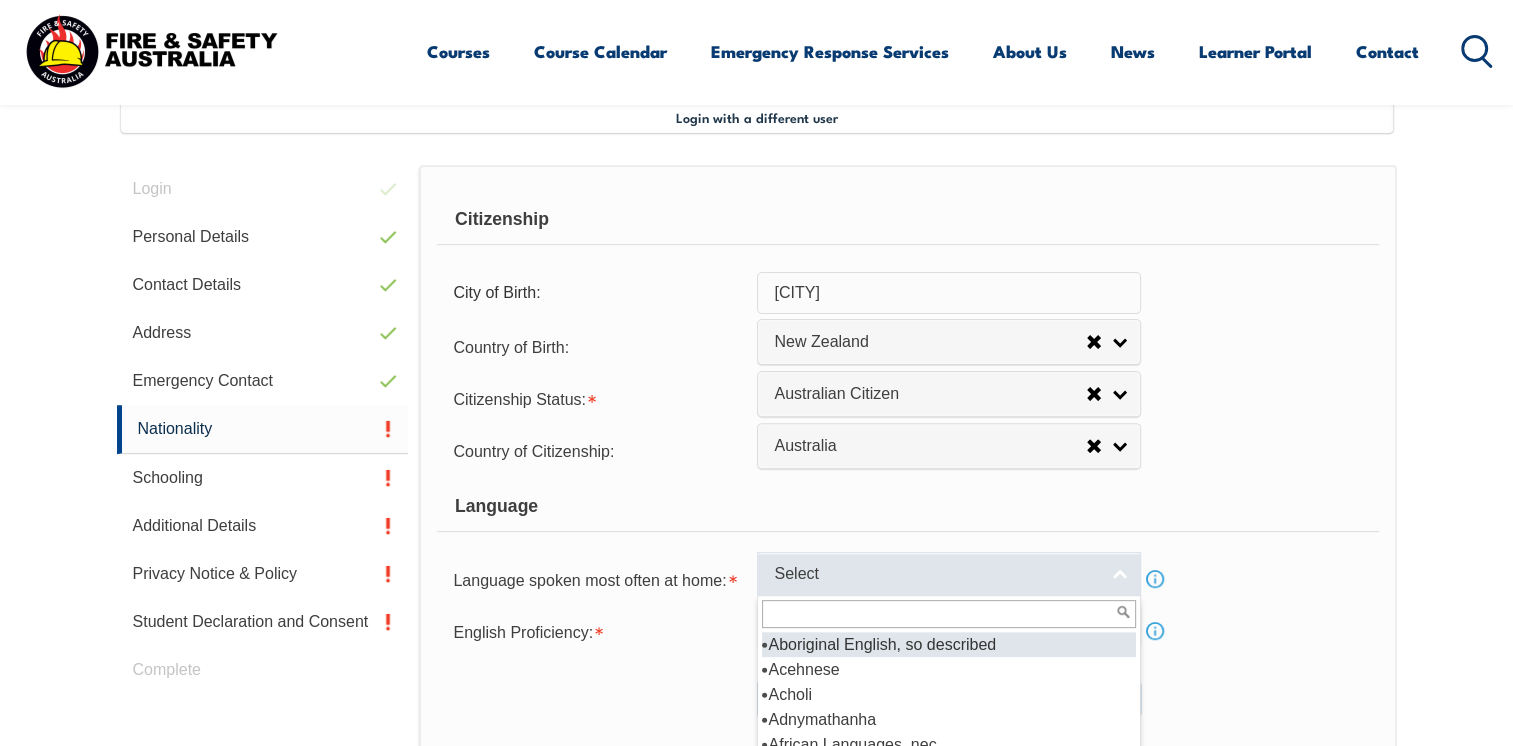 click on "Select" at bounding box center [949, 574] 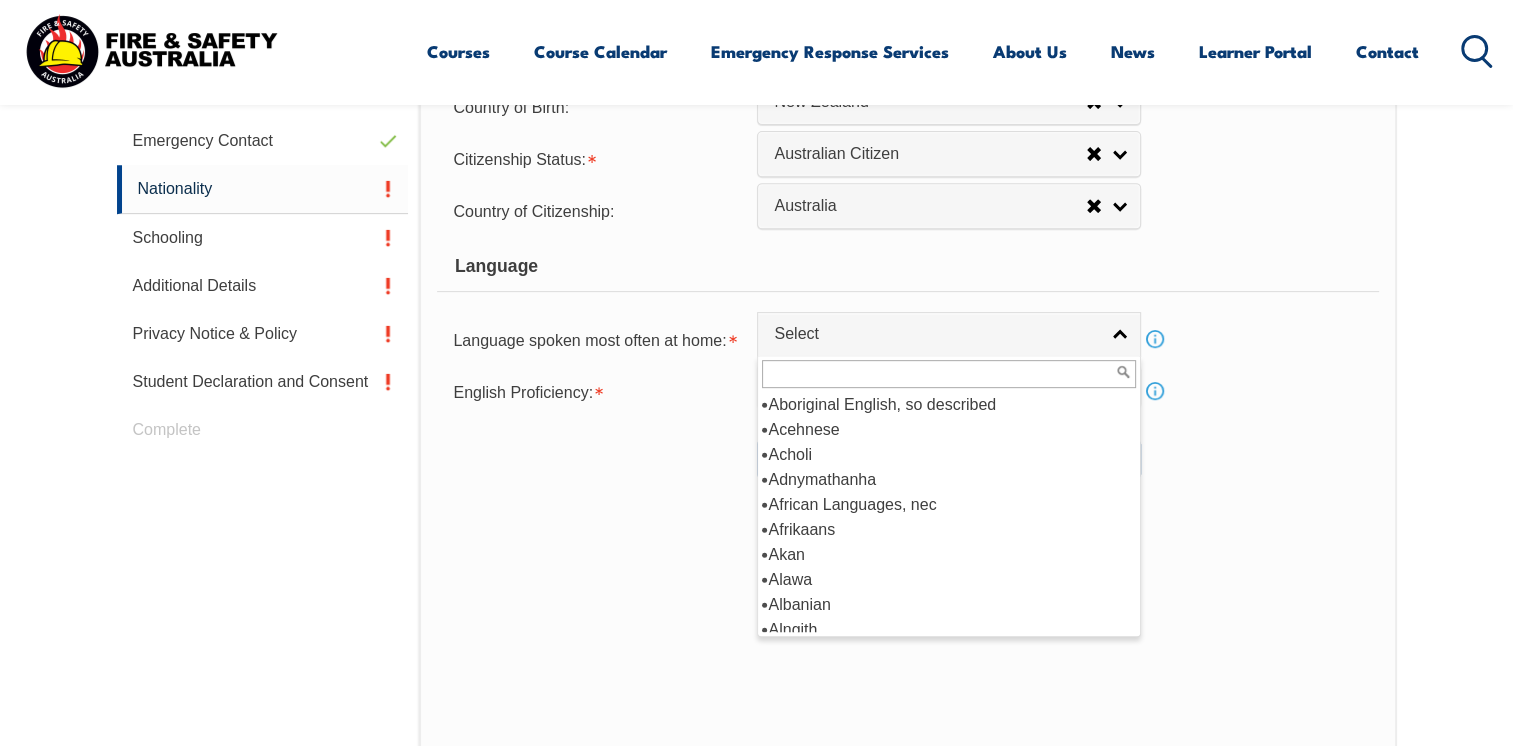 scroll, scrollTop: 784, scrollLeft: 0, axis: vertical 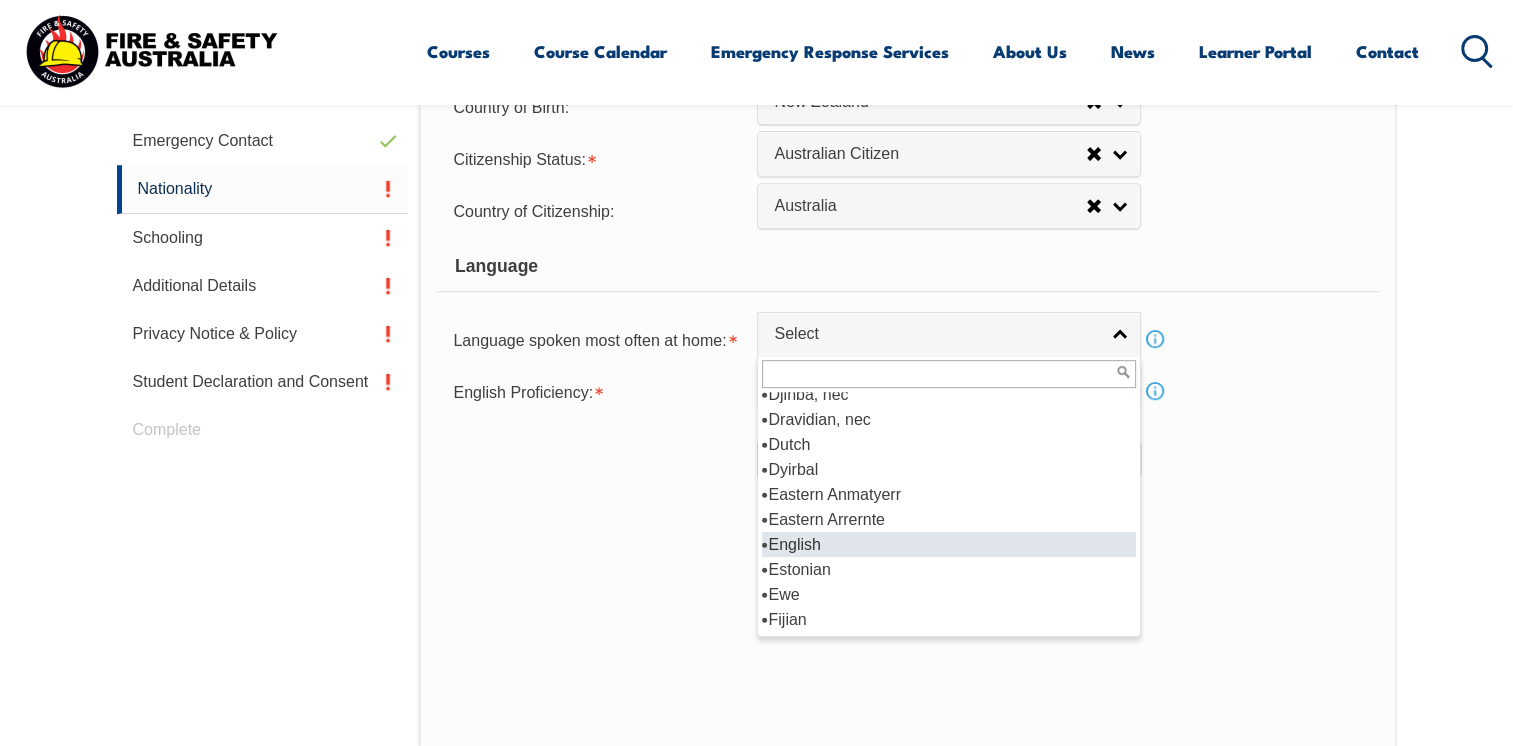 click on "English" at bounding box center (949, 544) 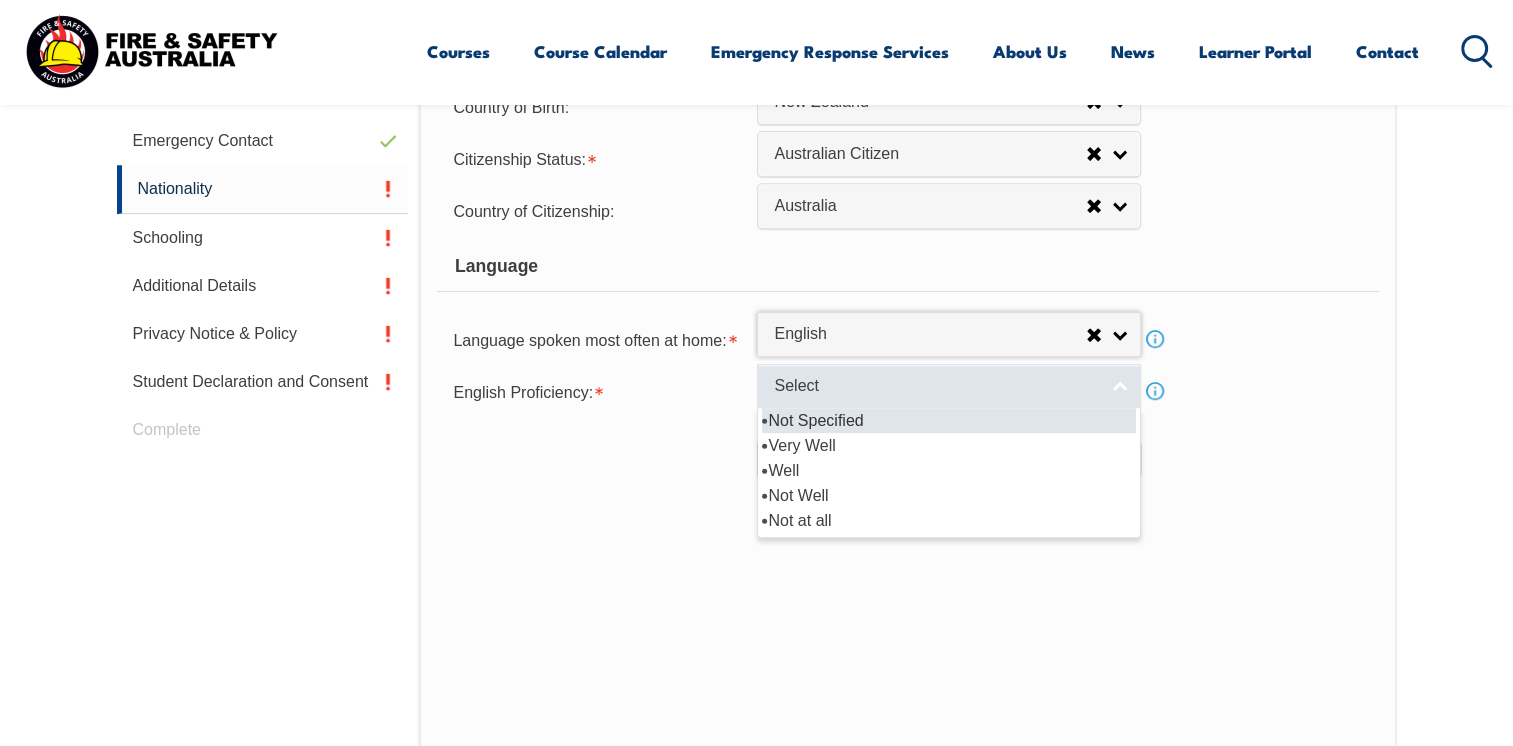 click on "Select" at bounding box center [949, 386] 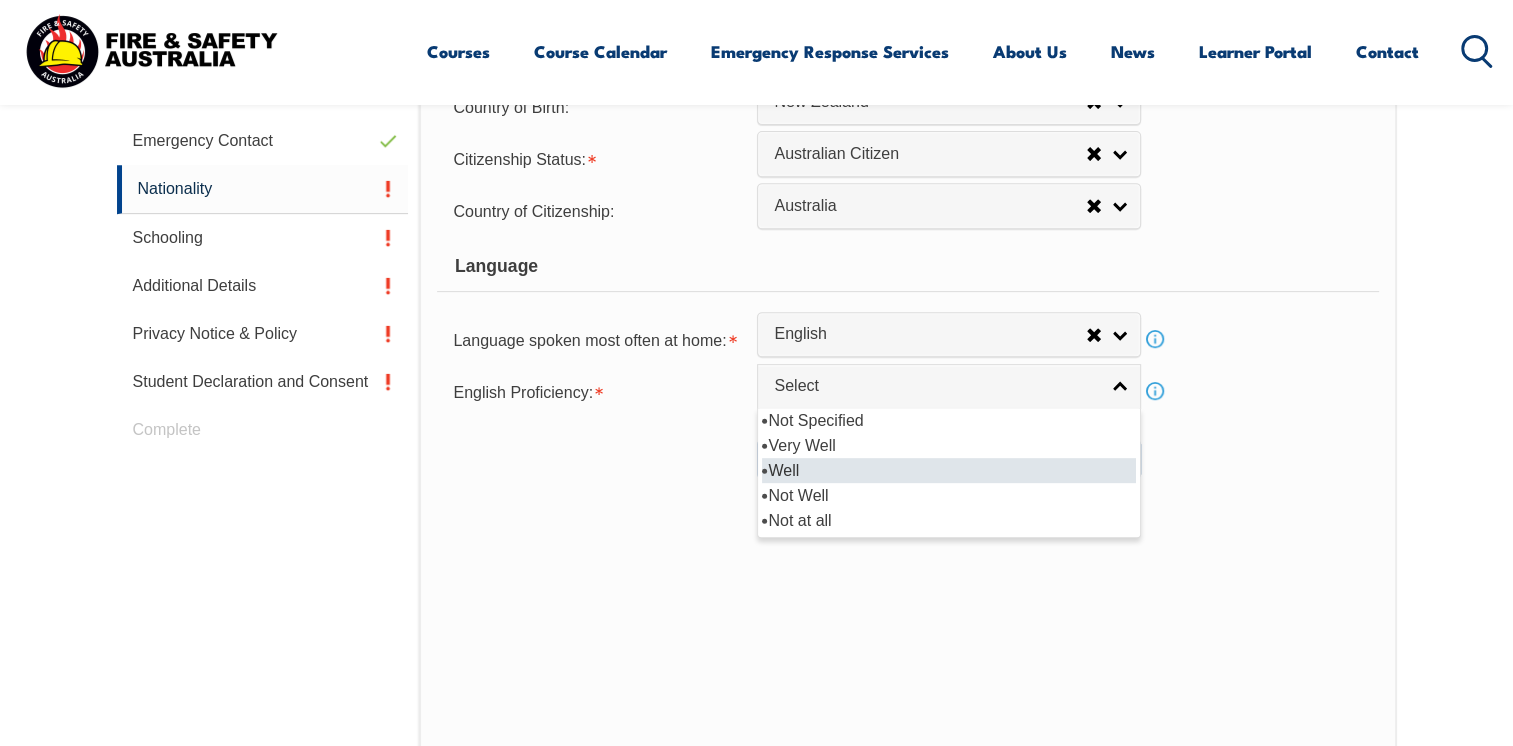 click on "Well" at bounding box center (949, 470) 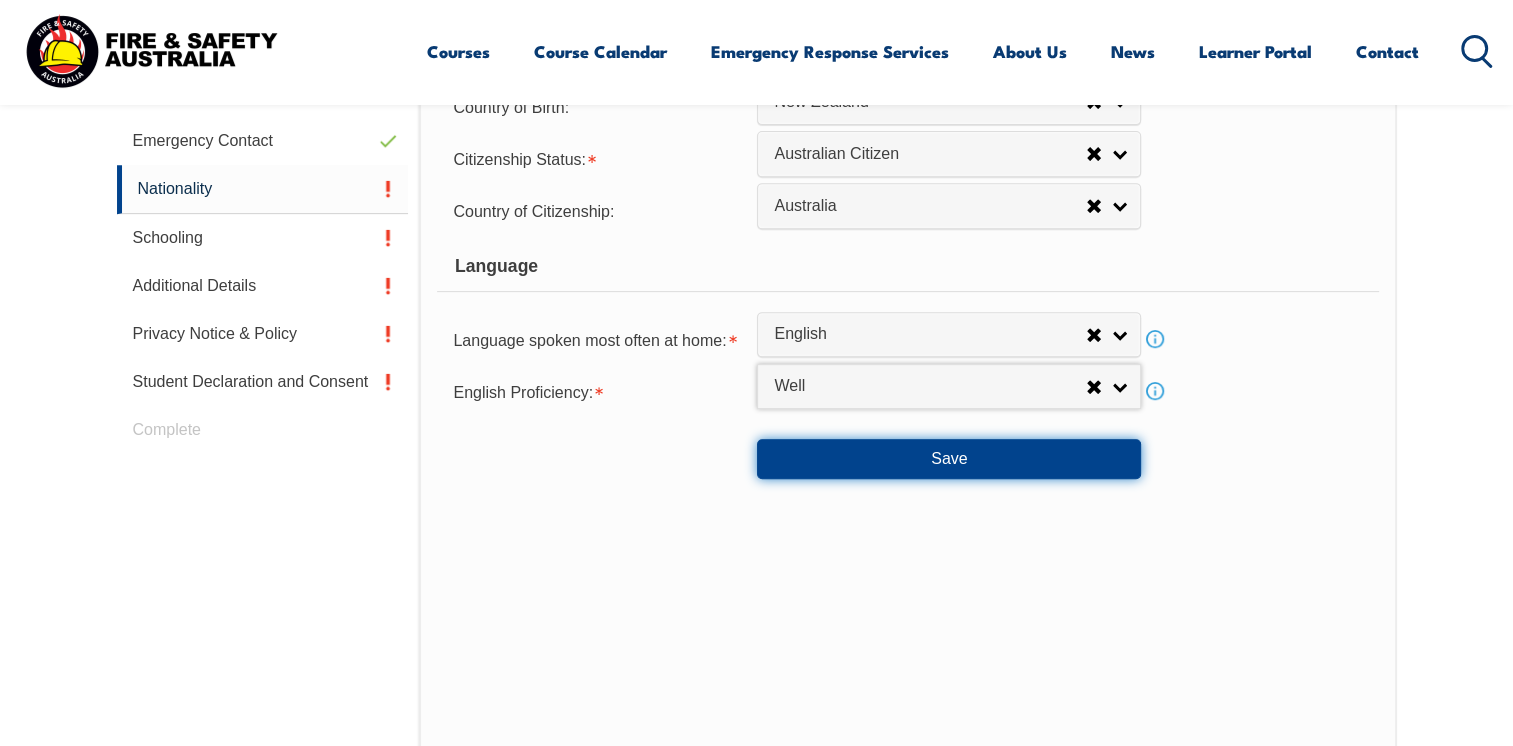 click on "Save" at bounding box center (949, 459) 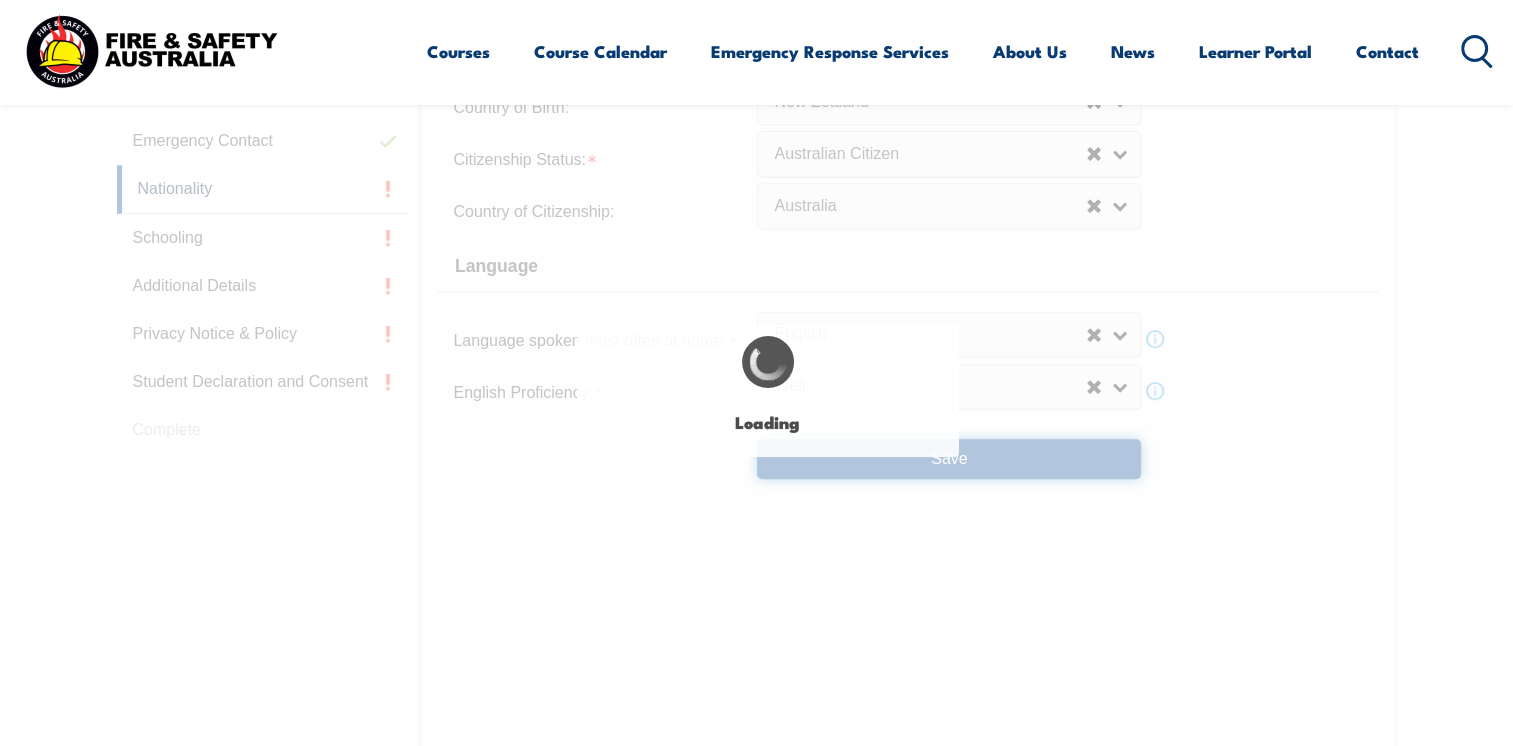 select on "false" 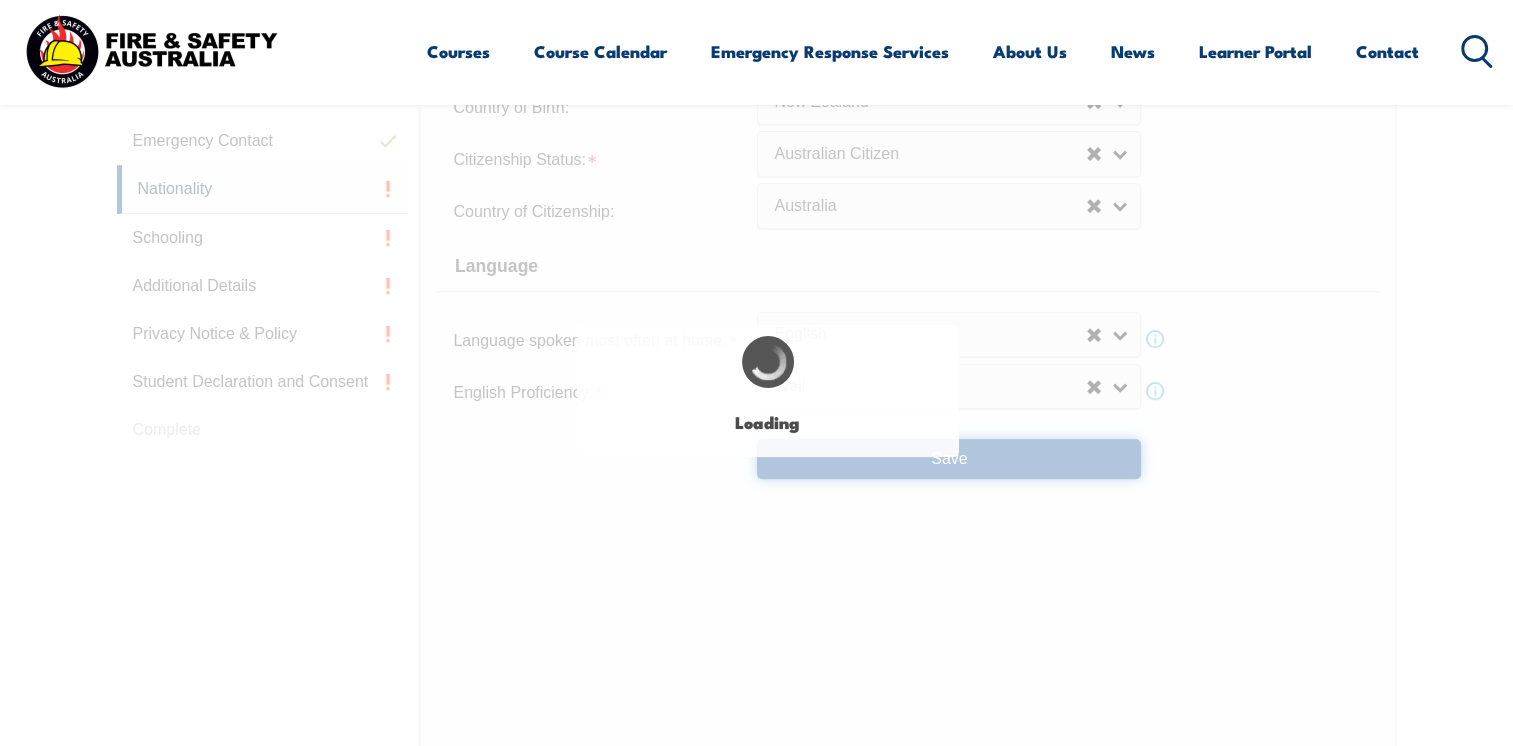 scroll, scrollTop: 0, scrollLeft: 0, axis: both 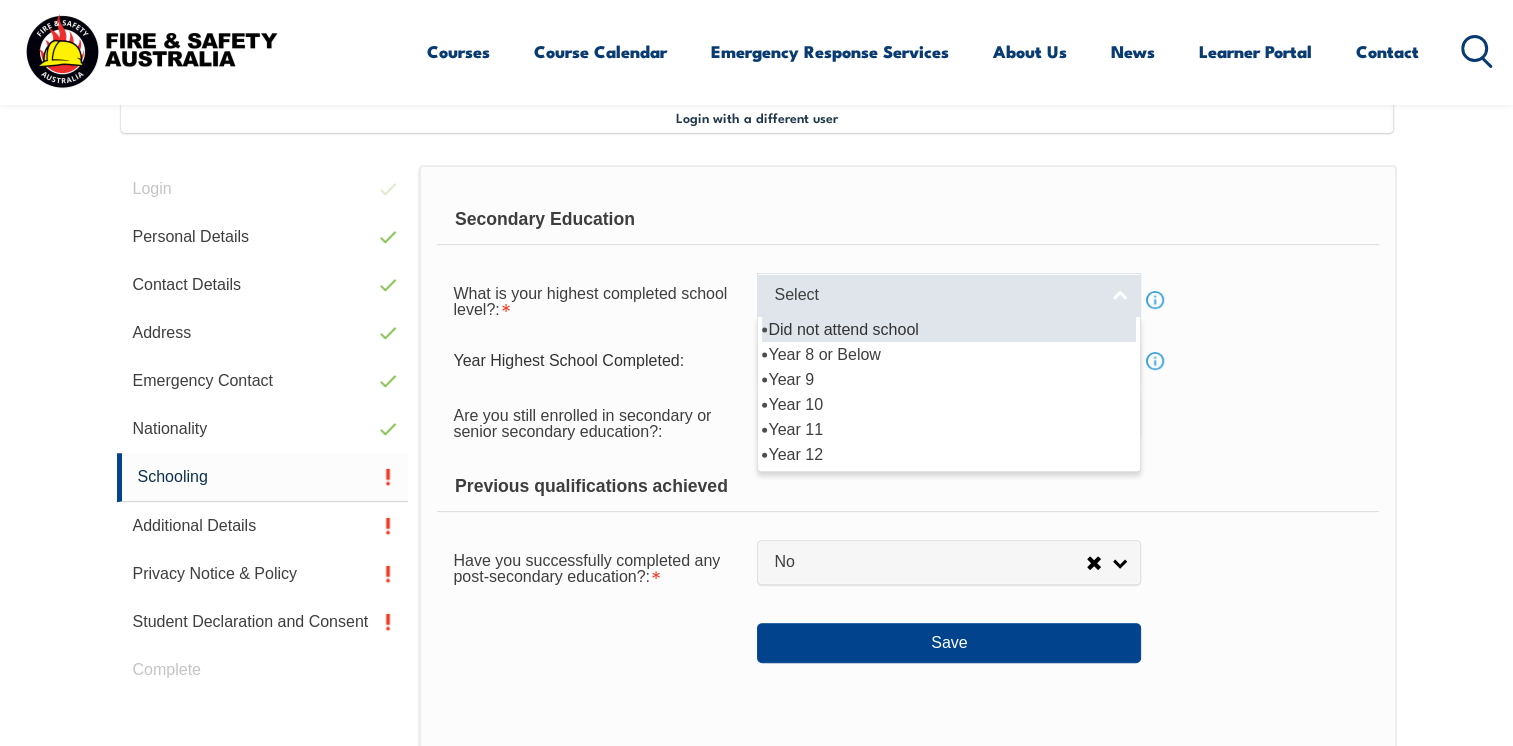 click on "Select" at bounding box center (949, 295) 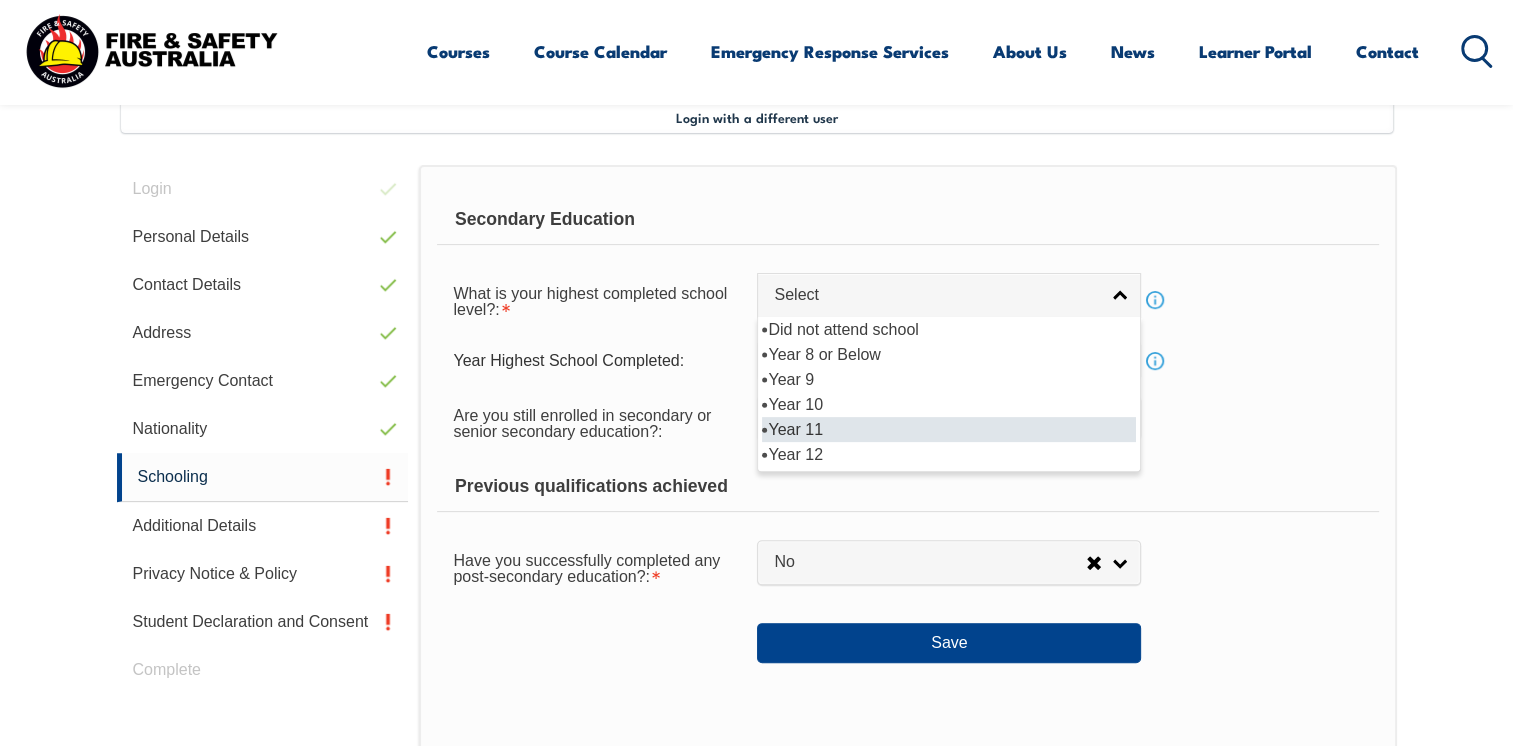 click on "Year 11" at bounding box center [949, 429] 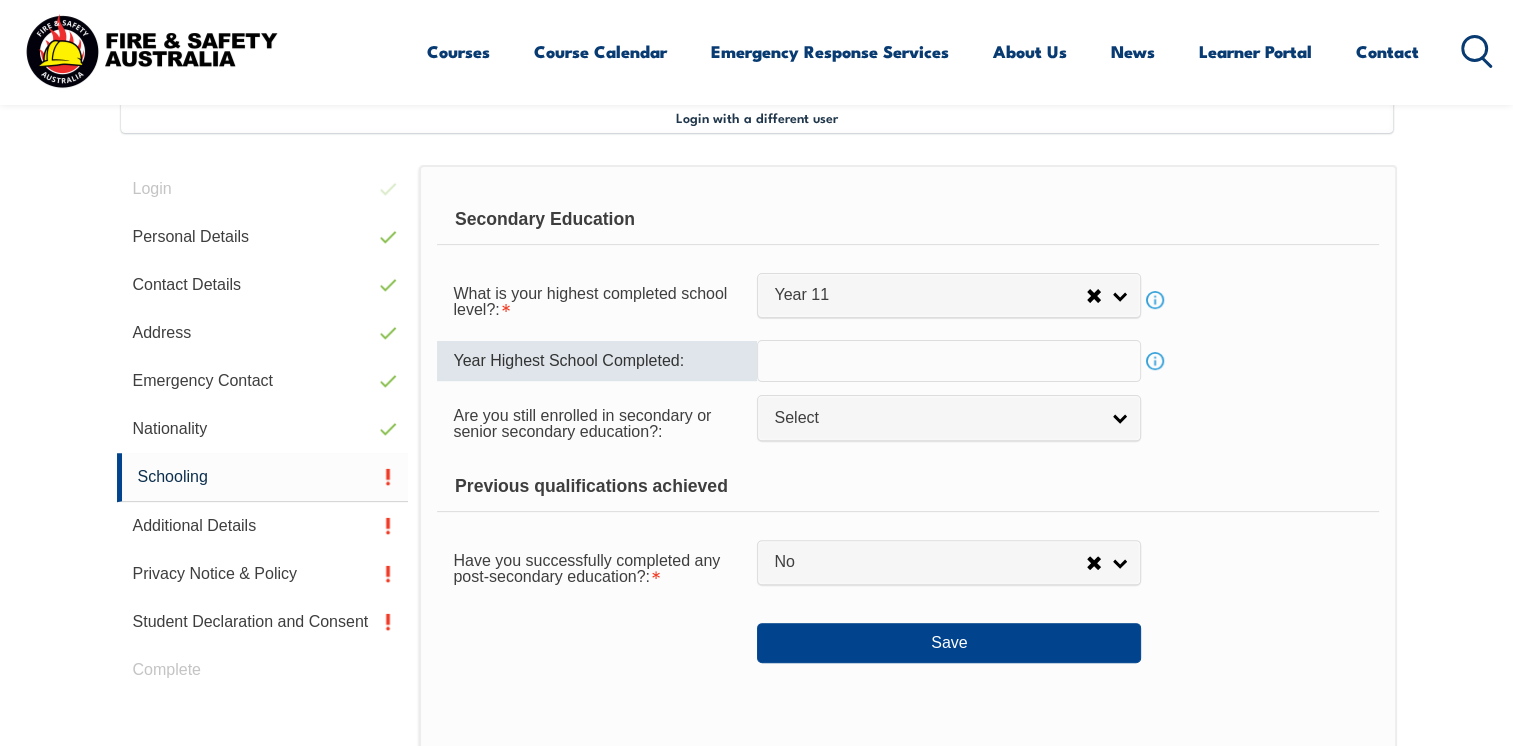click at bounding box center (949, 361) 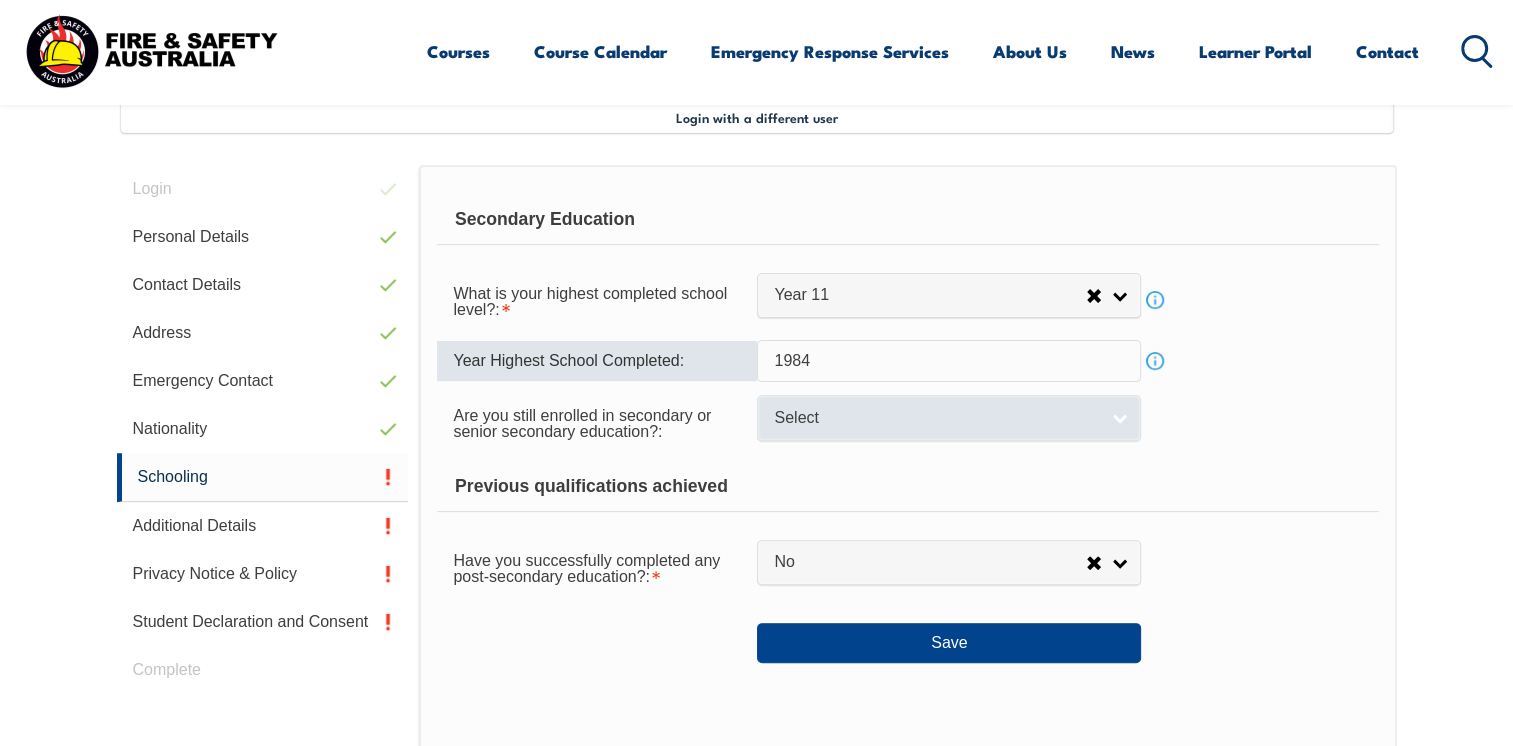 type on "1984" 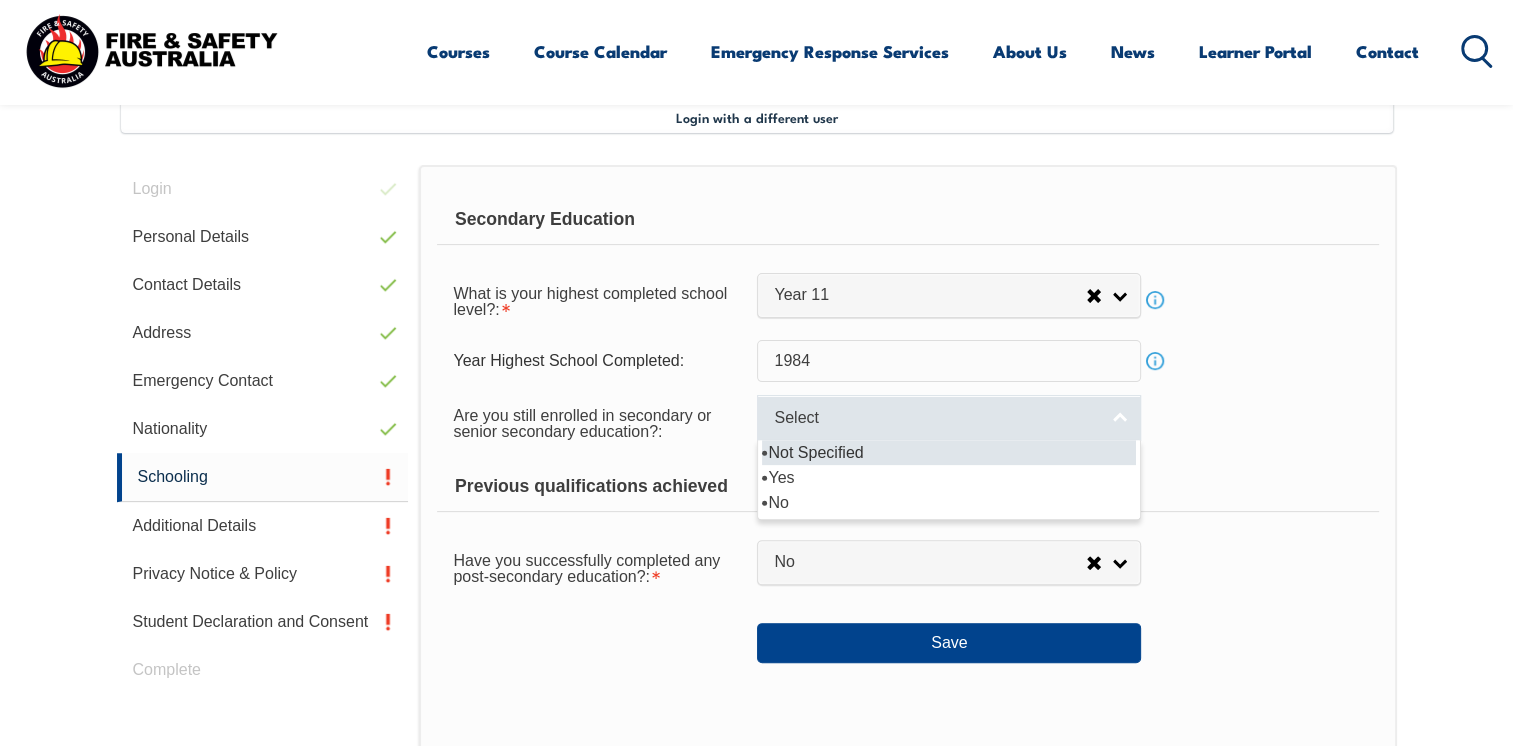 click on "Select" at bounding box center (949, 417) 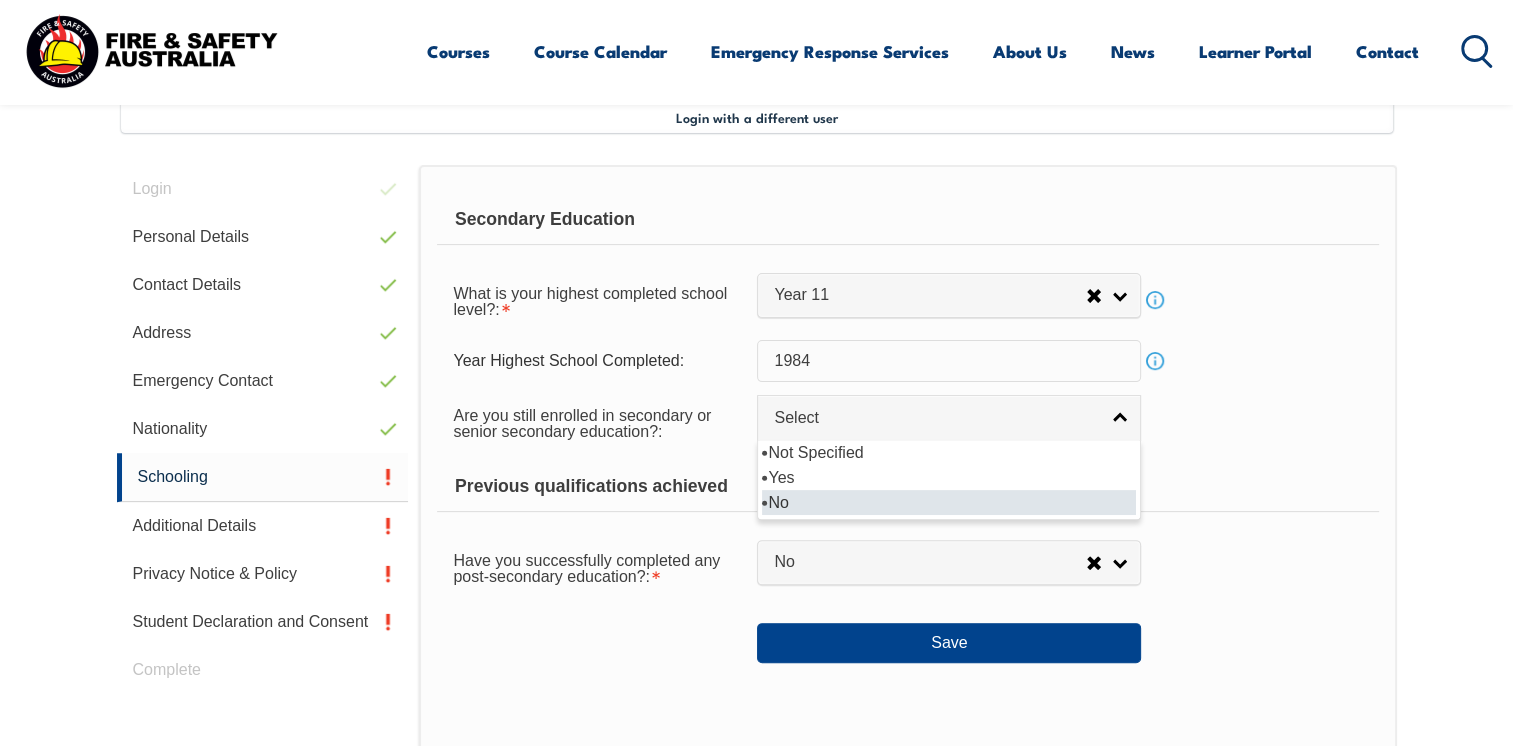 click on "No" at bounding box center (949, 502) 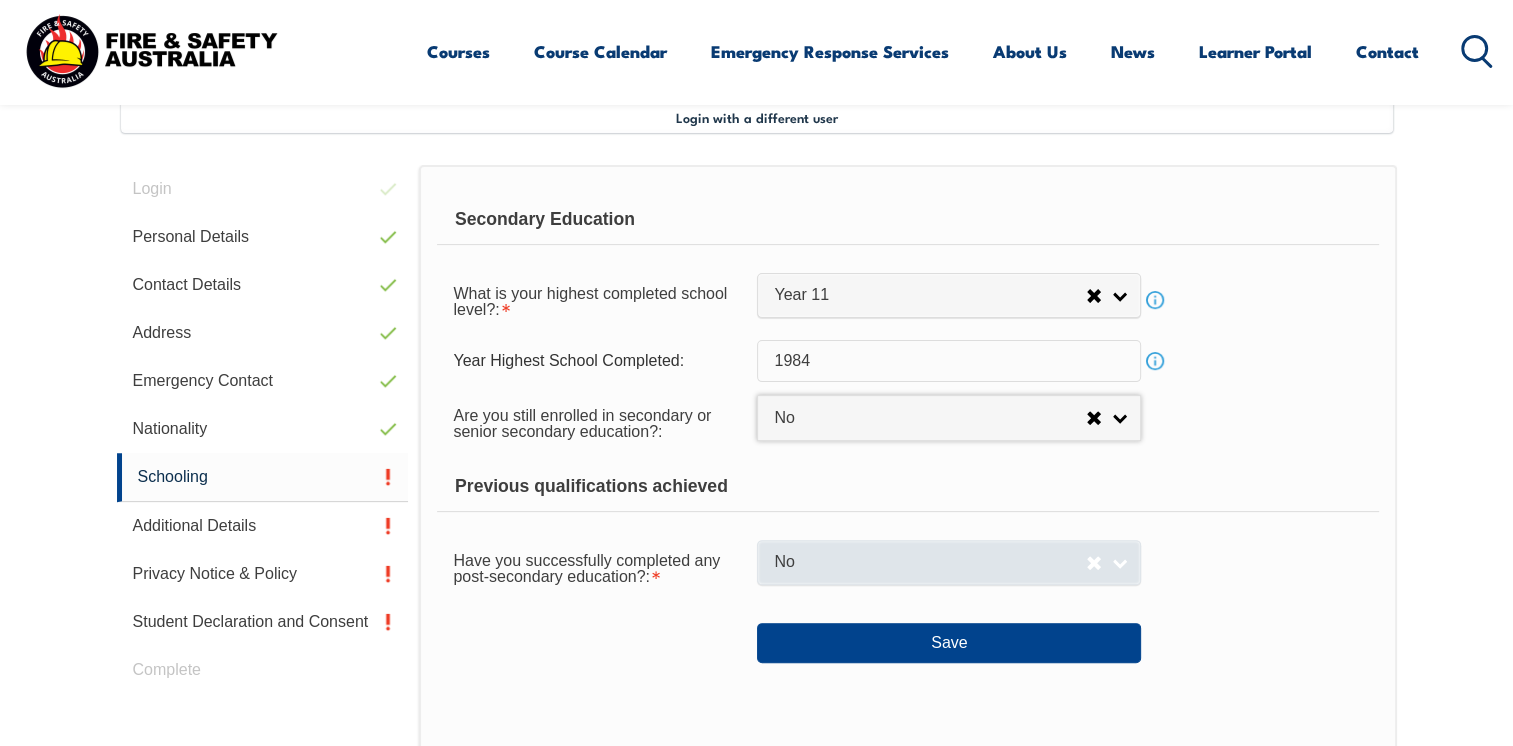 click on "No" at bounding box center [949, 562] 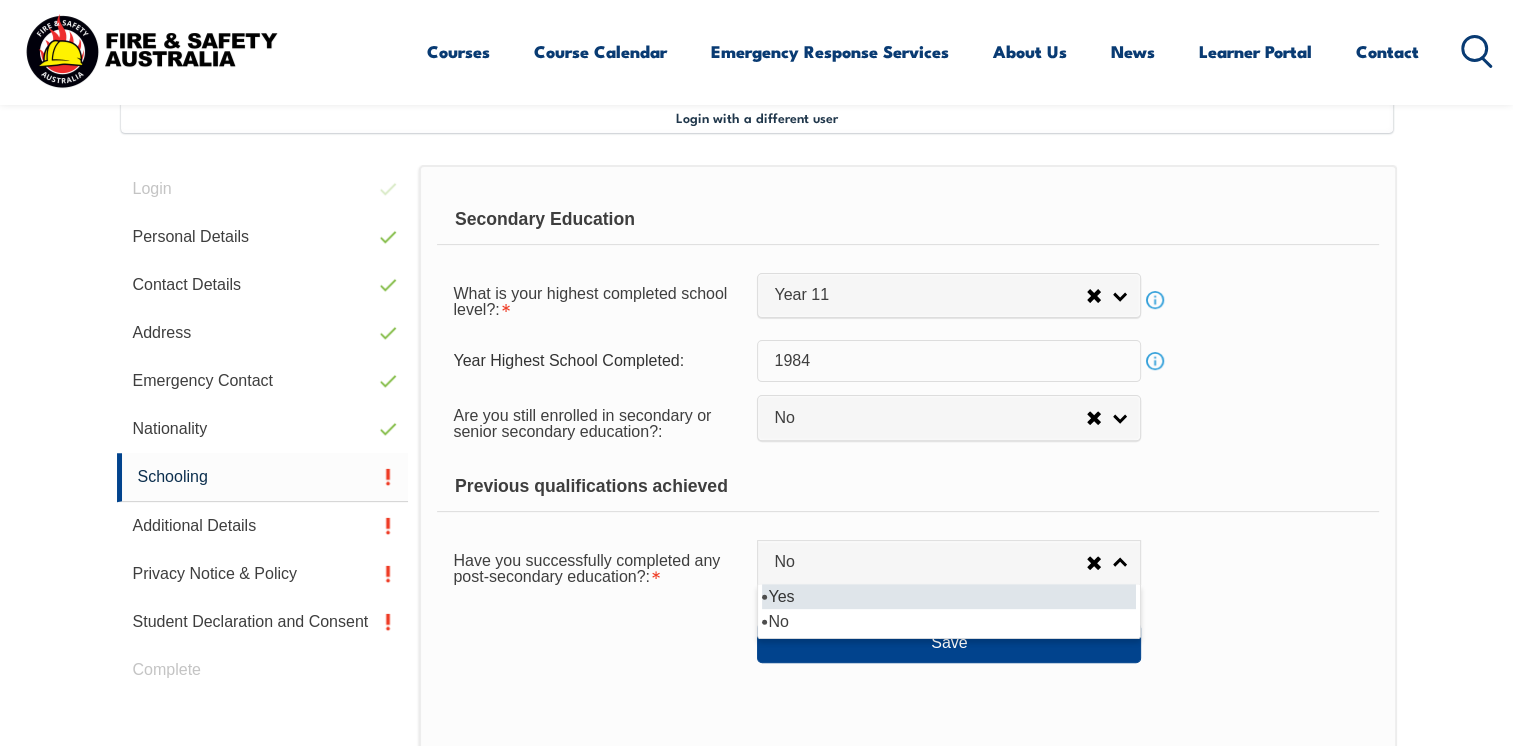 click on "Yes" at bounding box center [949, 596] 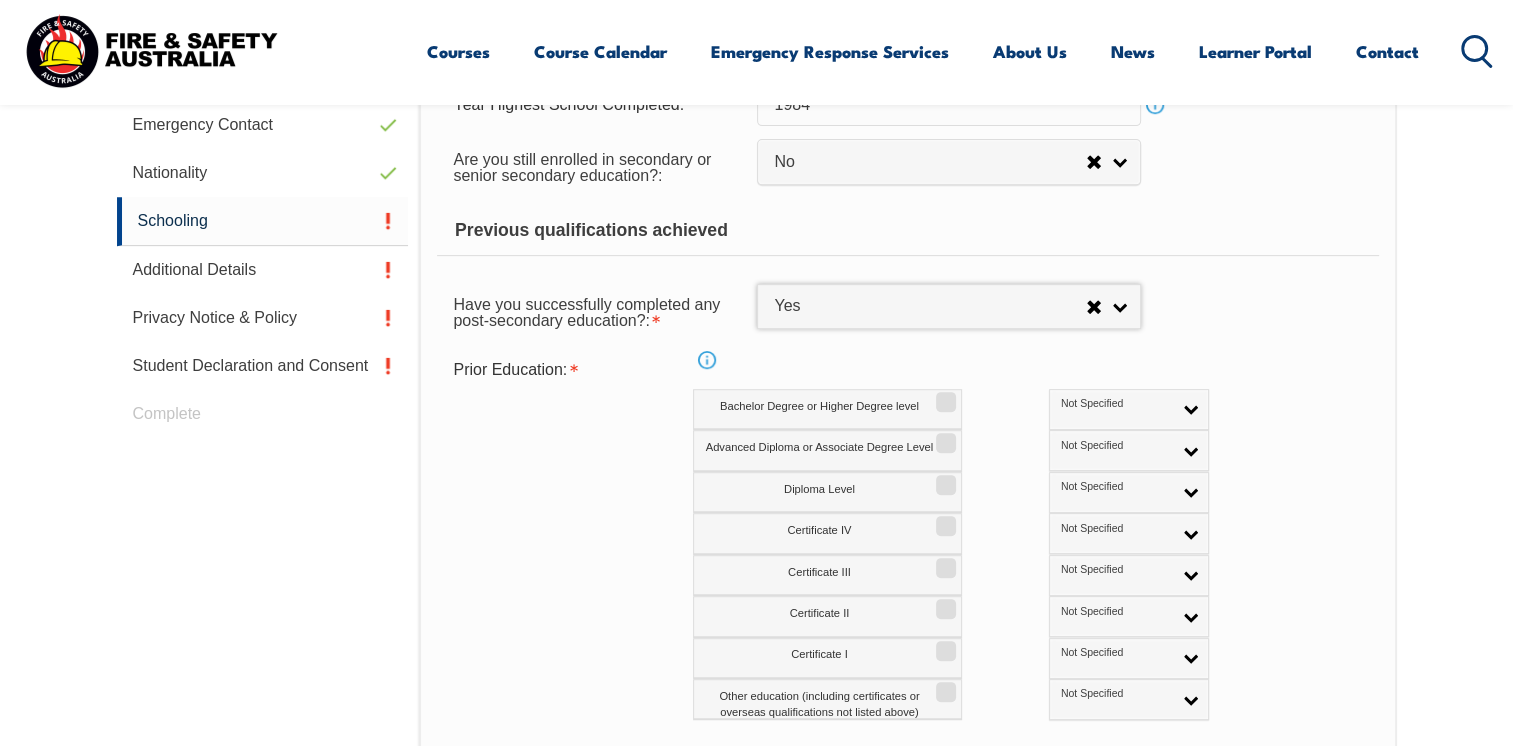scroll, scrollTop: 824, scrollLeft: 0, axis: vertical 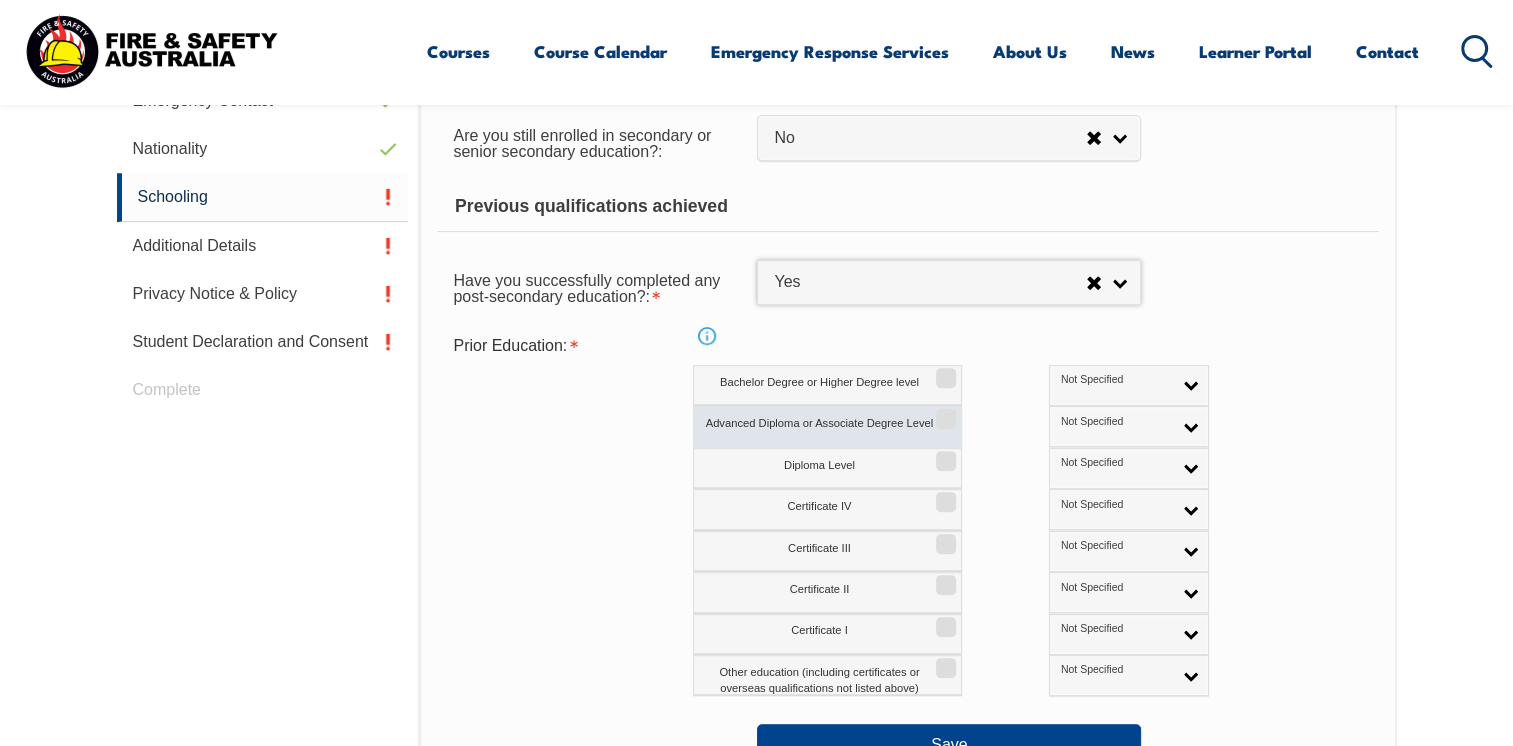 click on "Advanced Diploma or Associate Degree Level" at bounding box center [943, 412] 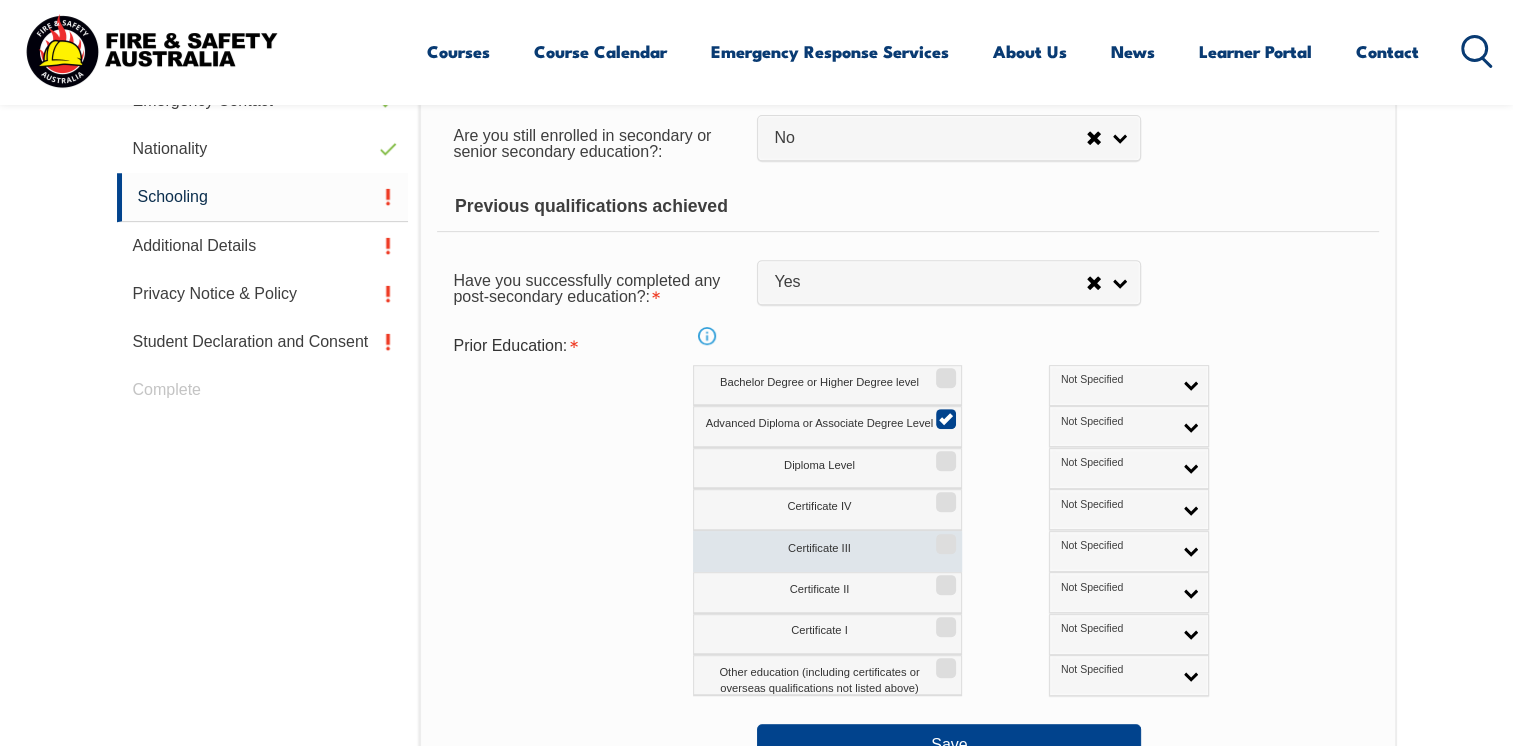 click on "Certificate III" at bounding box center (943, 537) 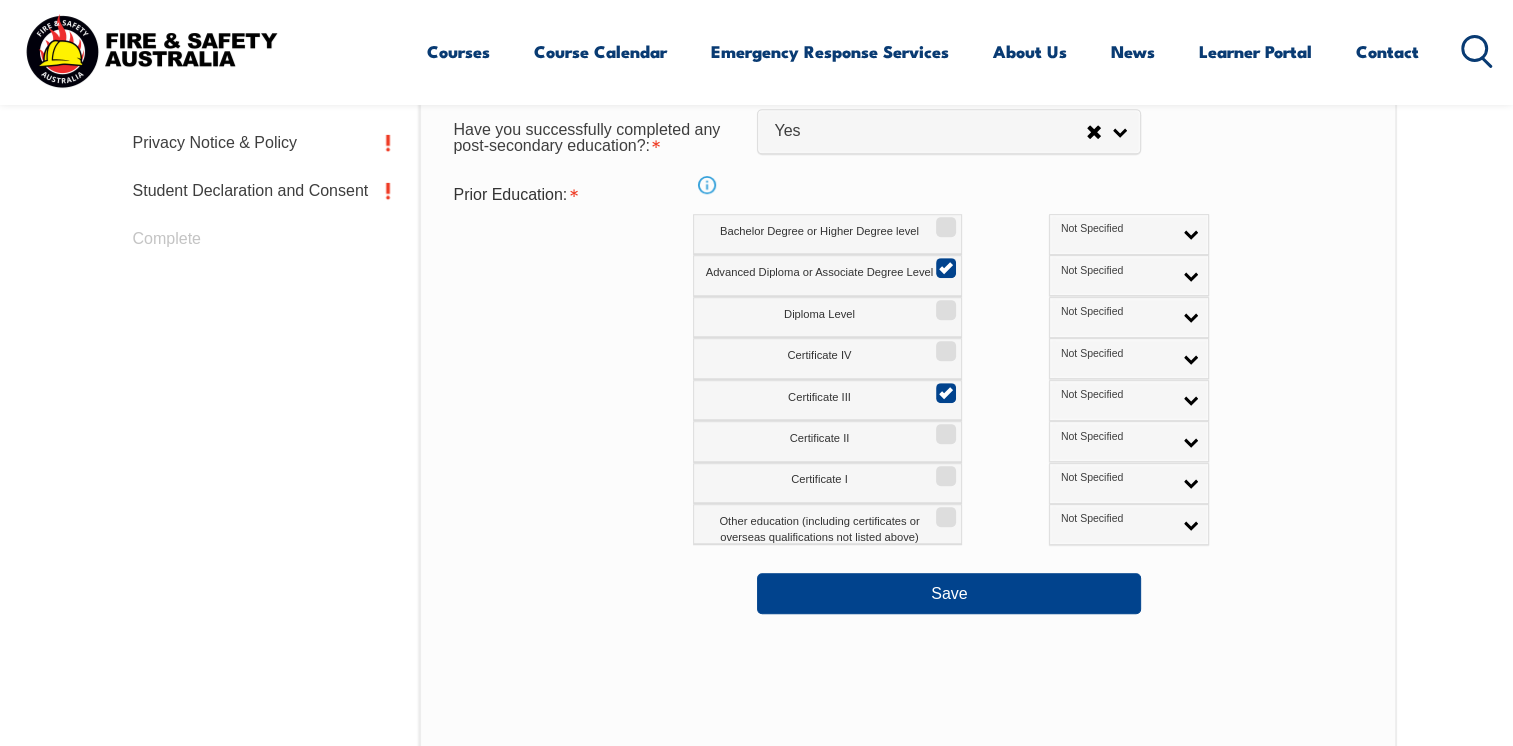 scroll, scrollTop: 984, scrollLeft: 0, axis: vertical 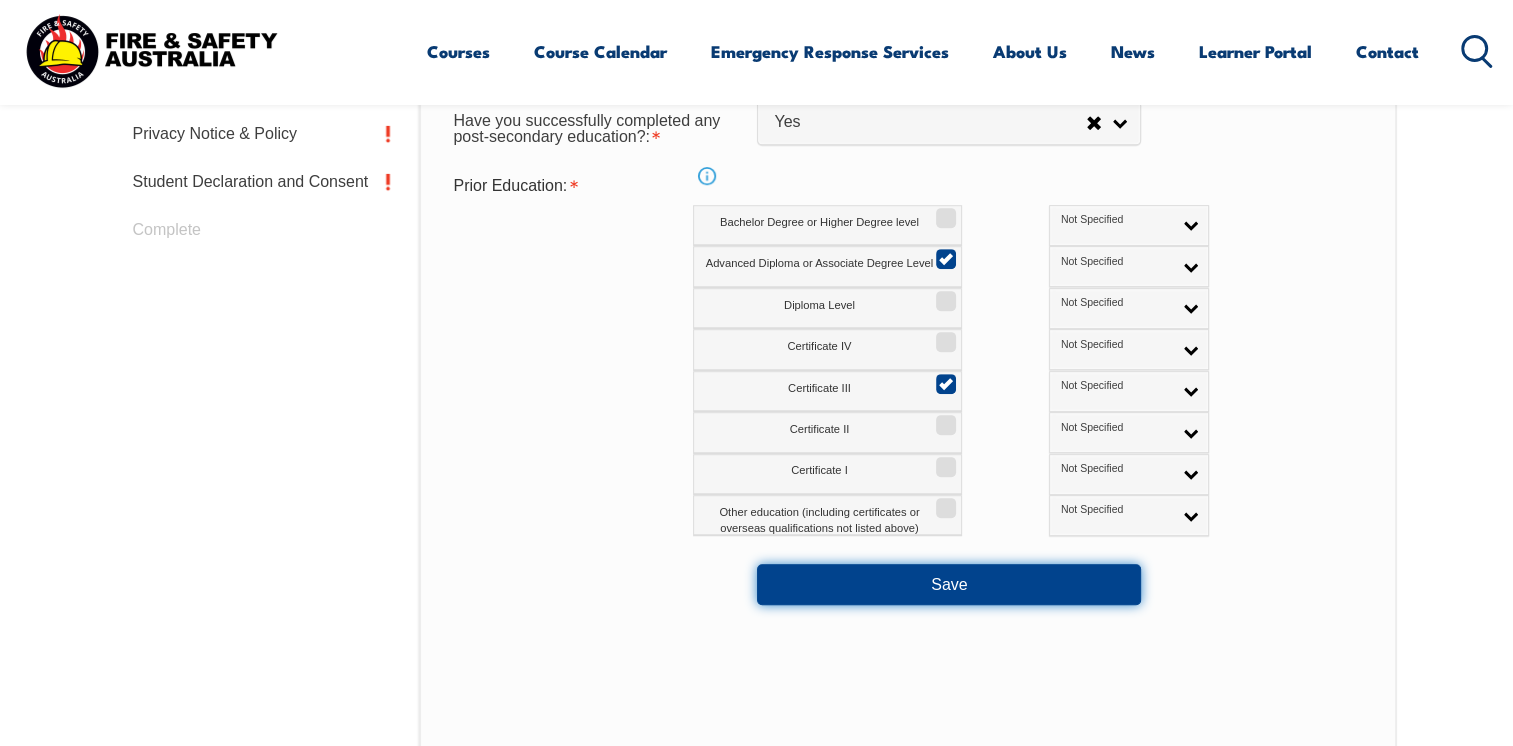 click on "Save" at bounding box center (949, 584) 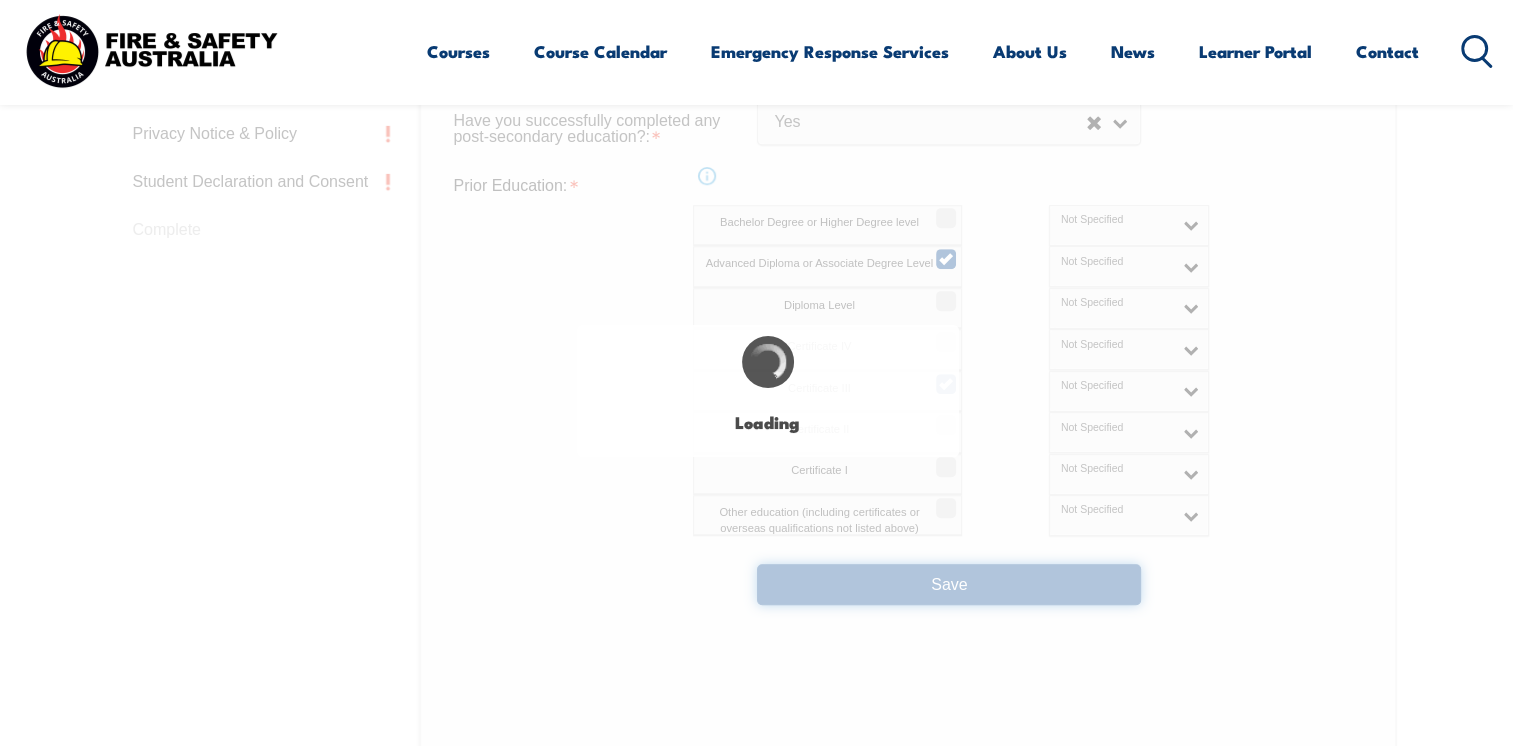 select 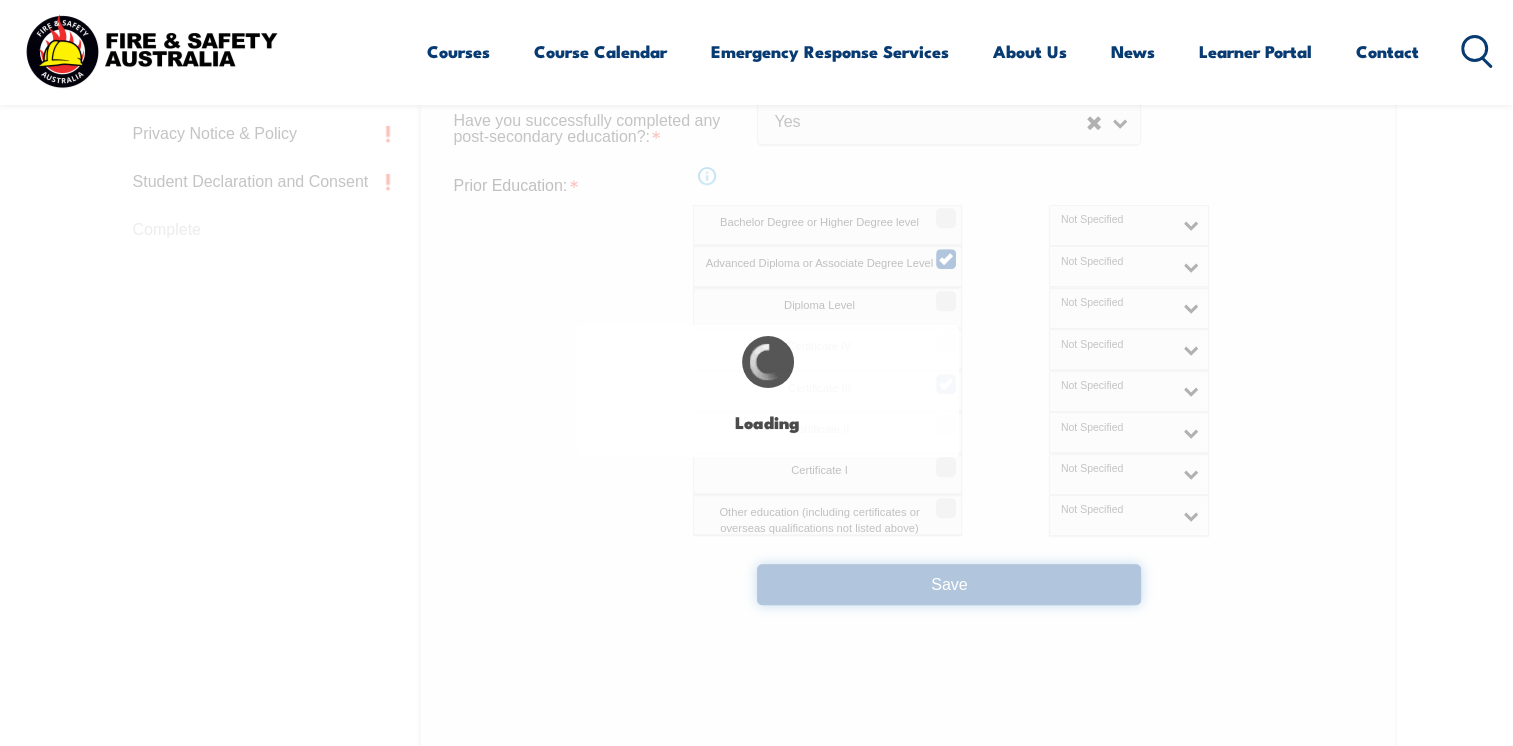 select on "false" 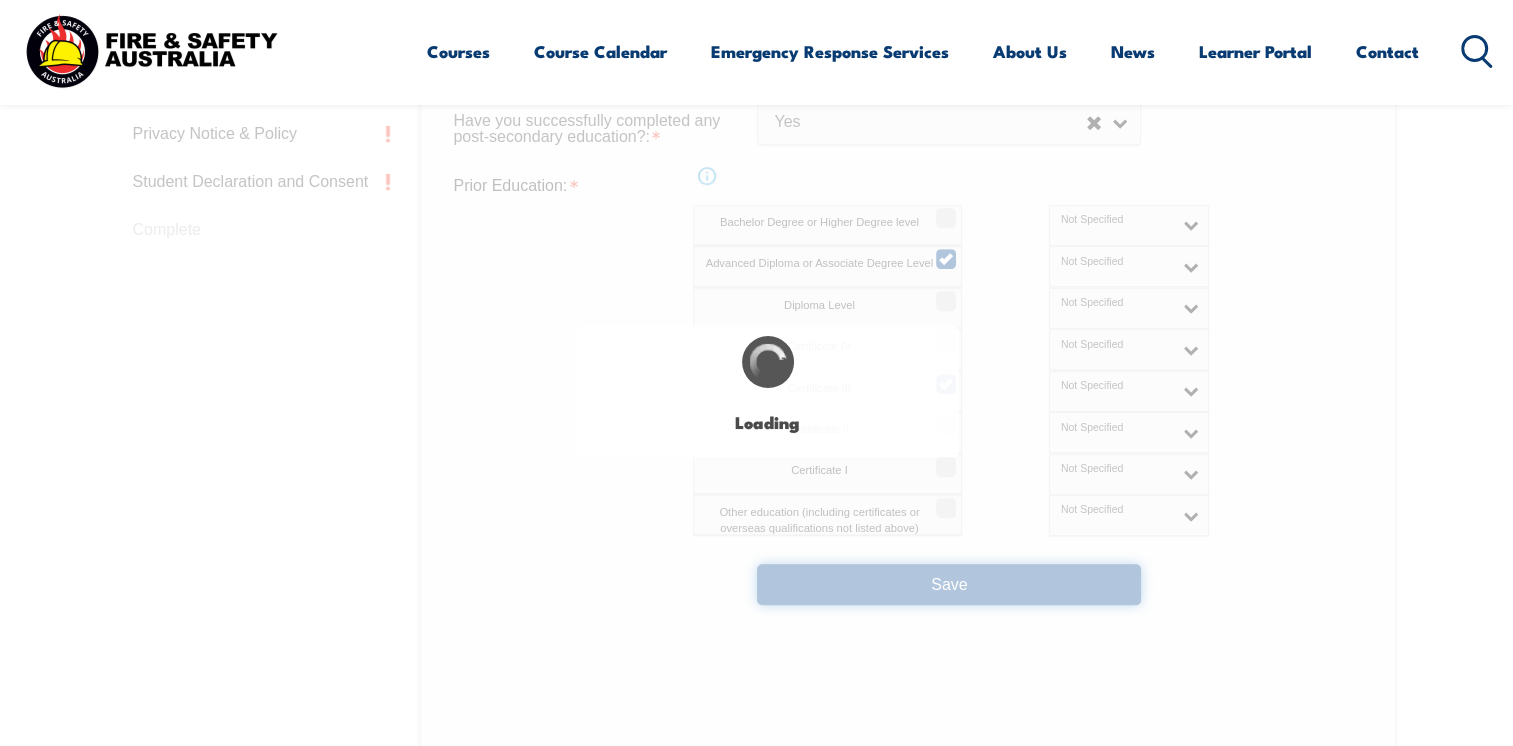 select on "true" 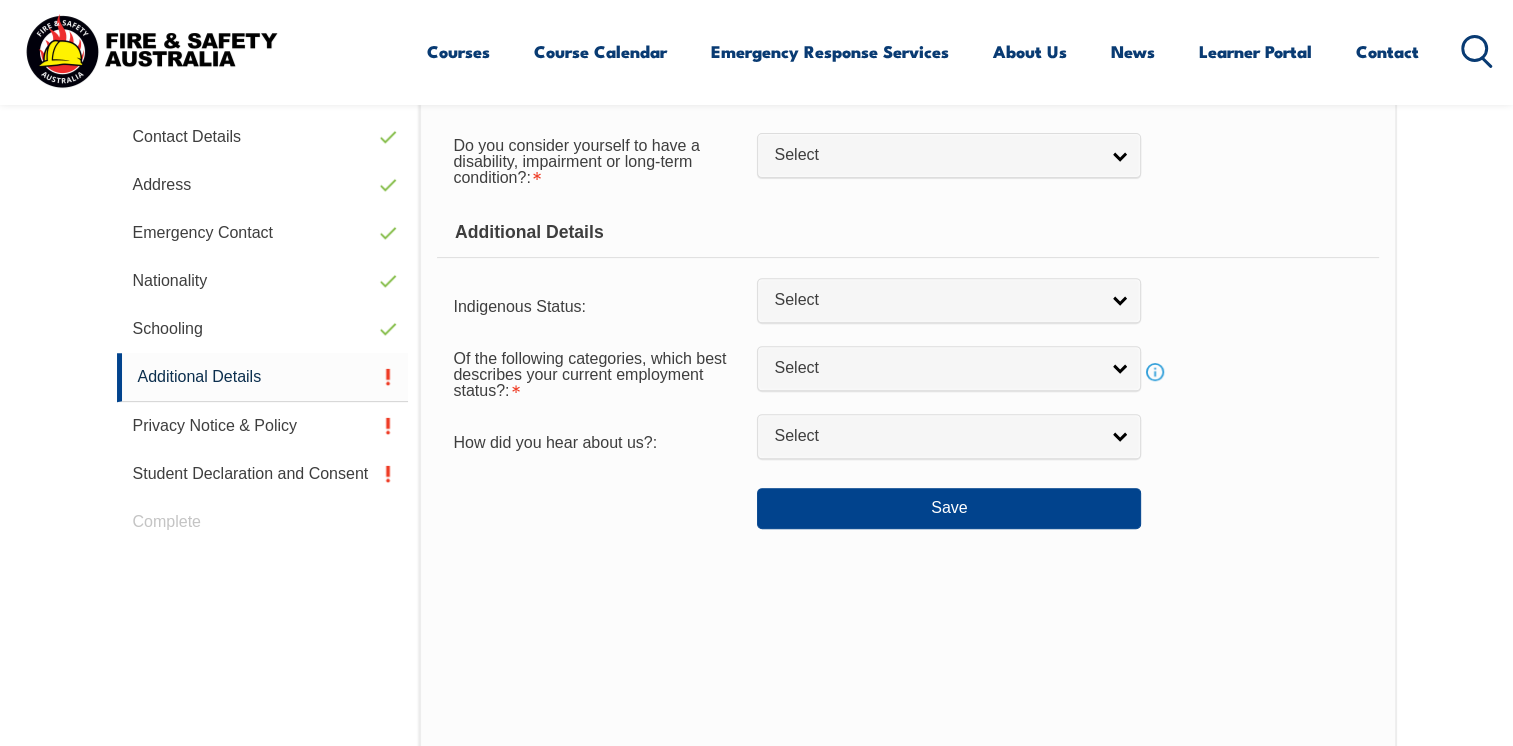scroll, scrollTop: 544, scrollLeft: 0, axis: vertical 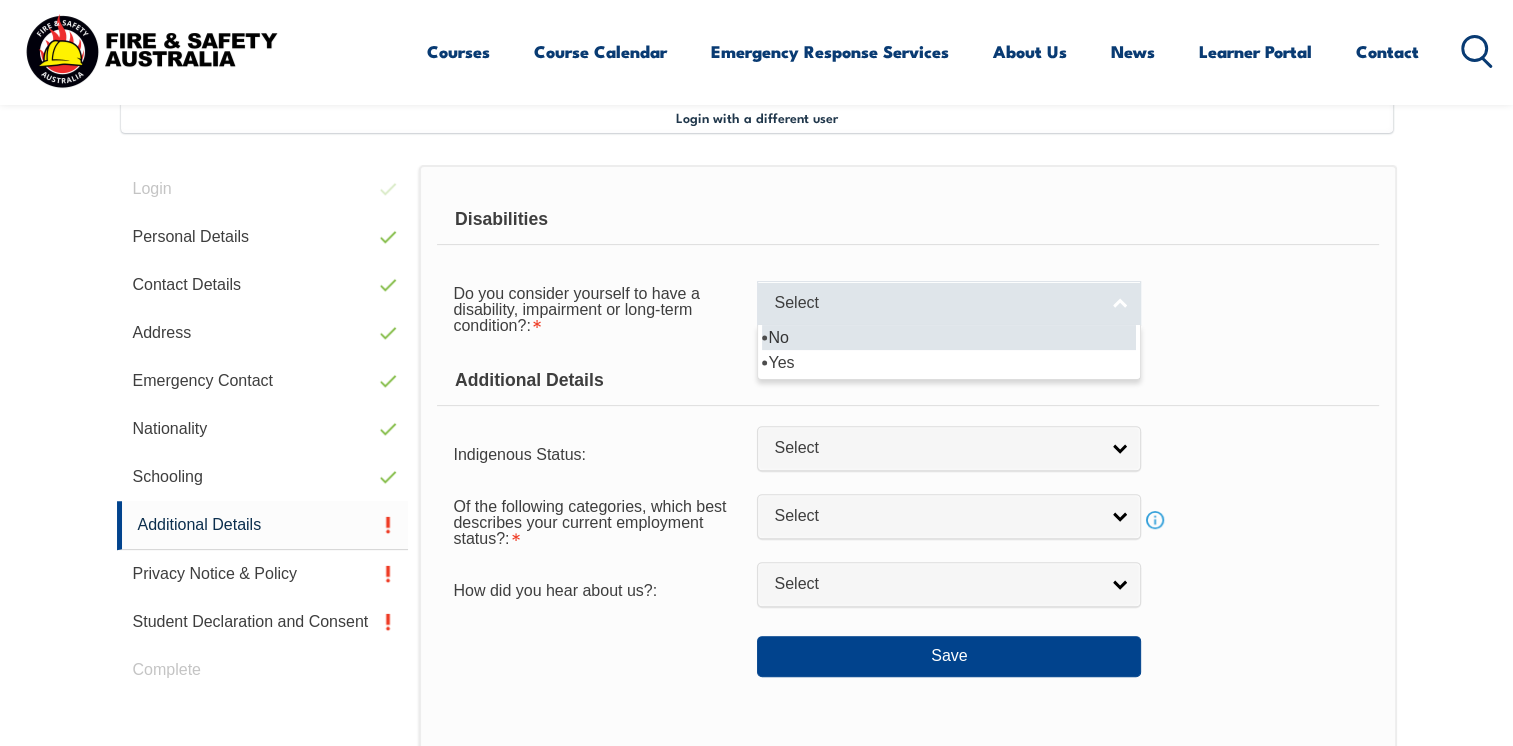 click on "Select" at bounding box center [949, 303] 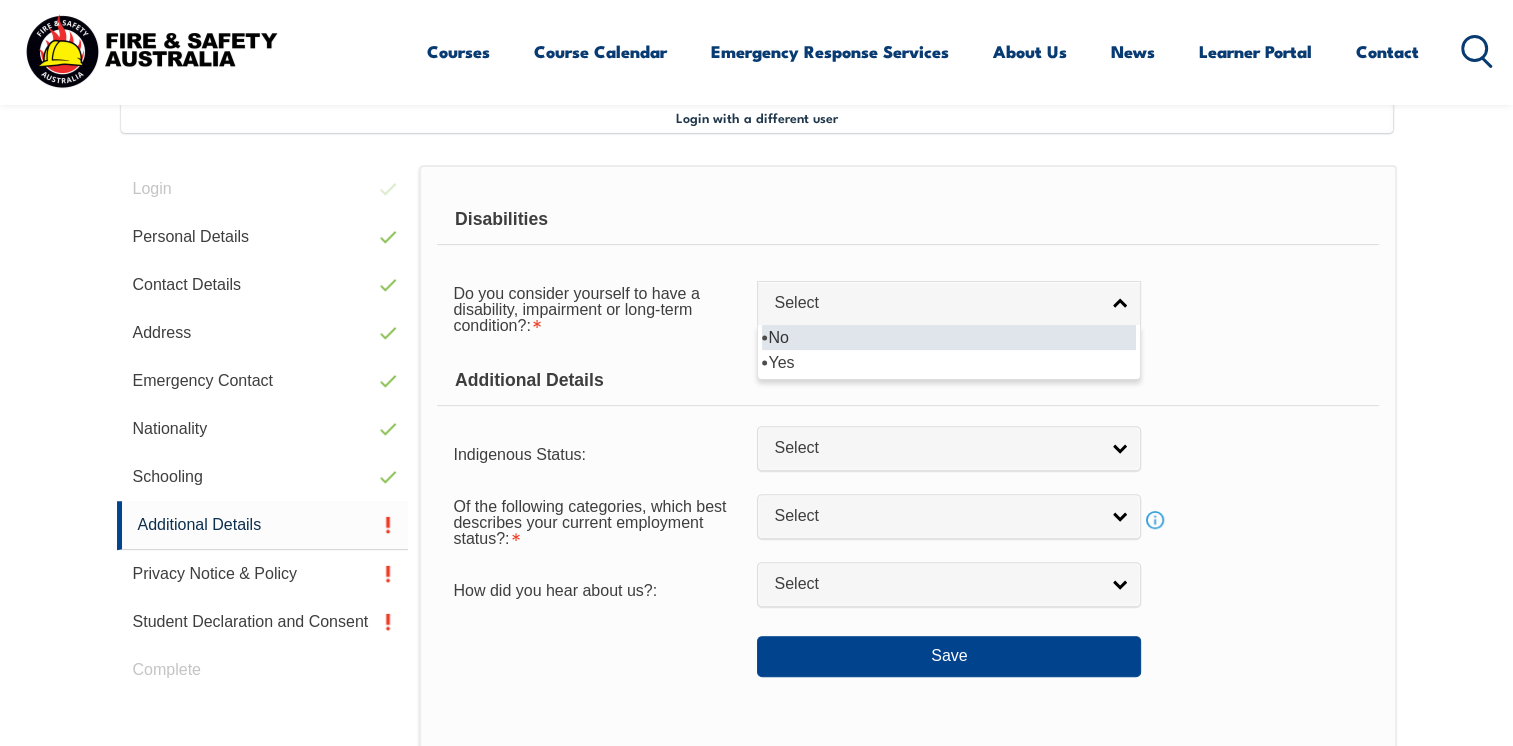 click on "No" at bounding box center (949, 337) 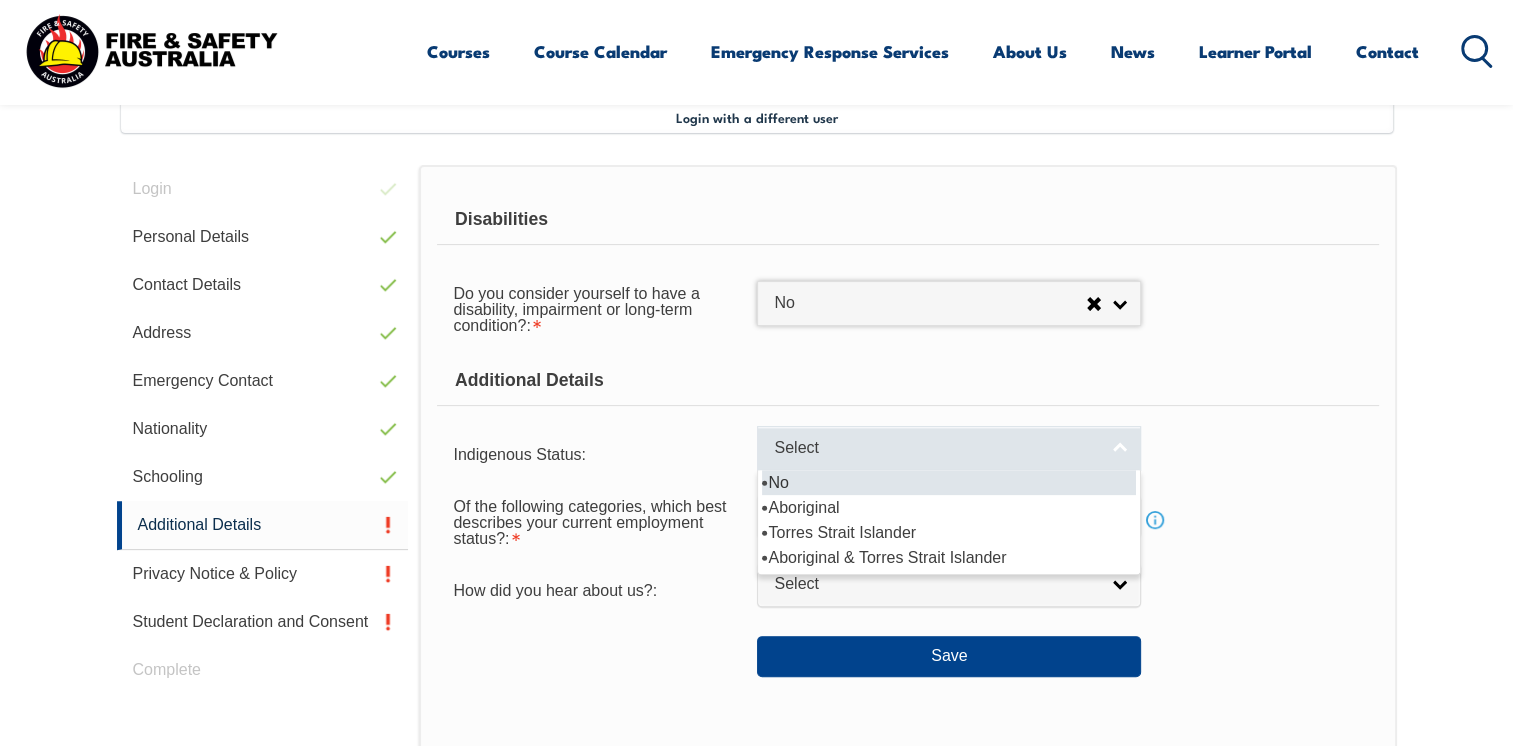 click on "Select" at bounding box center (949, 448) 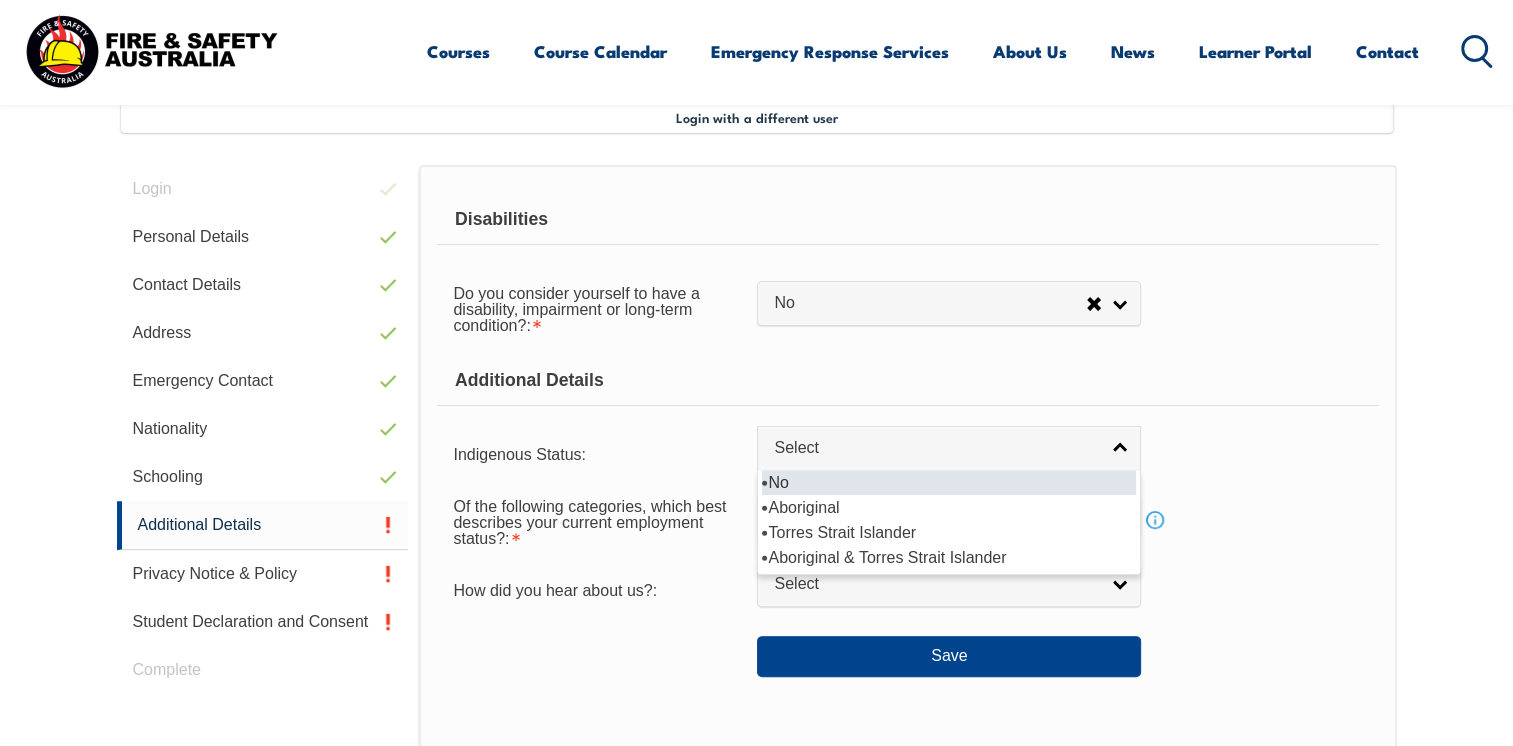 click on "No" at bounding box center (949, 482) 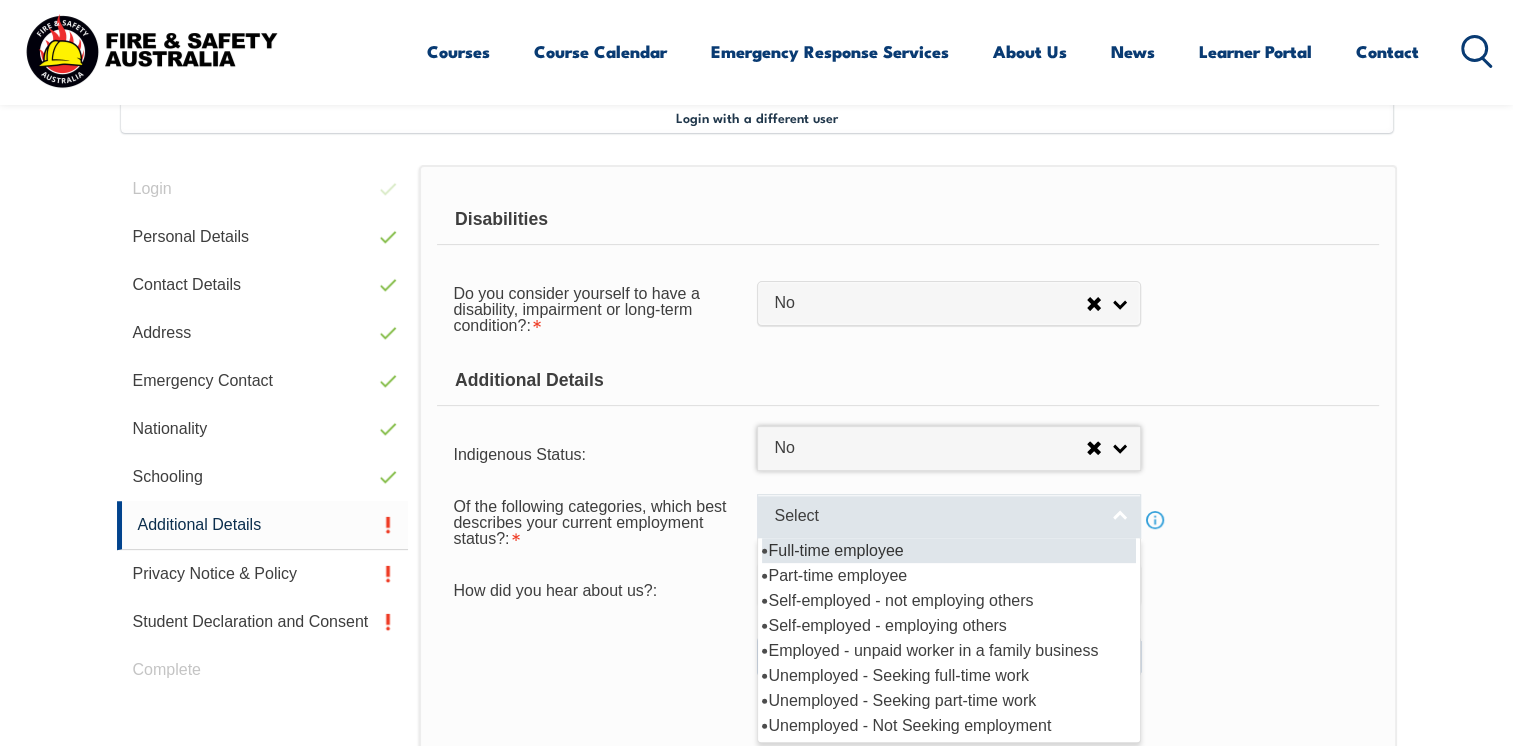 click on "Select" at bounding box center [949, 516] 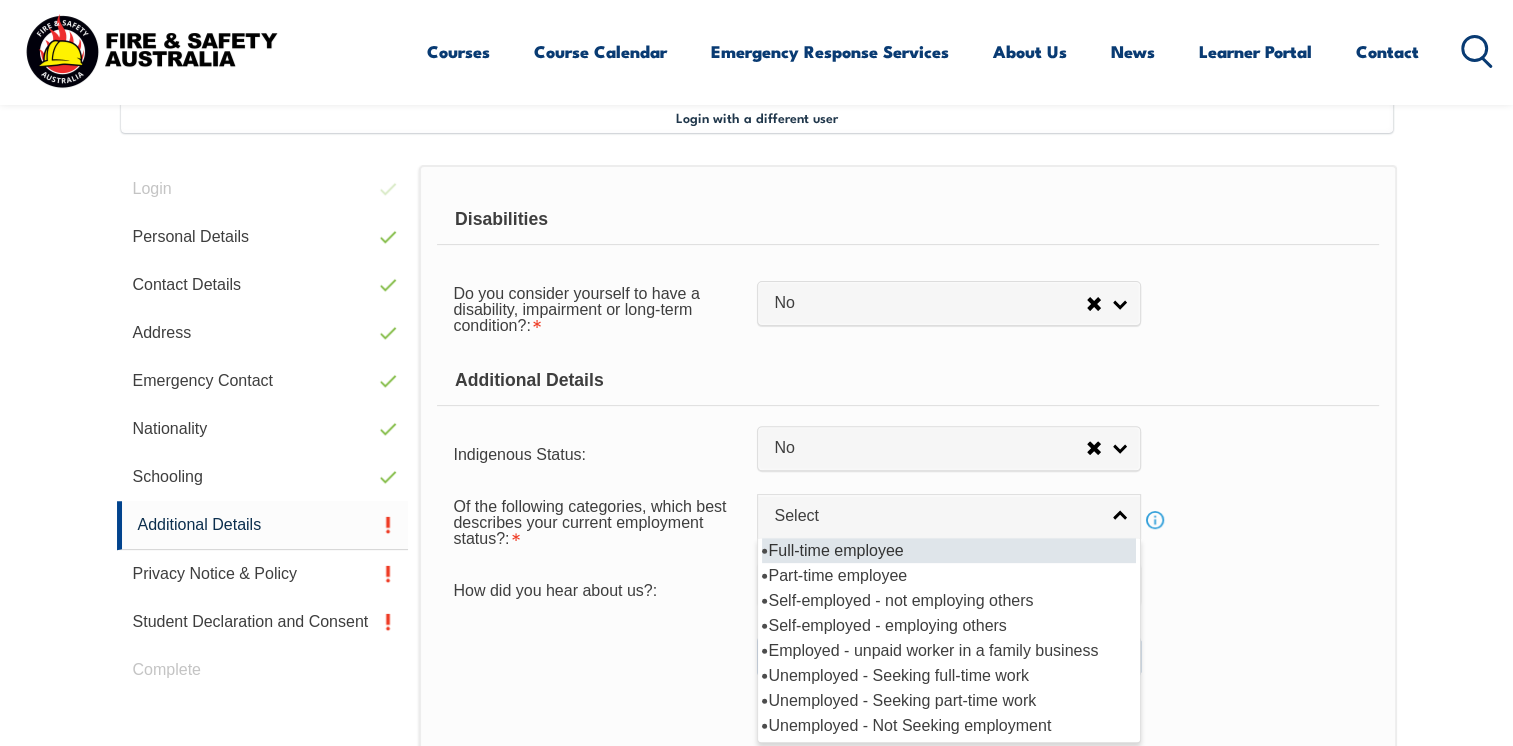 click on "Full-time employee" at bounding box center [949, 550] 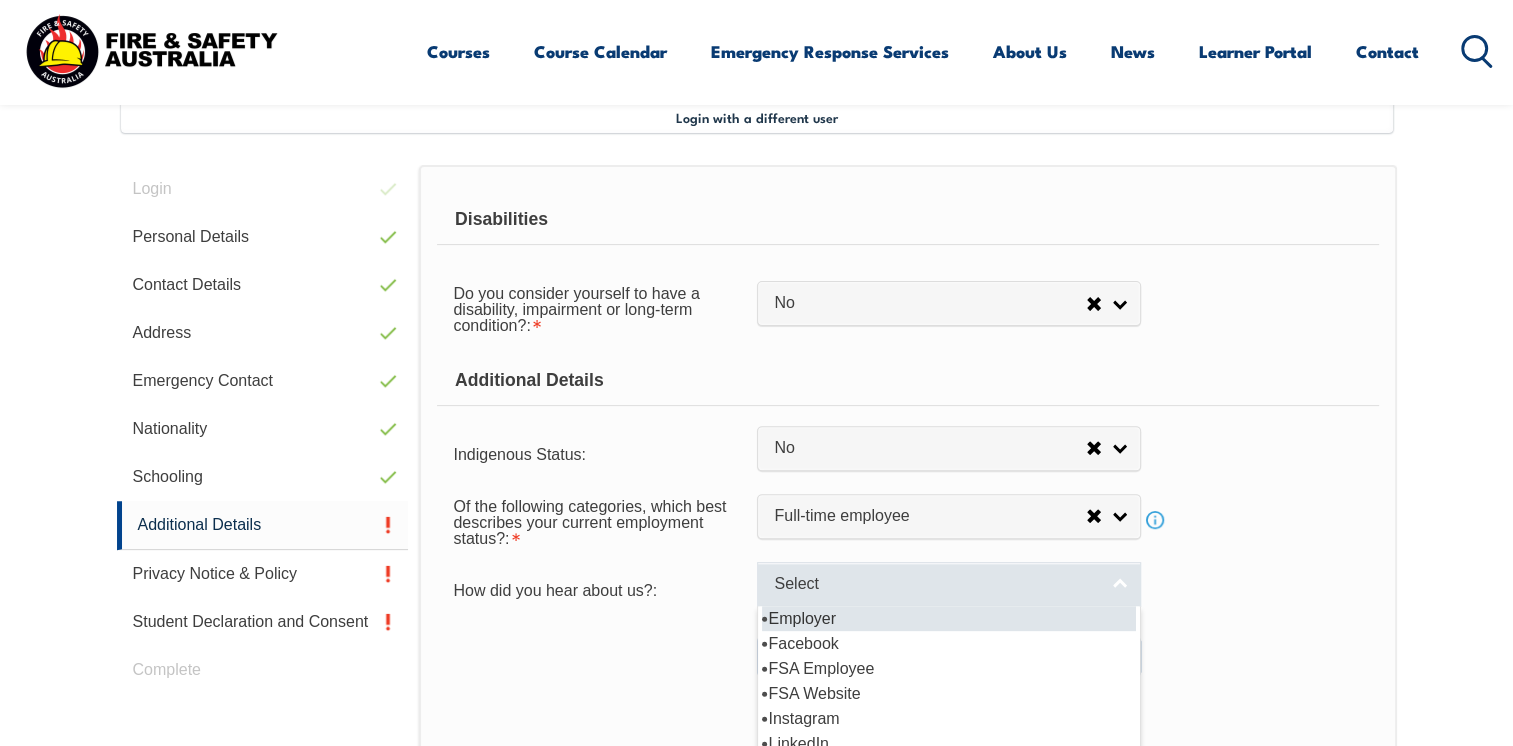 click on "Select" at bounding box center (949, 584) 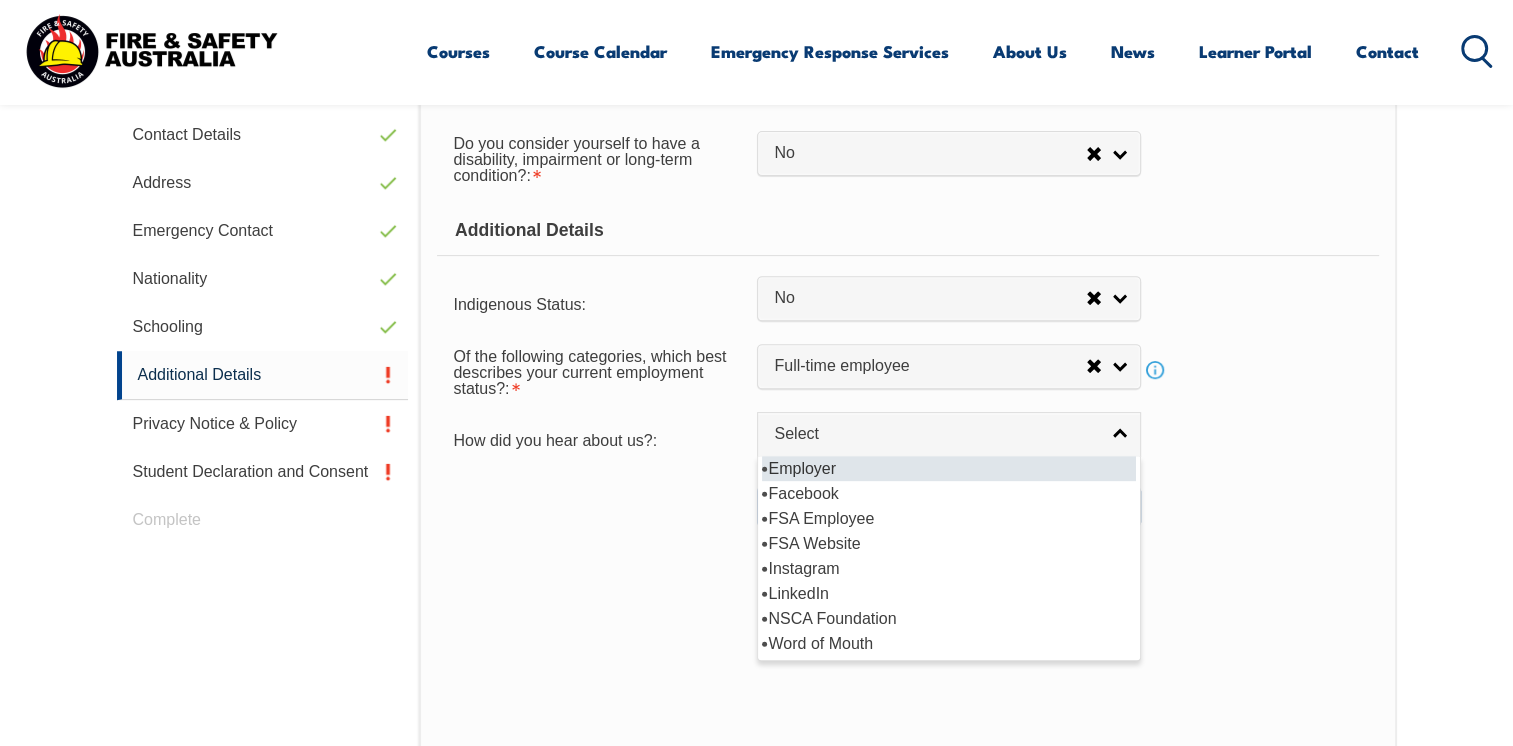 scroll, scrollTop: 697, scrollLeft: 0, axis: vertical 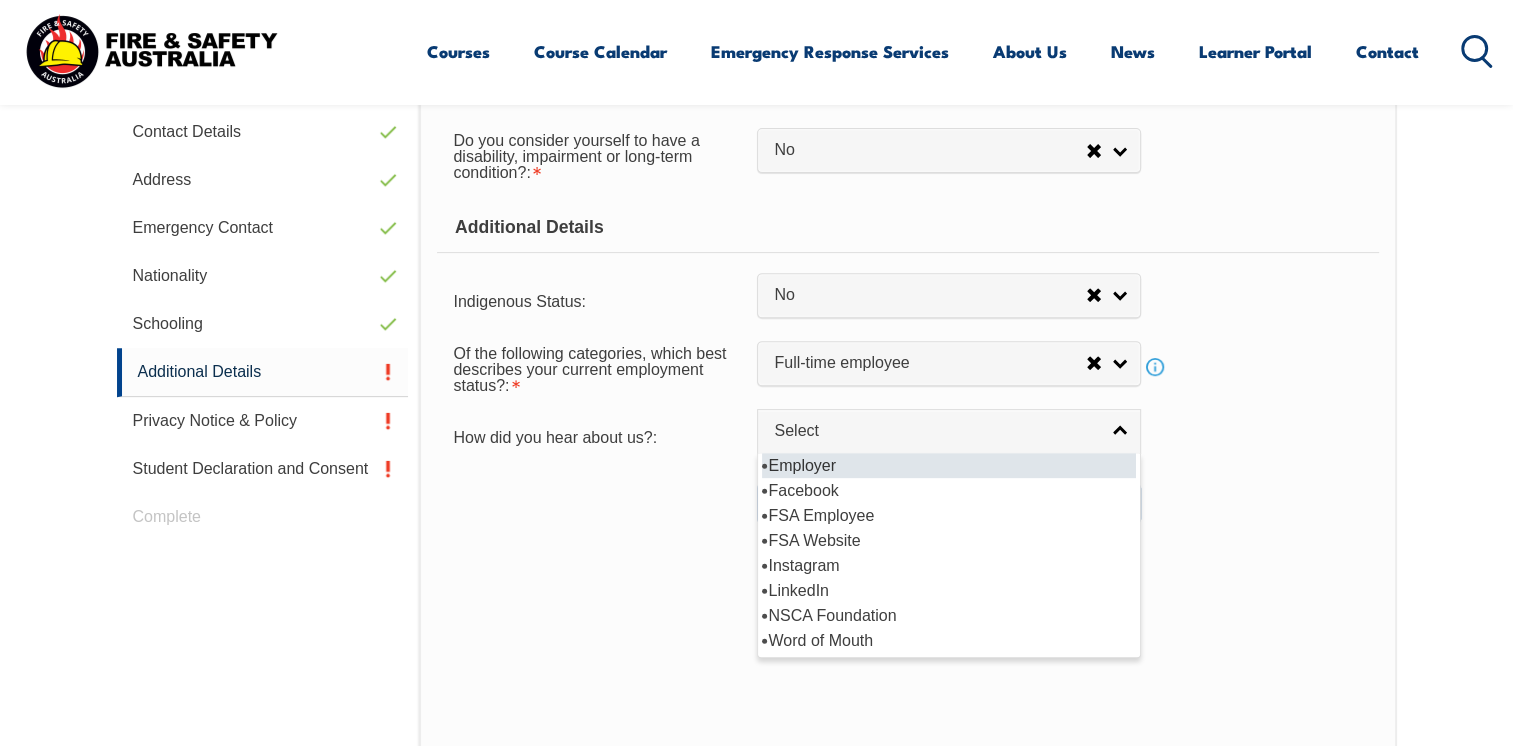click on "Employer" at bounding box center [949, 465] 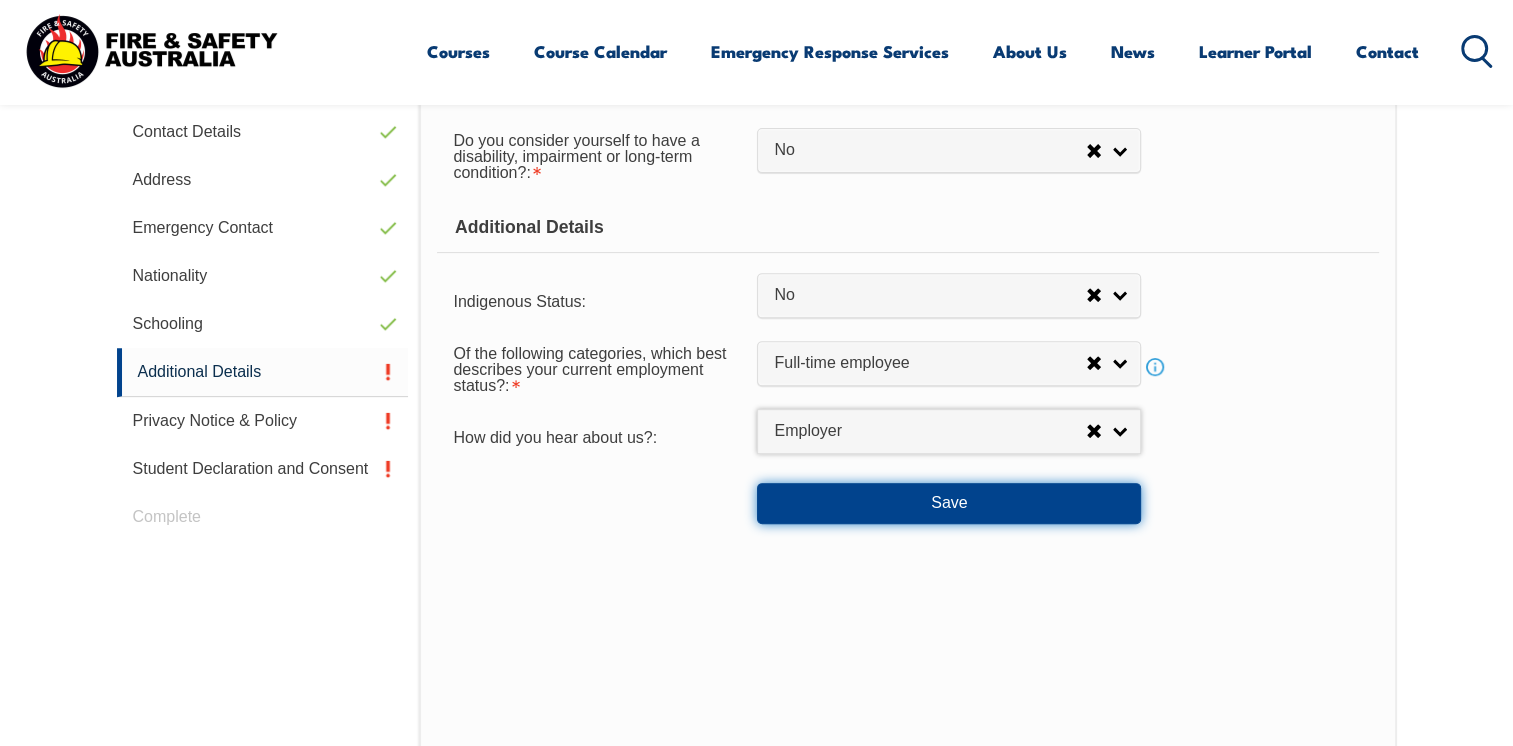 click on "Save" at bounding box center (949, 503) 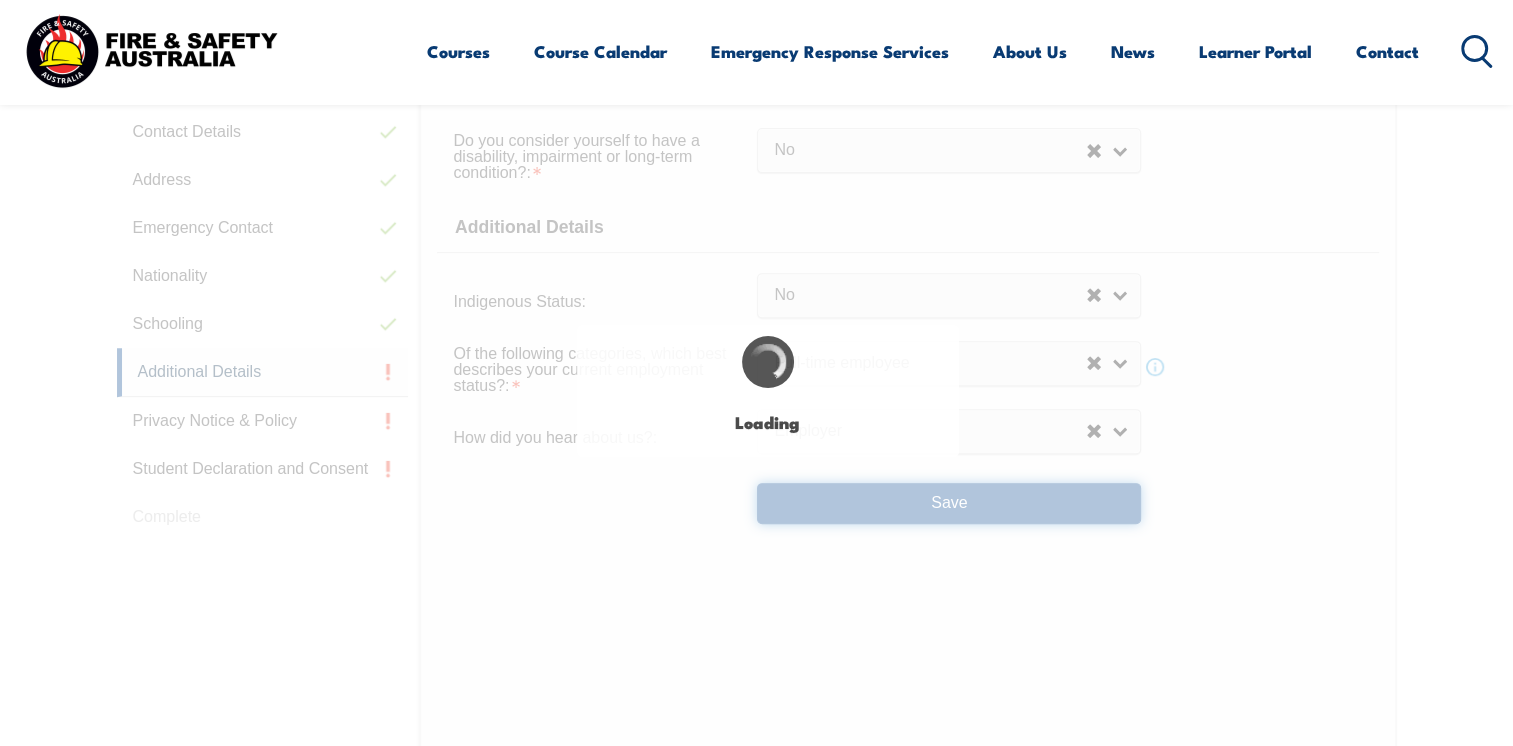 select on "false" 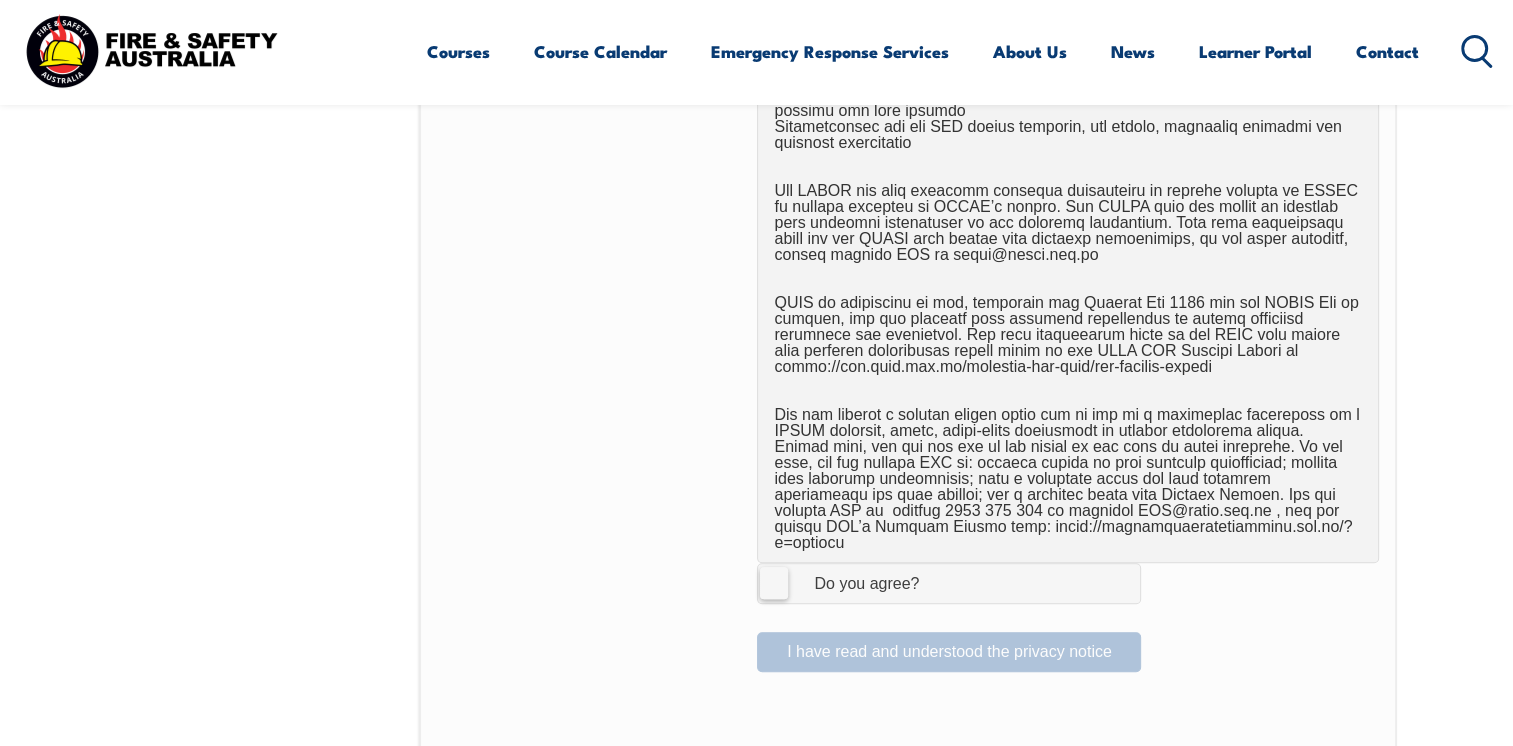 scroll, scrollTop: 1184, scrollLeft: 0, axis: vertical 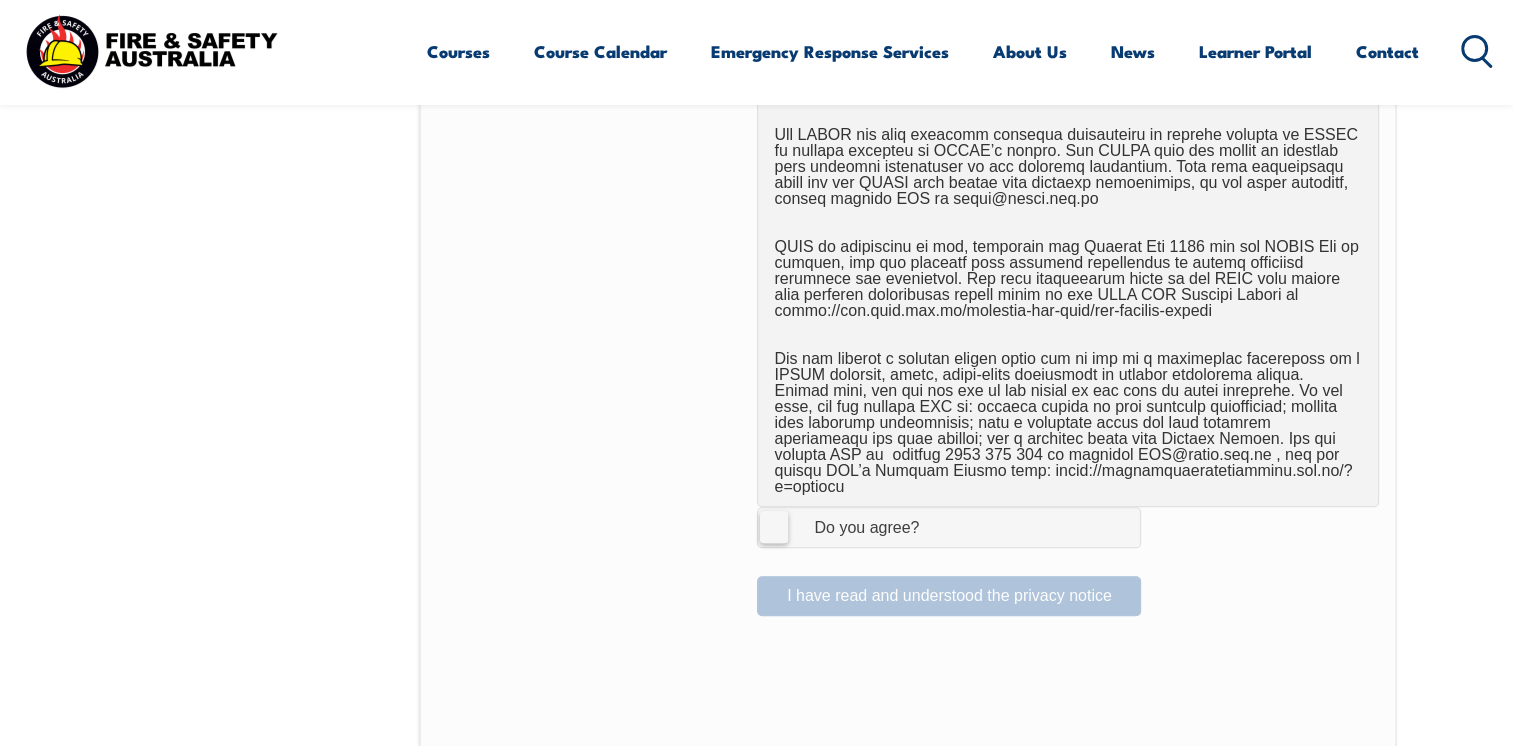 click on "I Agree Do you agree?" at bounding box center (949, 527) 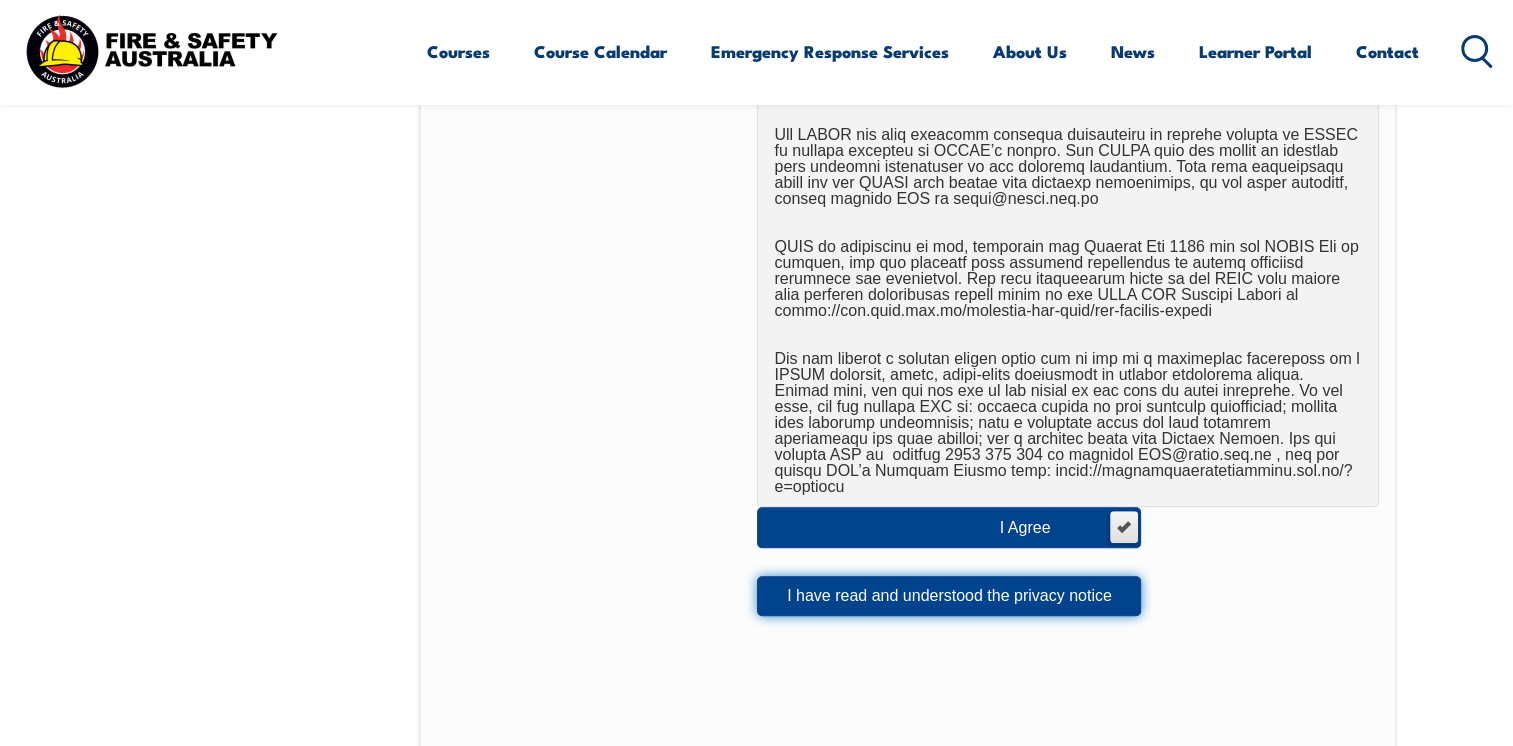 click on "I have read and understood the privacy notice" at bounding box center [949, 596] 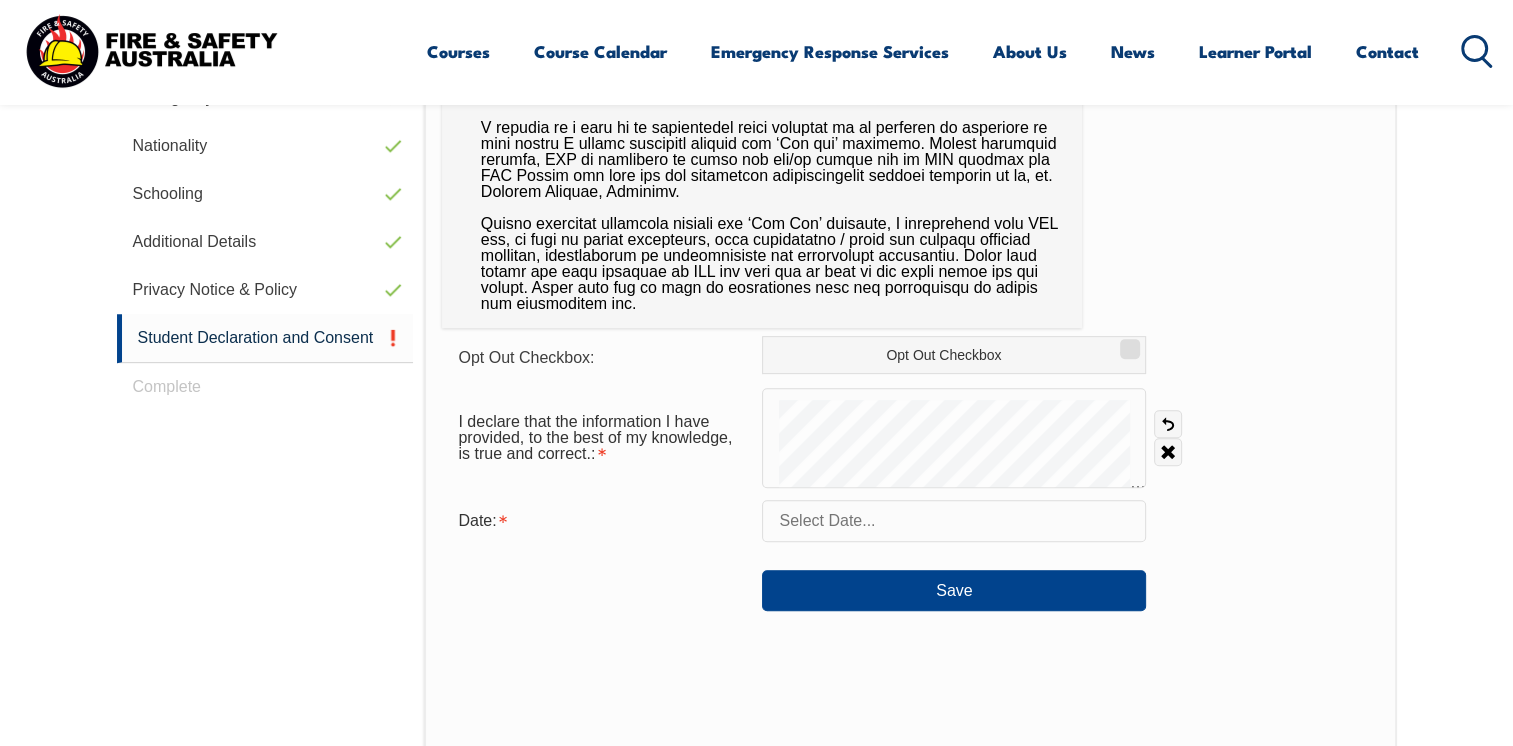 scroll, scrollTop: 864, scrollLeft: 0, axis: vertical 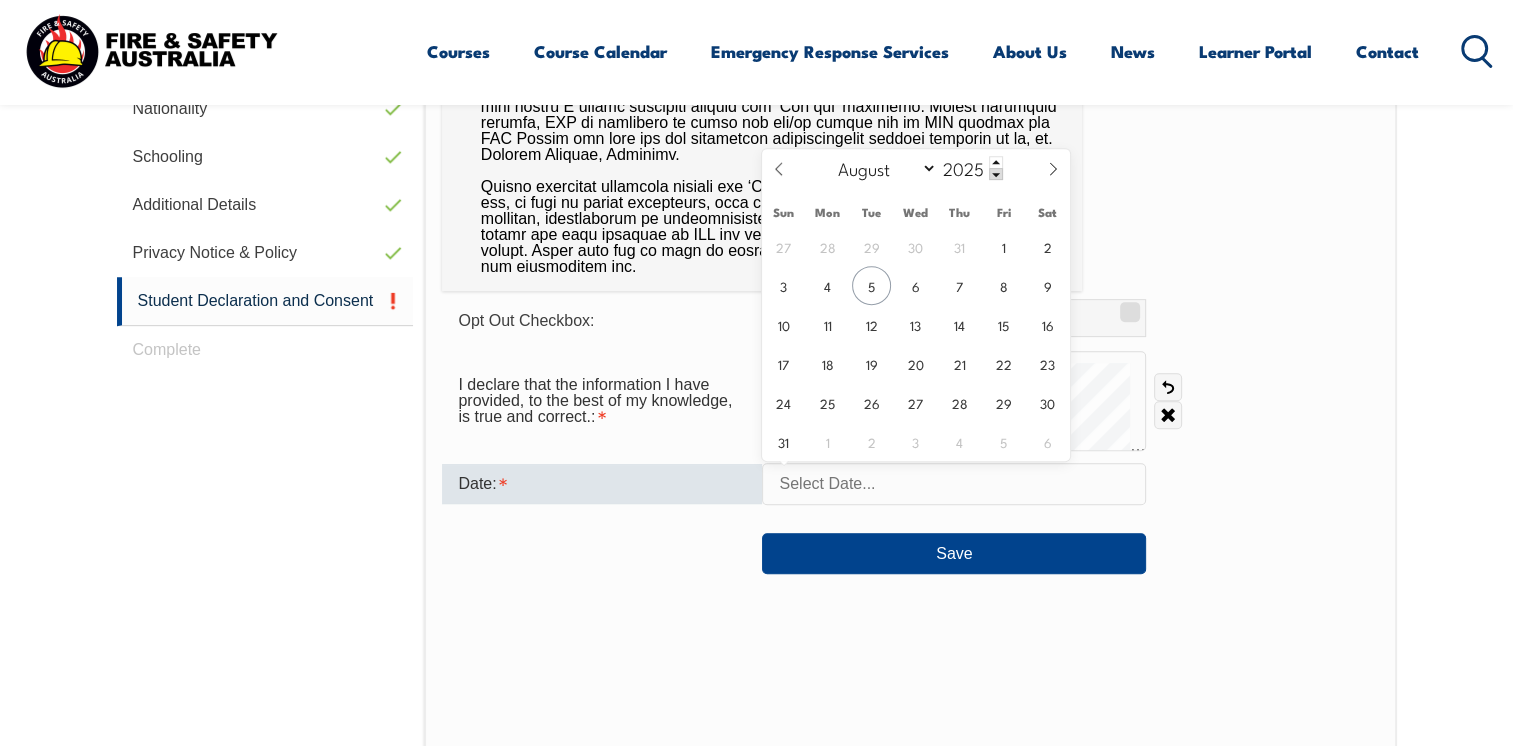 click at bounding box center (954, 484) 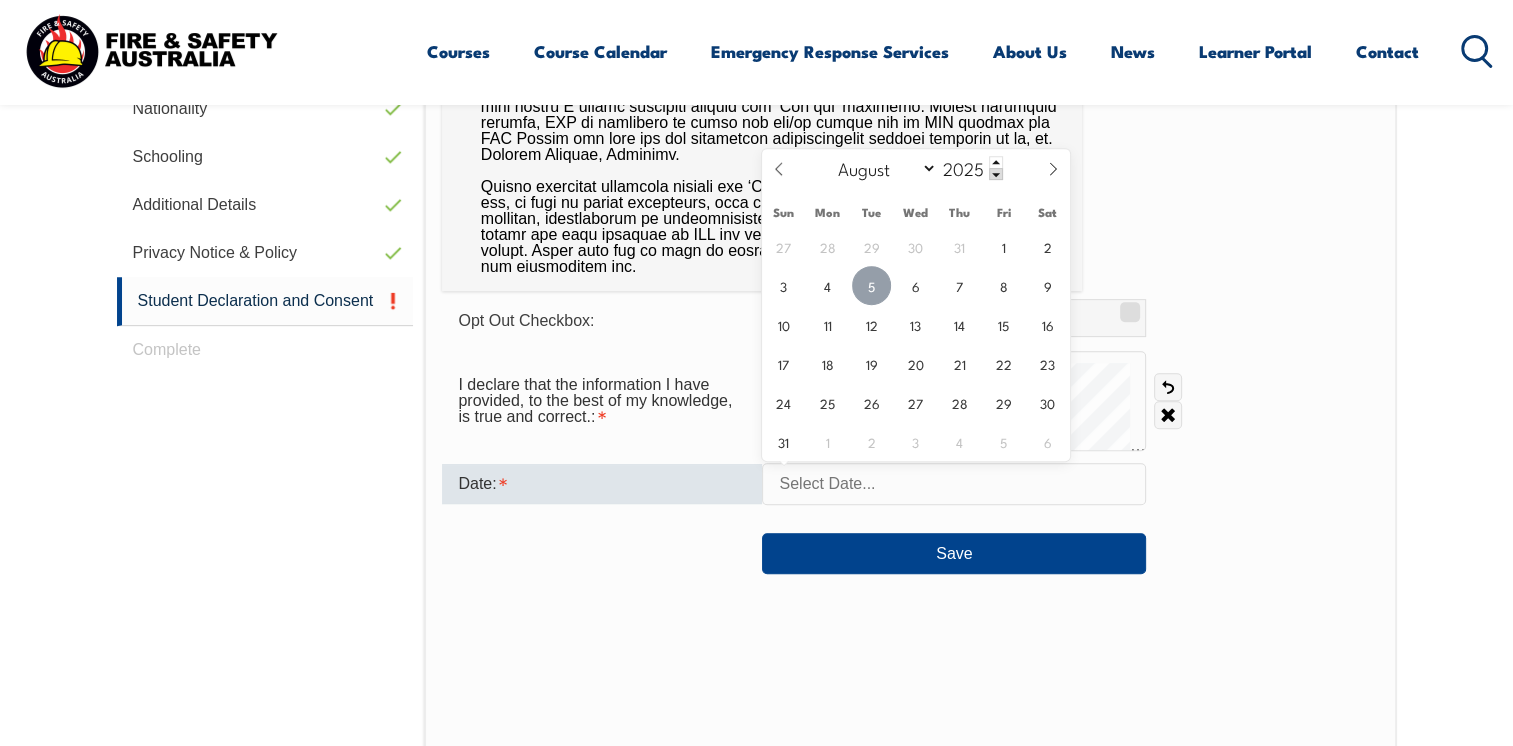 click on "5" at bounding box center [871, 285] 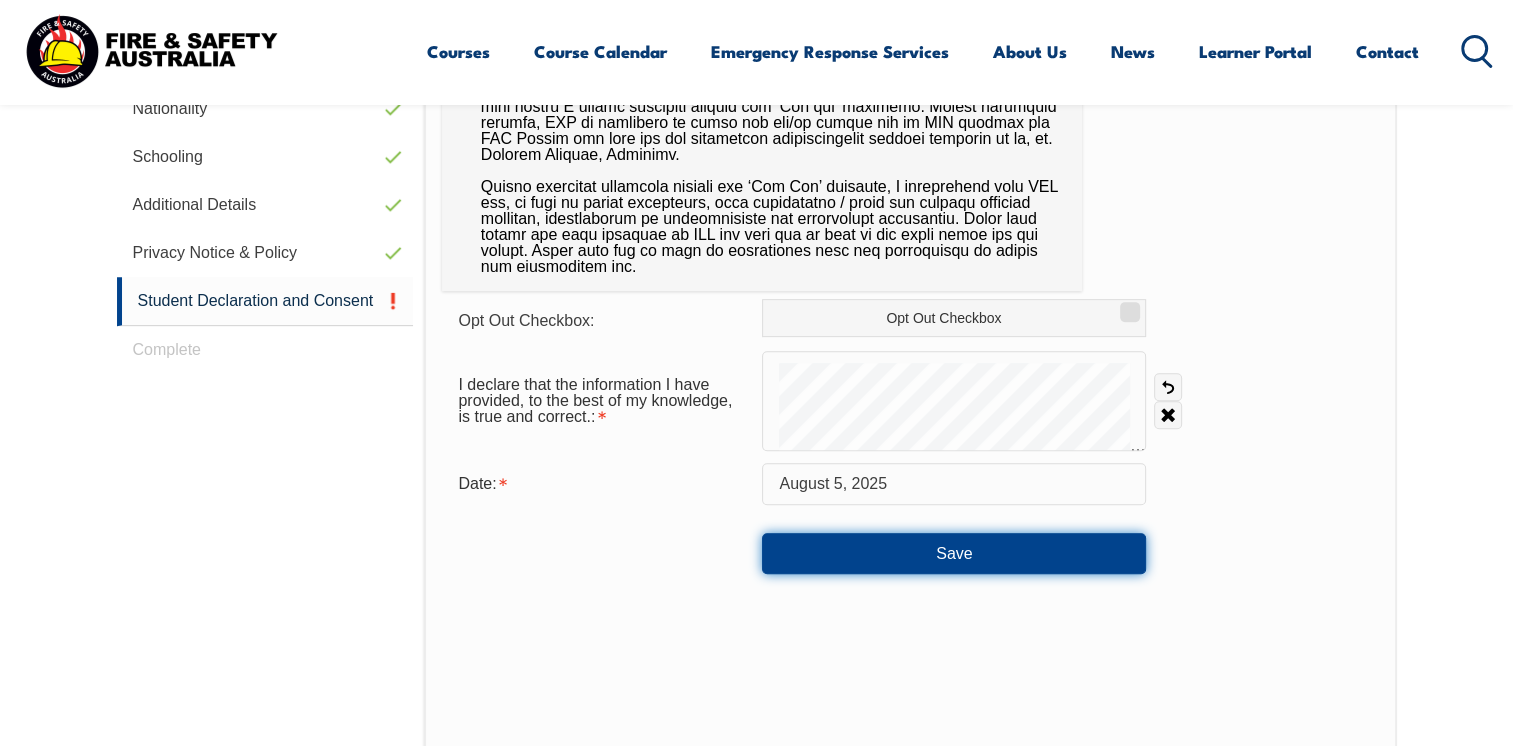 click on "Save" at bounding box center (954, 553) 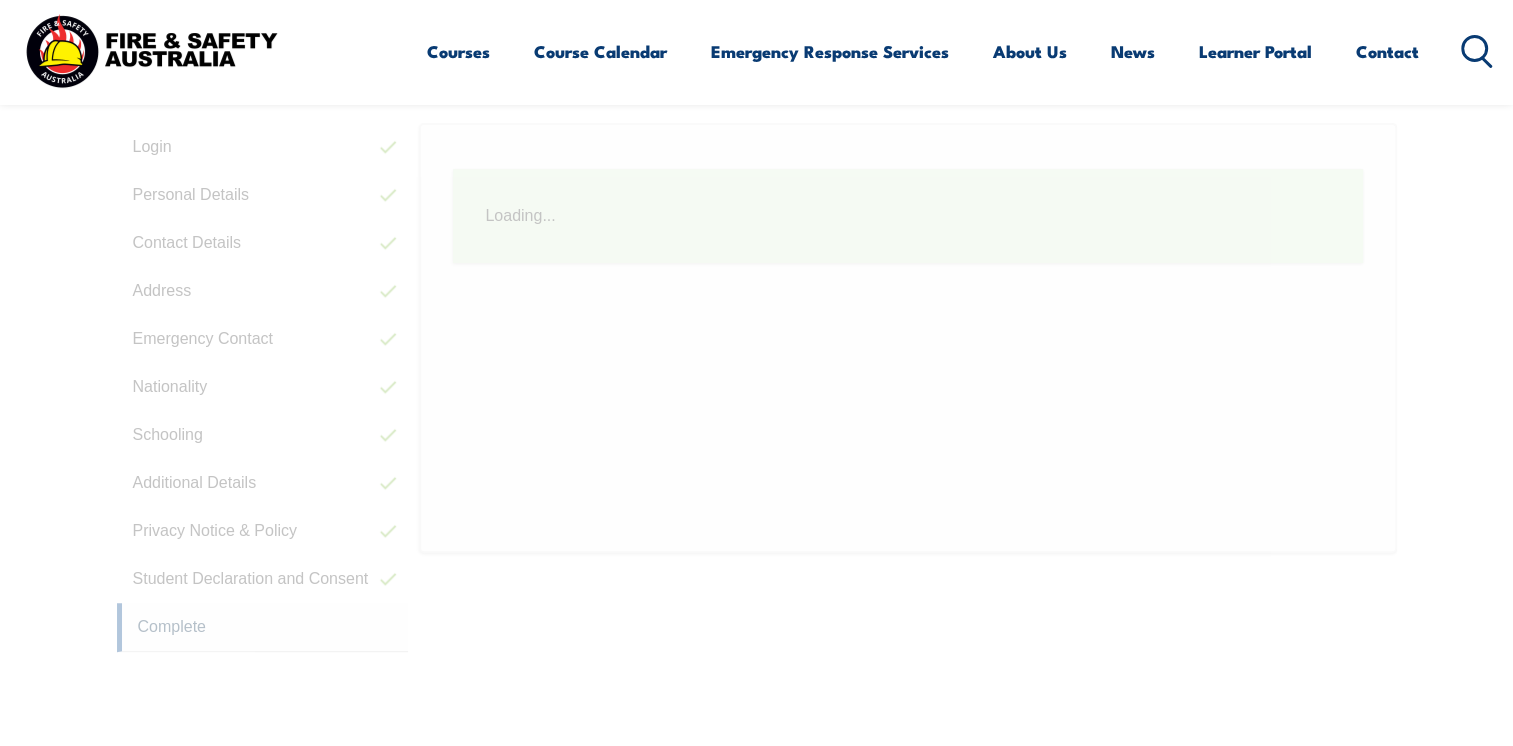 scroll, scrollTop: 544, scrollLeft: 0, axis: vertical 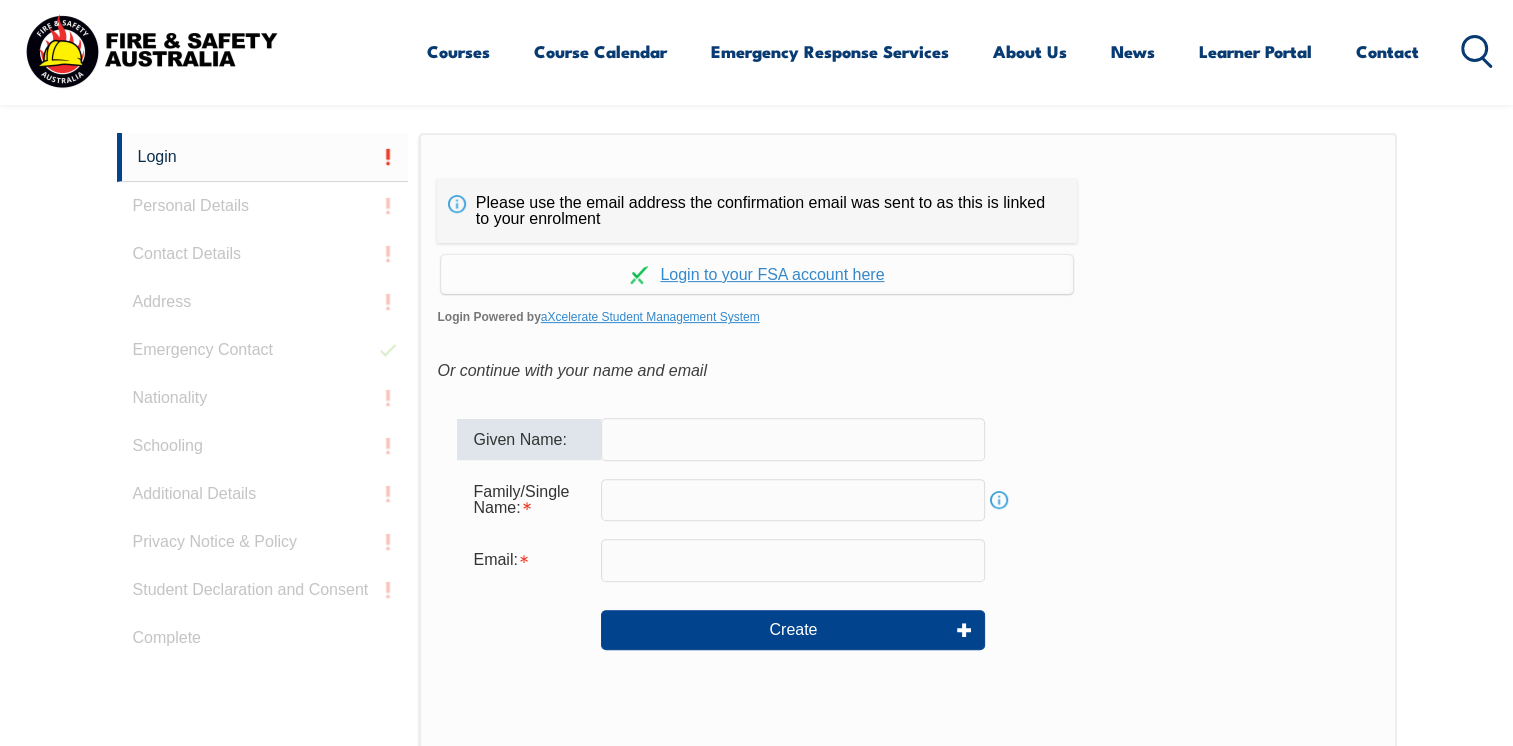 click at bounding box center [793, 439] 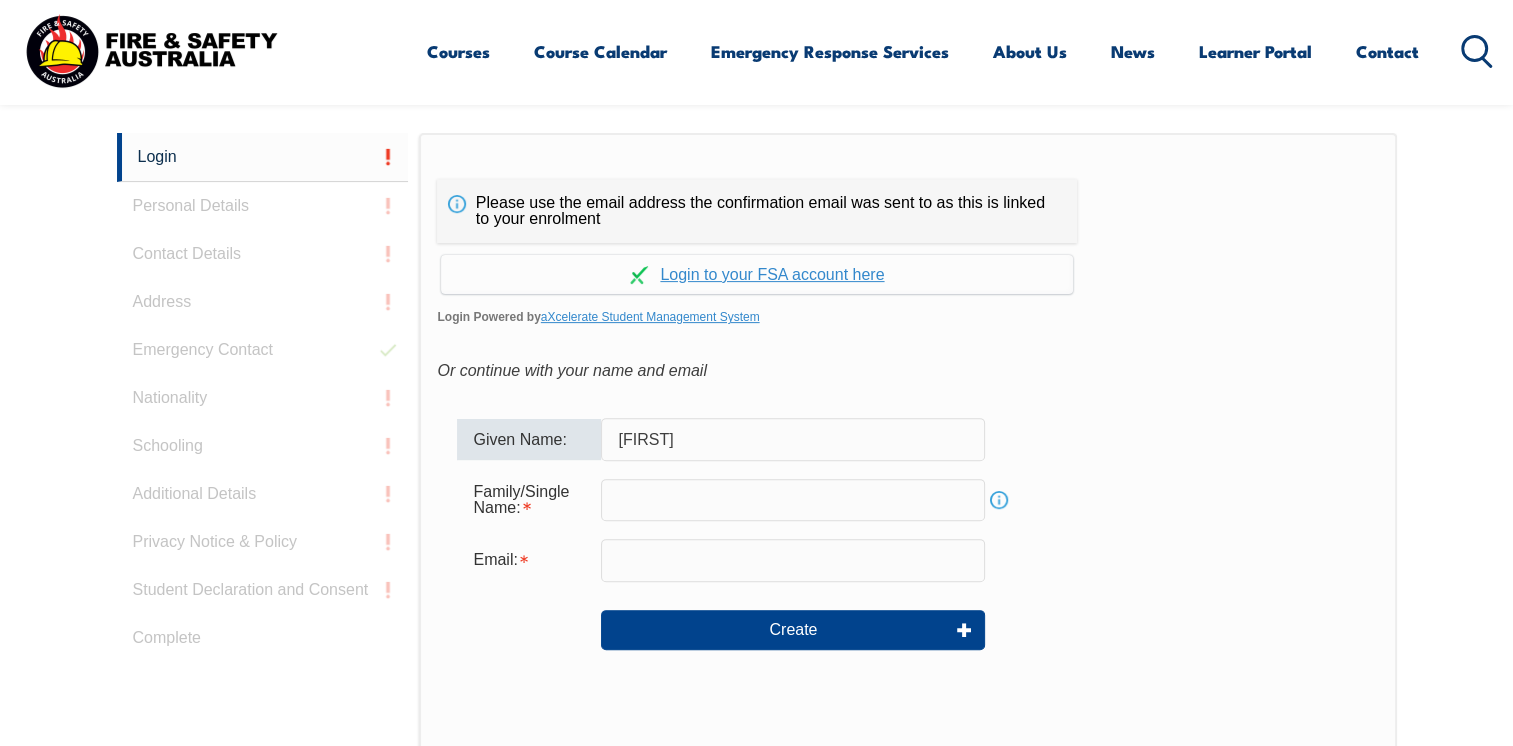 type on "[EMAIL]" 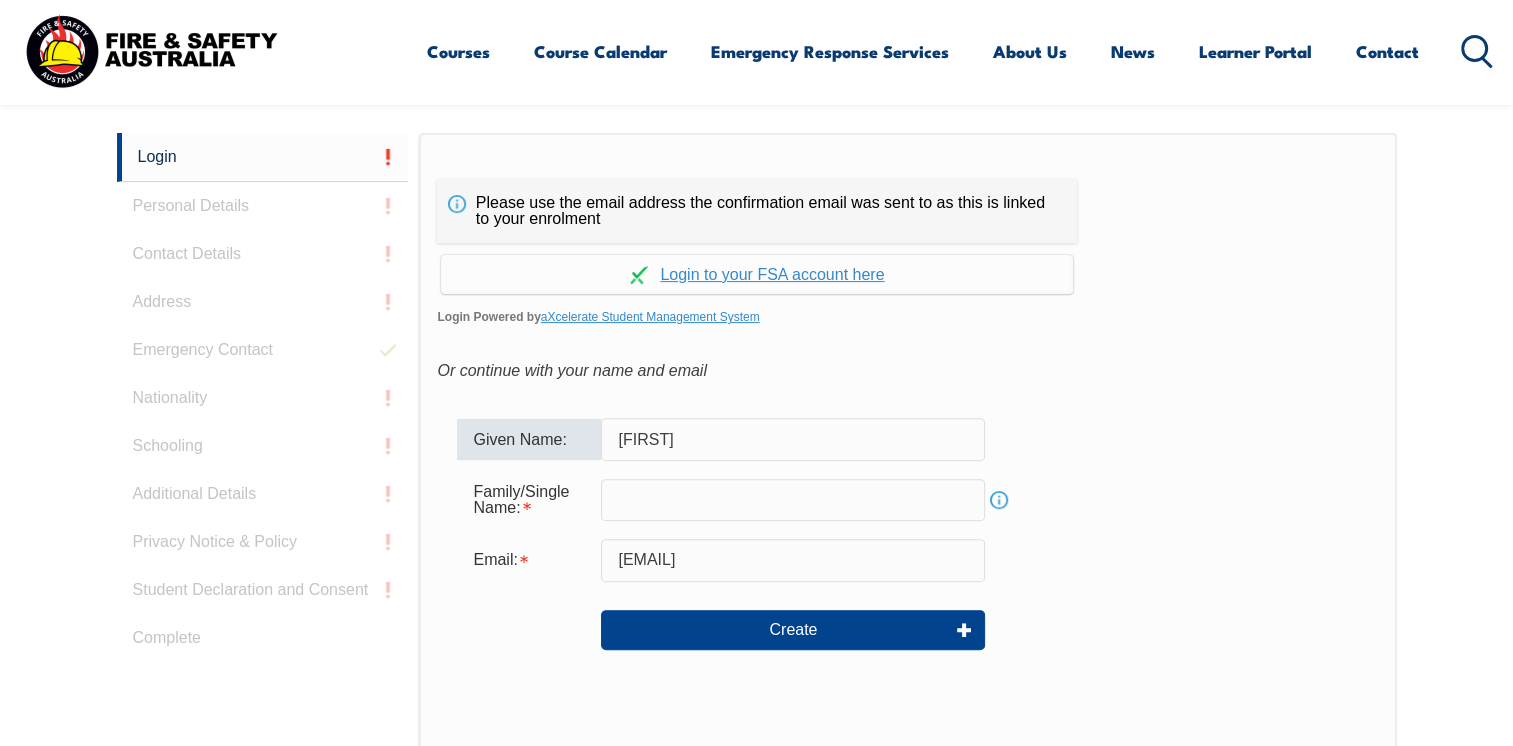click at bounding box center (793, 500) 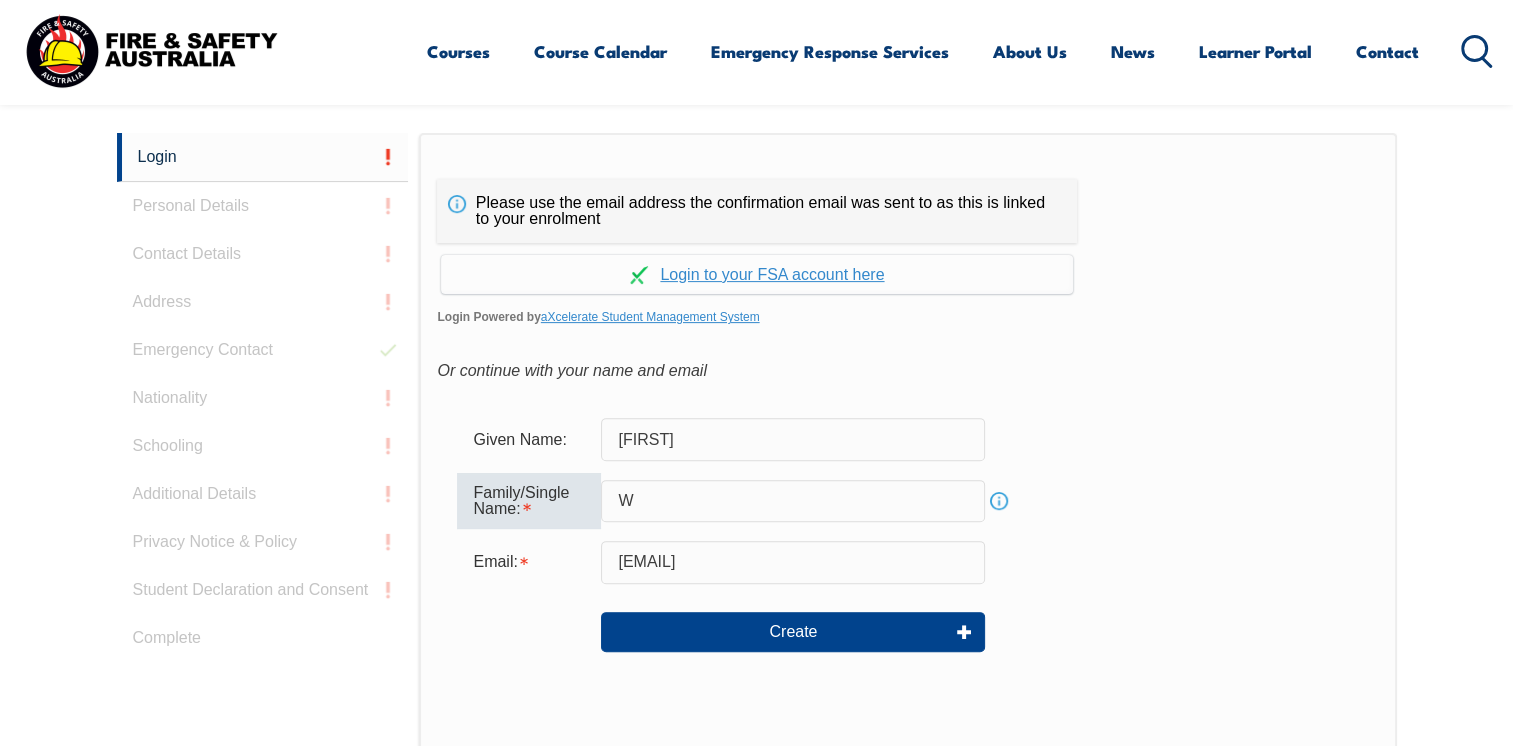 type on "[LAST]" 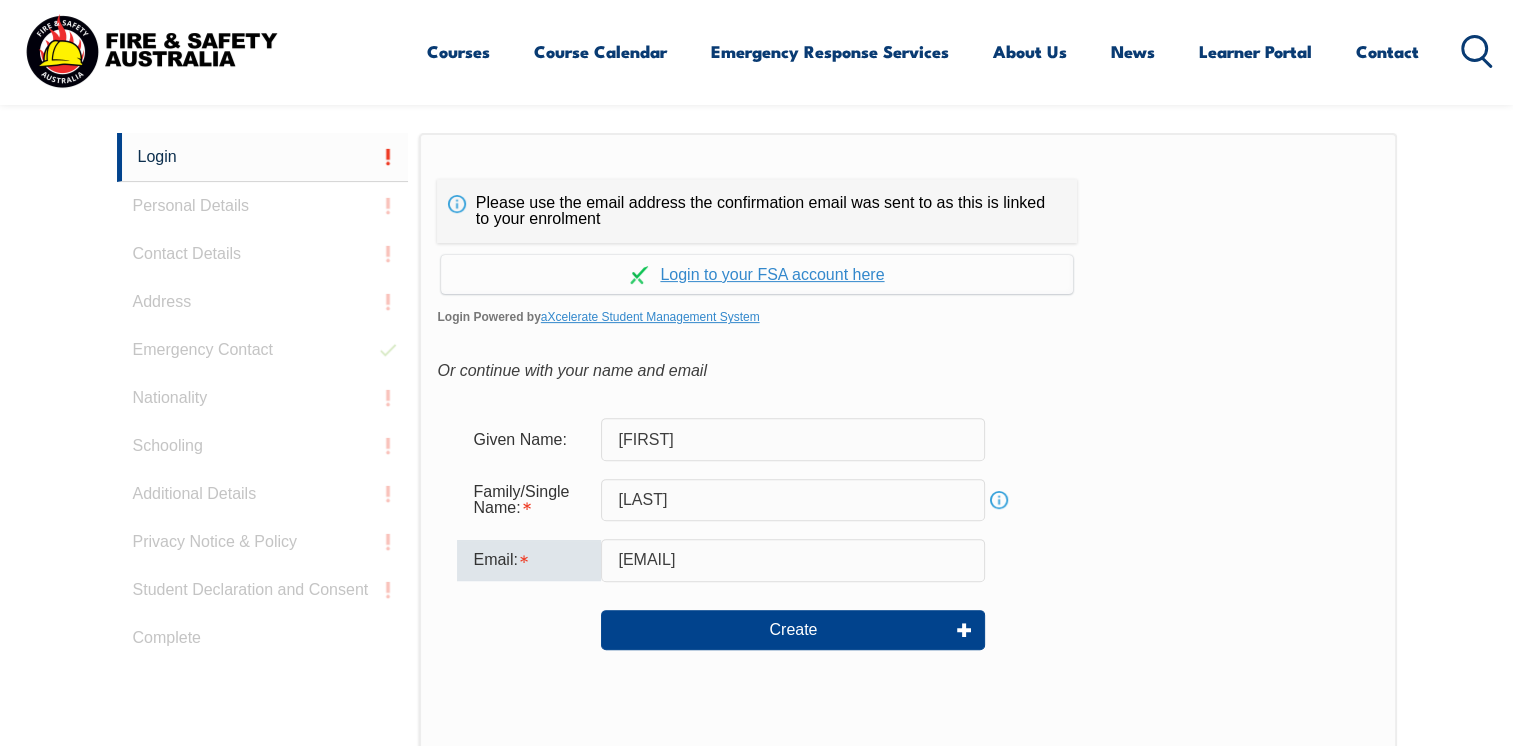 click on "[EMAIL]" at bounding box center [793, 560] 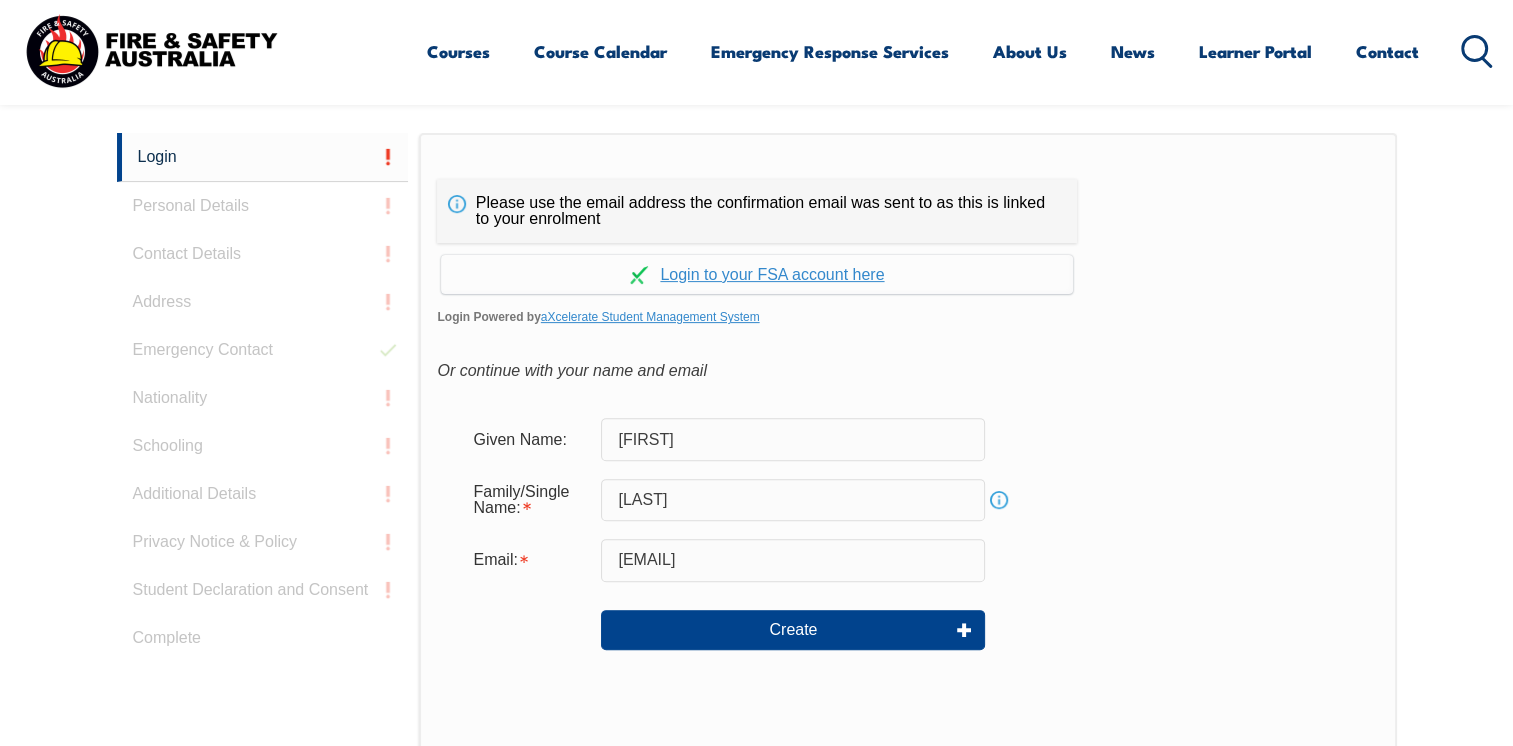 click on "Email: wingy66@hotmail.com" at bounding box center (907, 560) 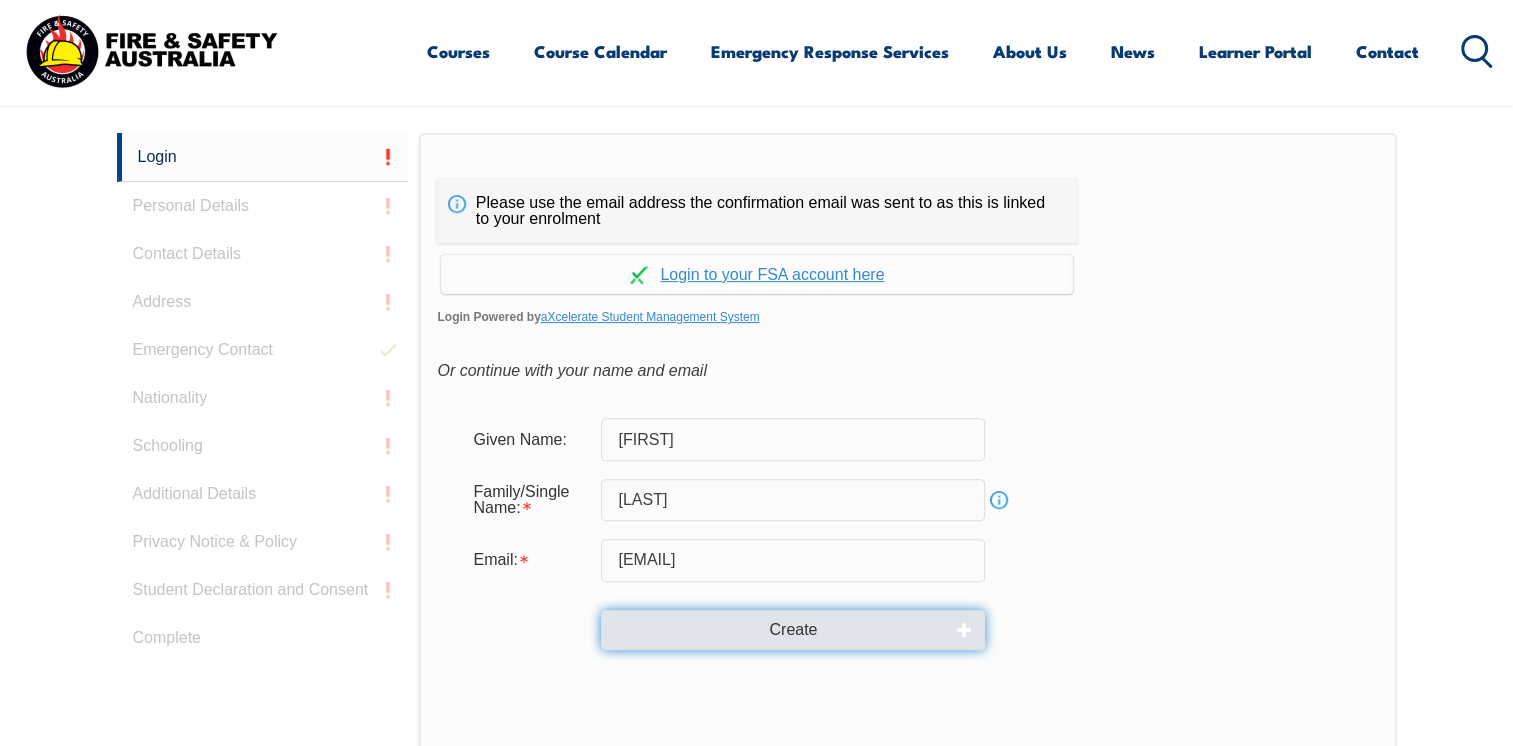 click on "Create" at bounding box center [793, 630] 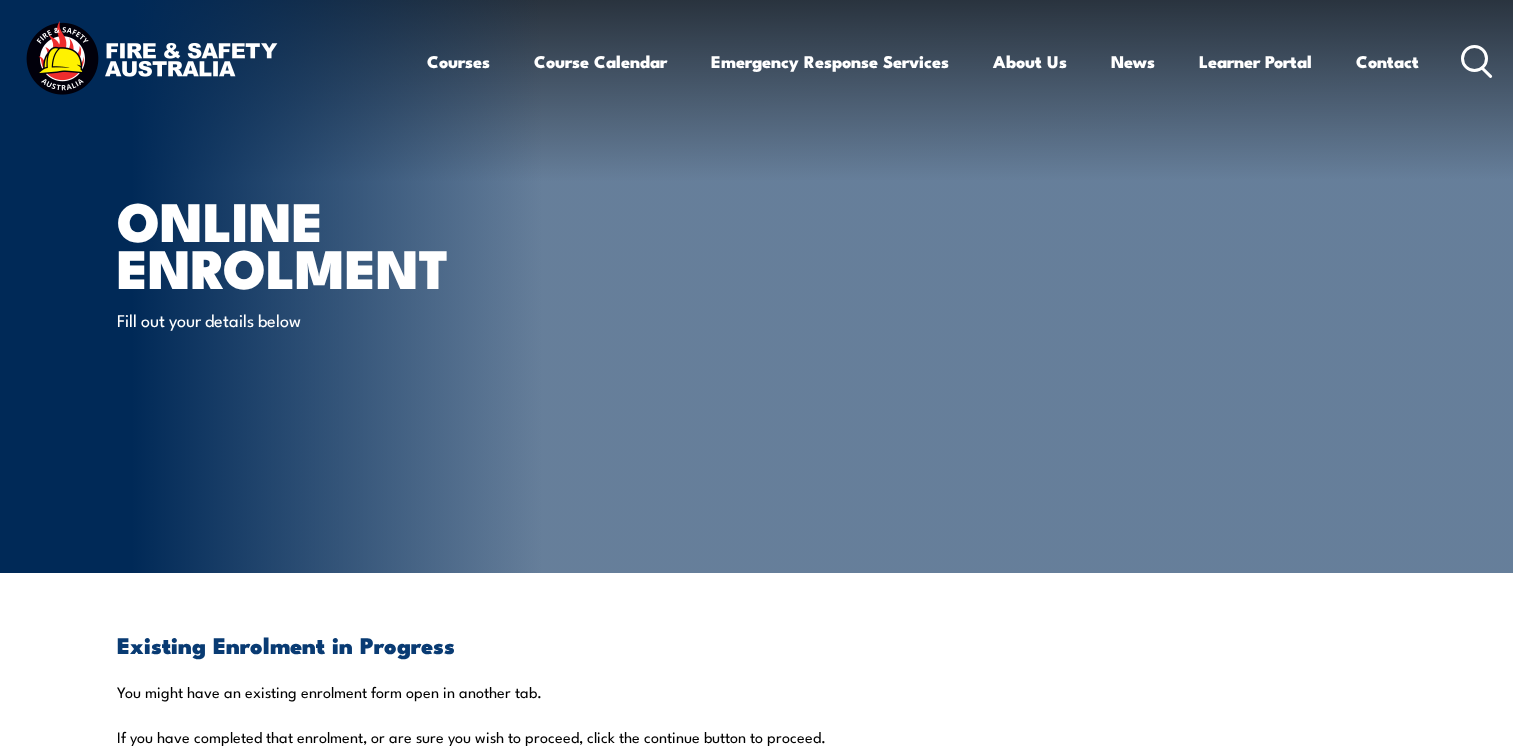 scroll, scrollTop: 0, scrollLeft: 0, axis: both 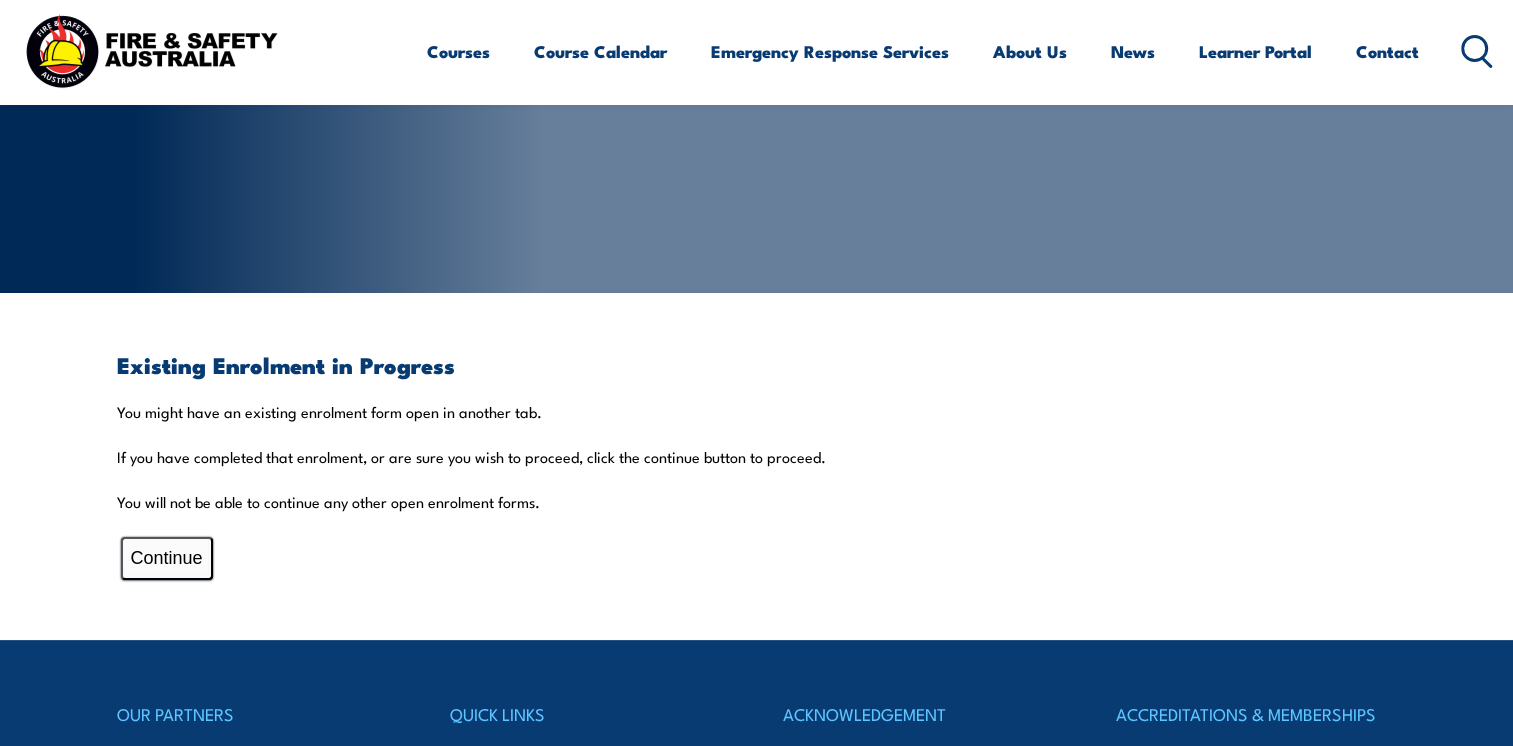 click on "Continue" at bounding box center (167, 558) 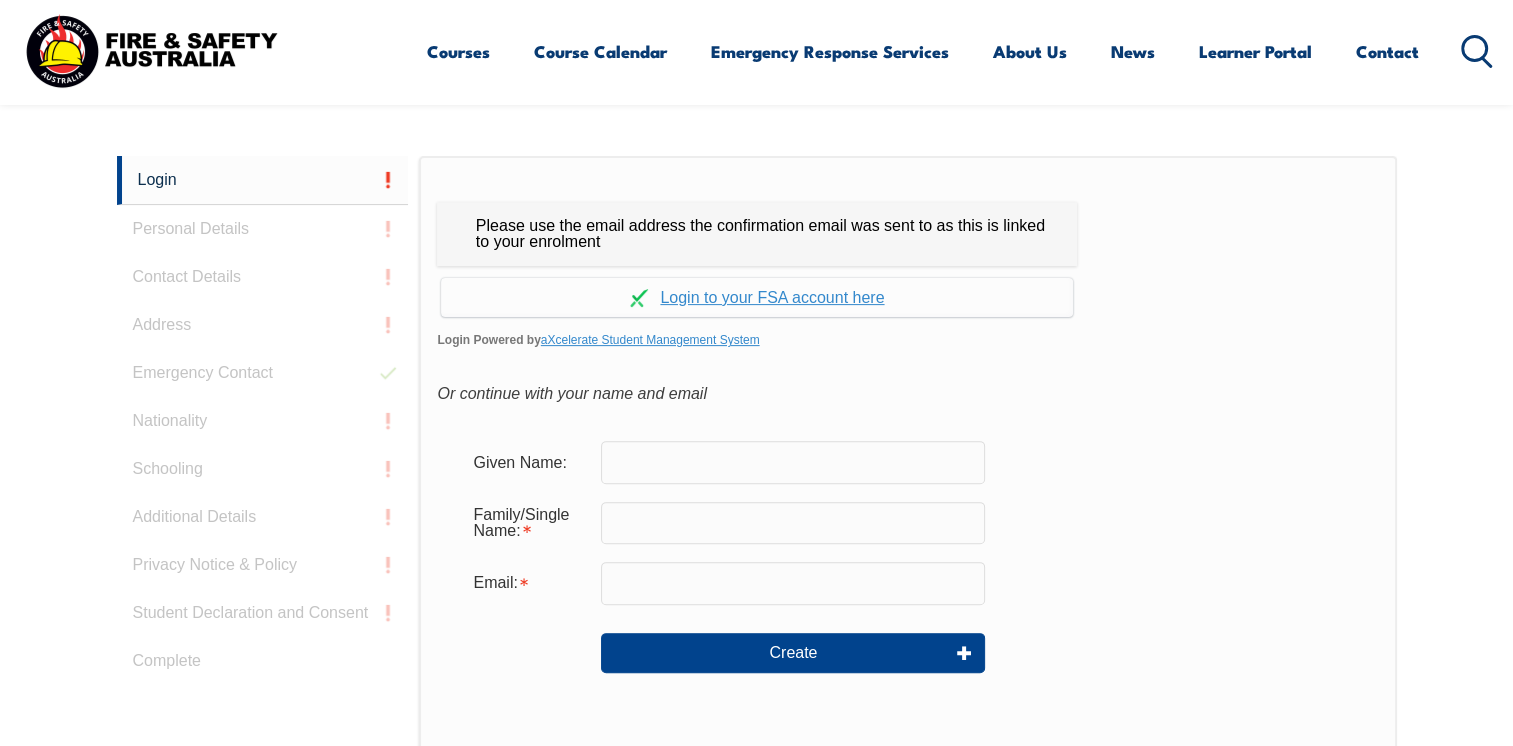 scroll, scrollTop: 532, scrollLeft: 0, axis: vertical 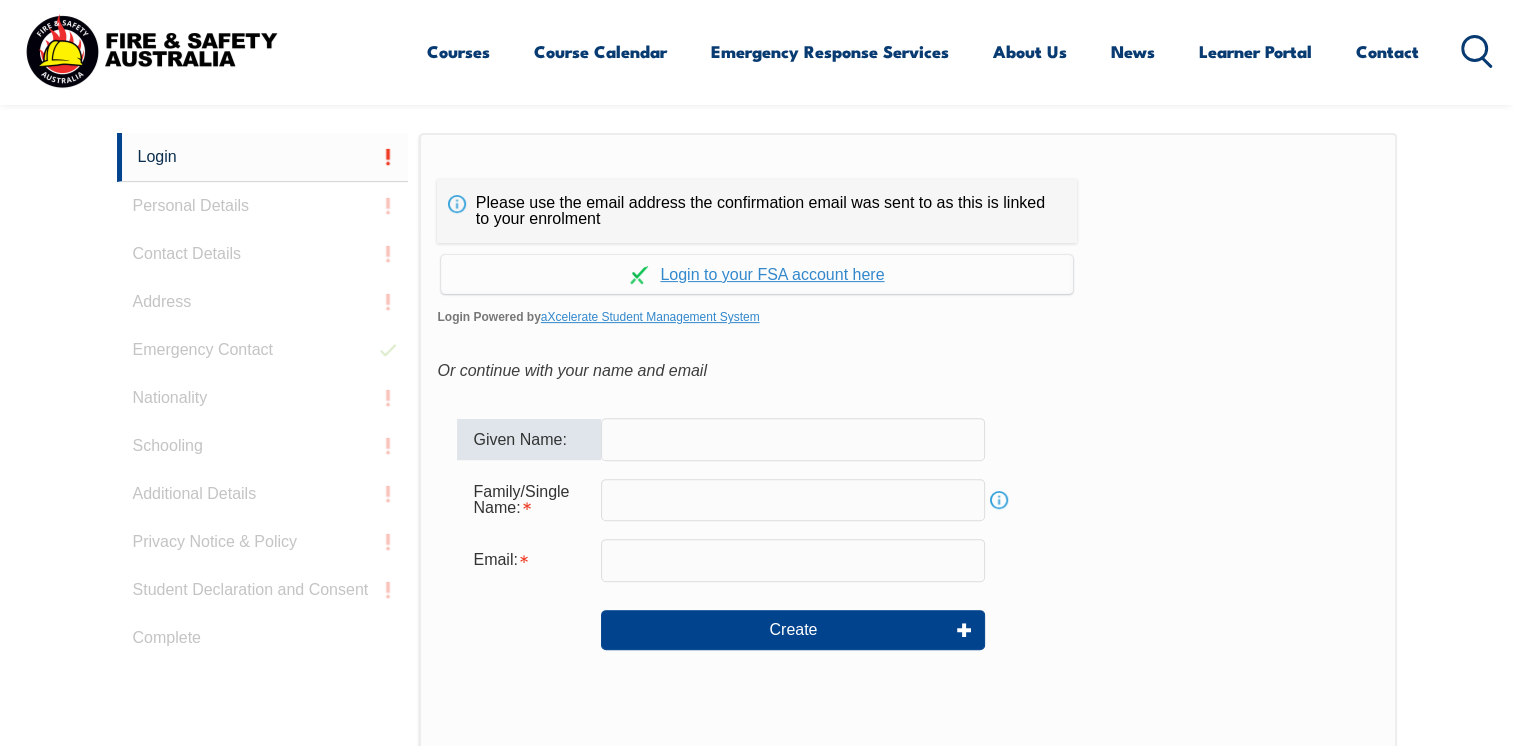 click at bounding box center [793, 439] 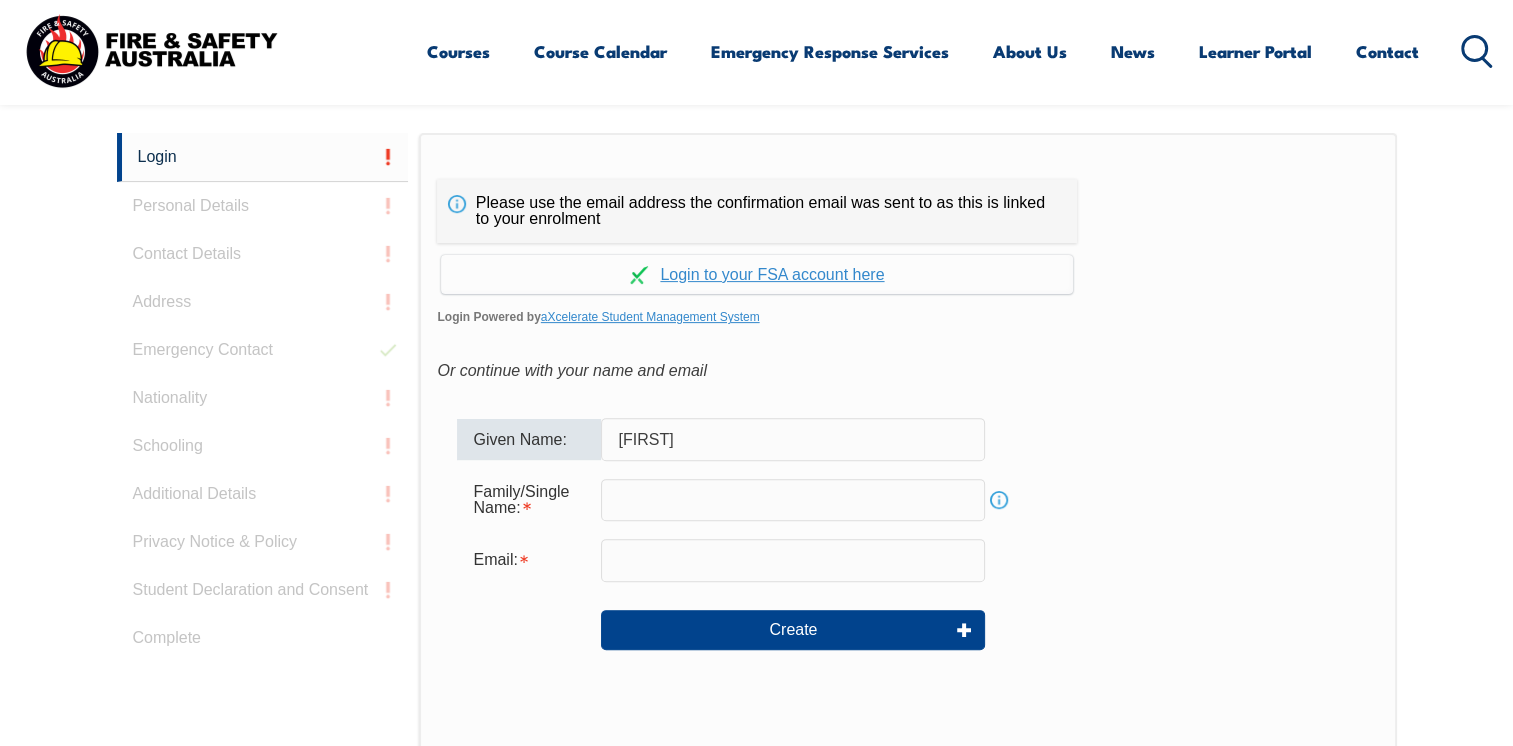 type on "[LAST]" 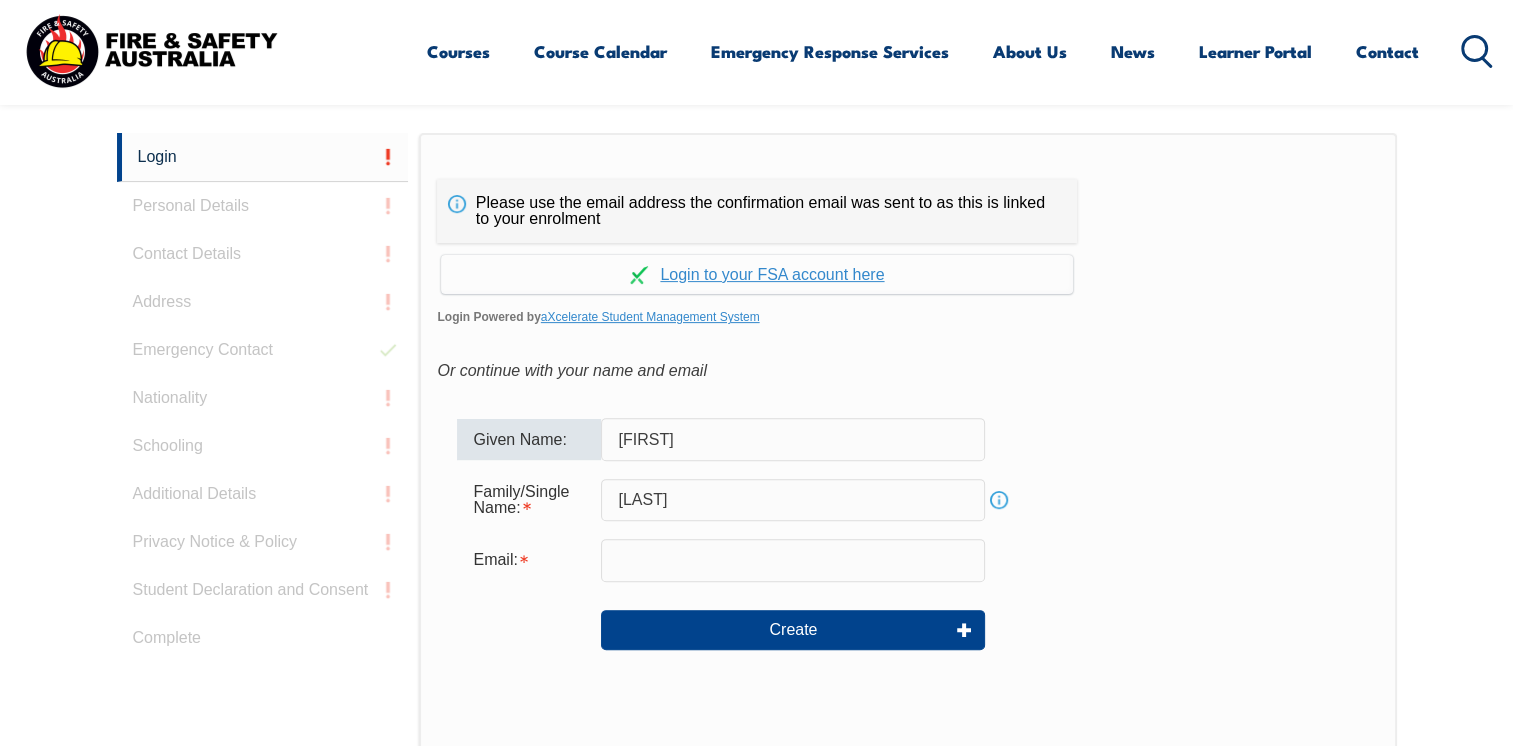 type on "[EMAIL]" 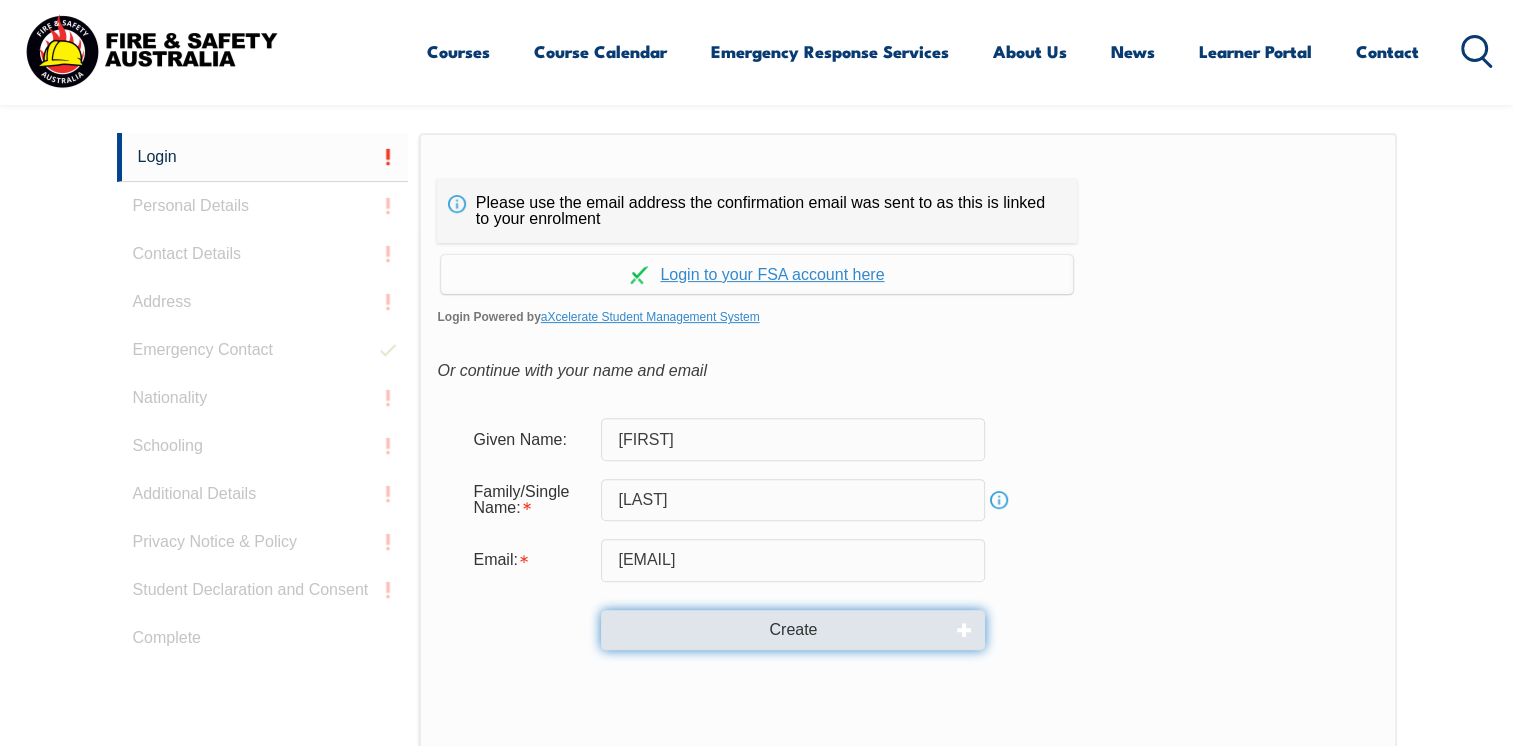 click on "Create" at bounding box center (793, 630) 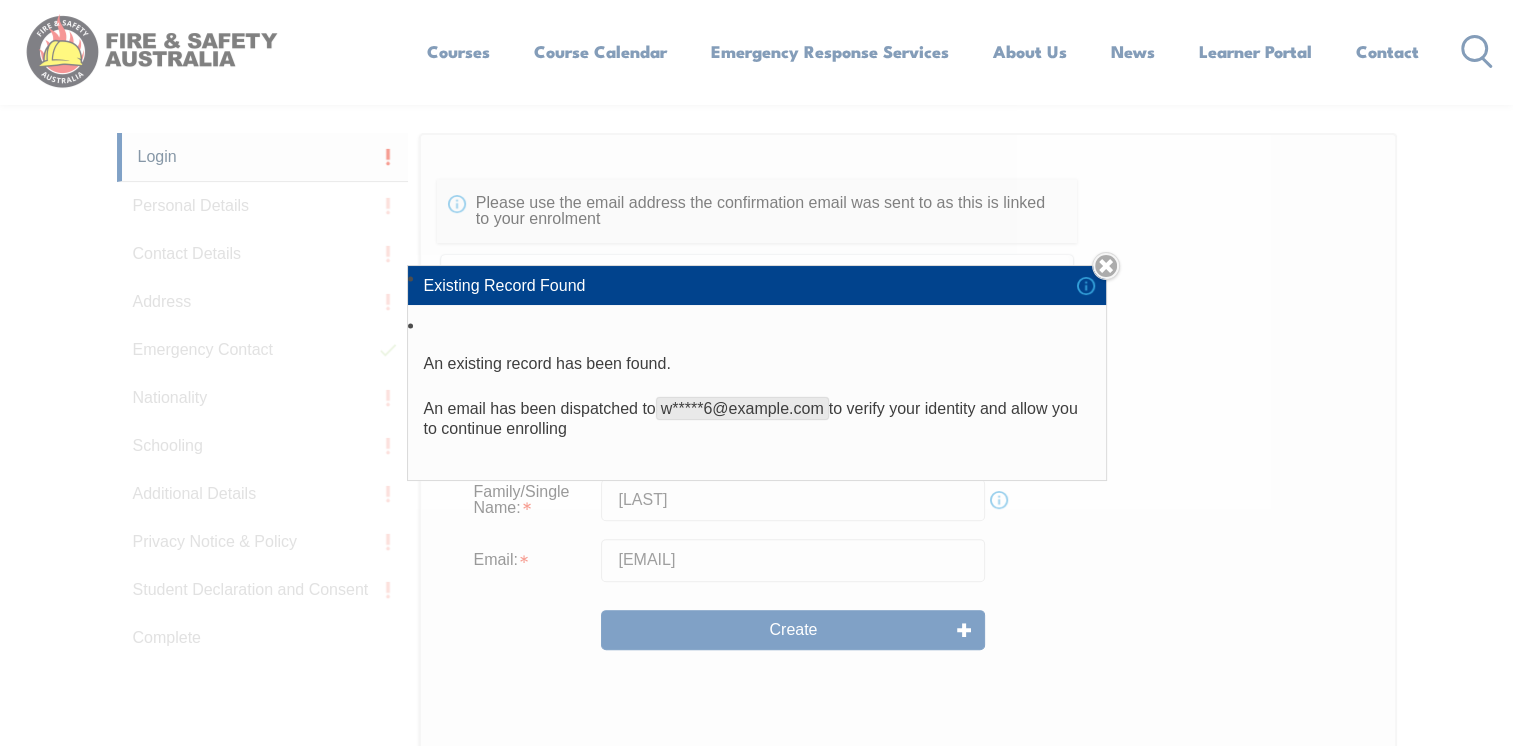 click on "Existing Record Found An existing record has been found. An email has been dispatched to [EMAIL] to verify your identity and allow you to continue enrolling Close" at bounding box center (756, 373) 